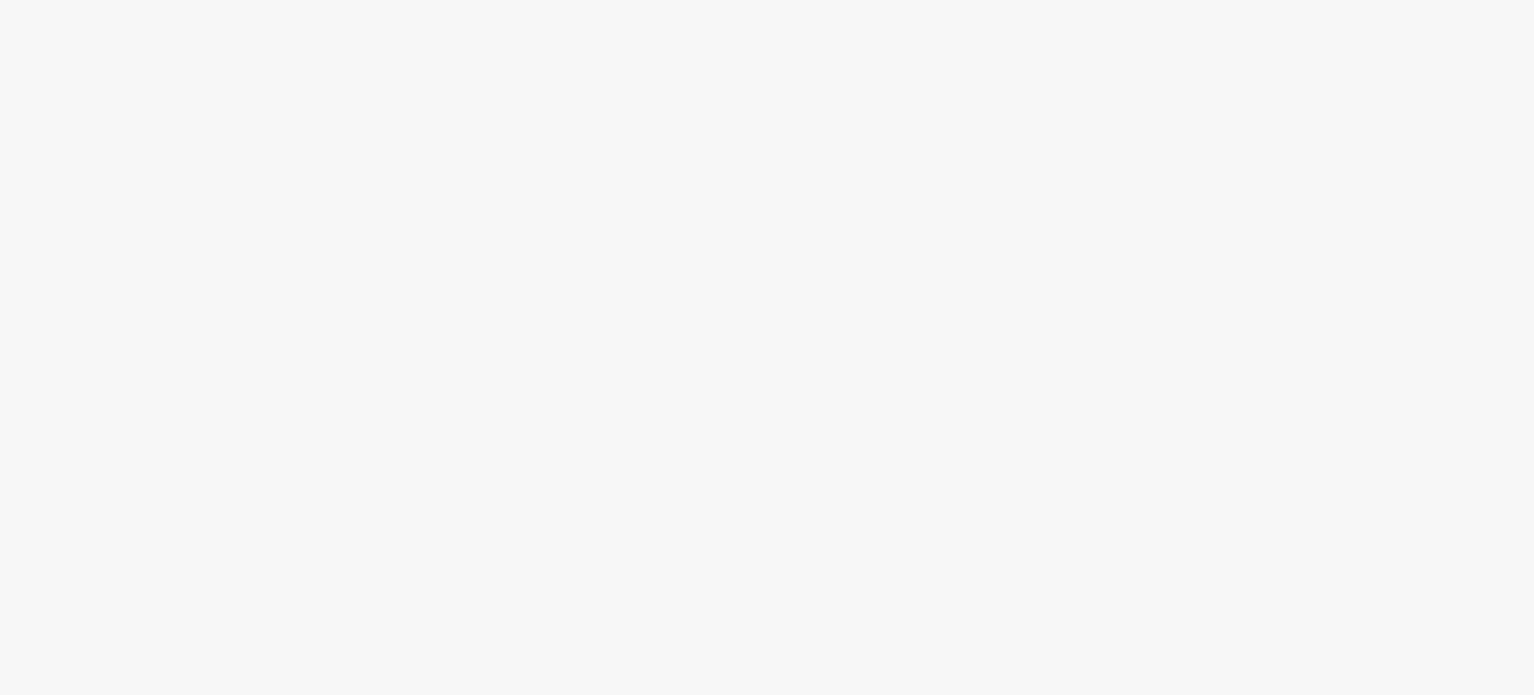 scroll, scrollTop: 0, scrollLeft: 0, axis: both 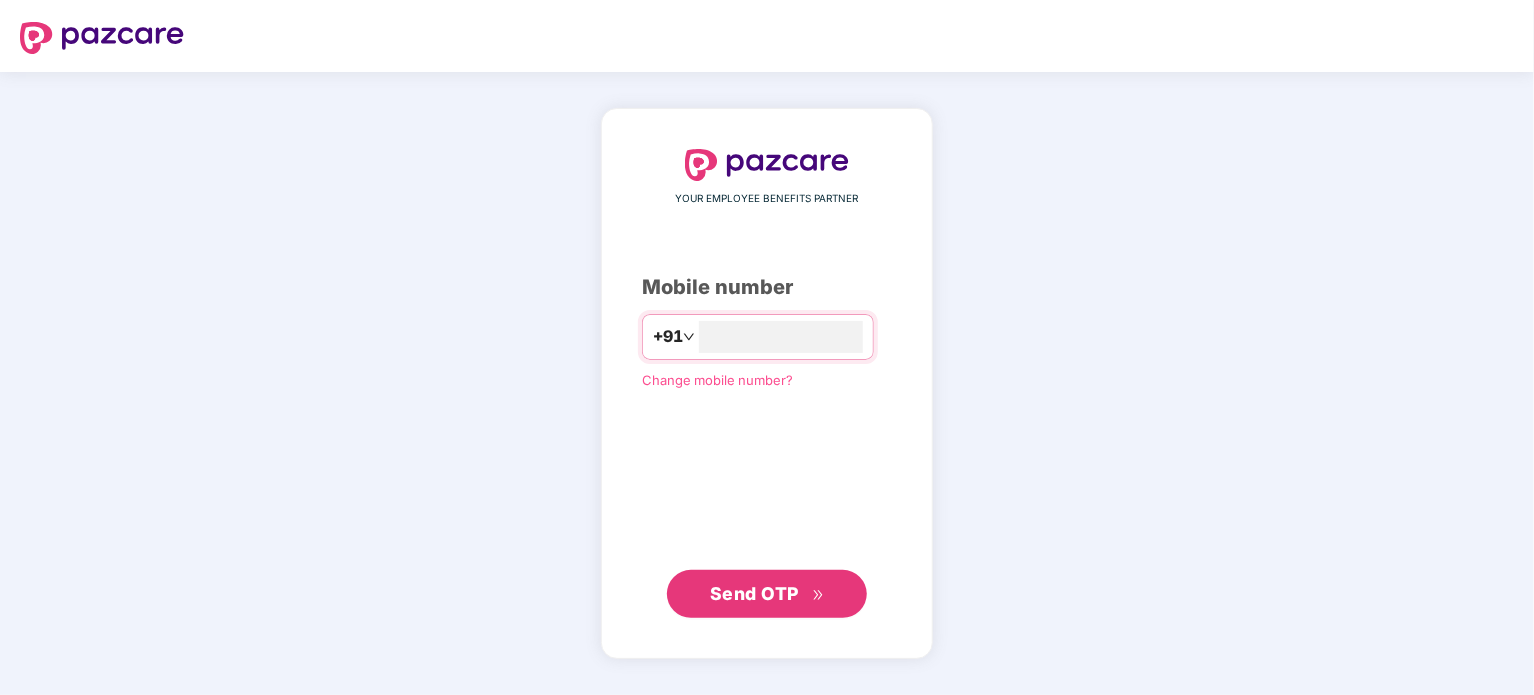 type on "**********" 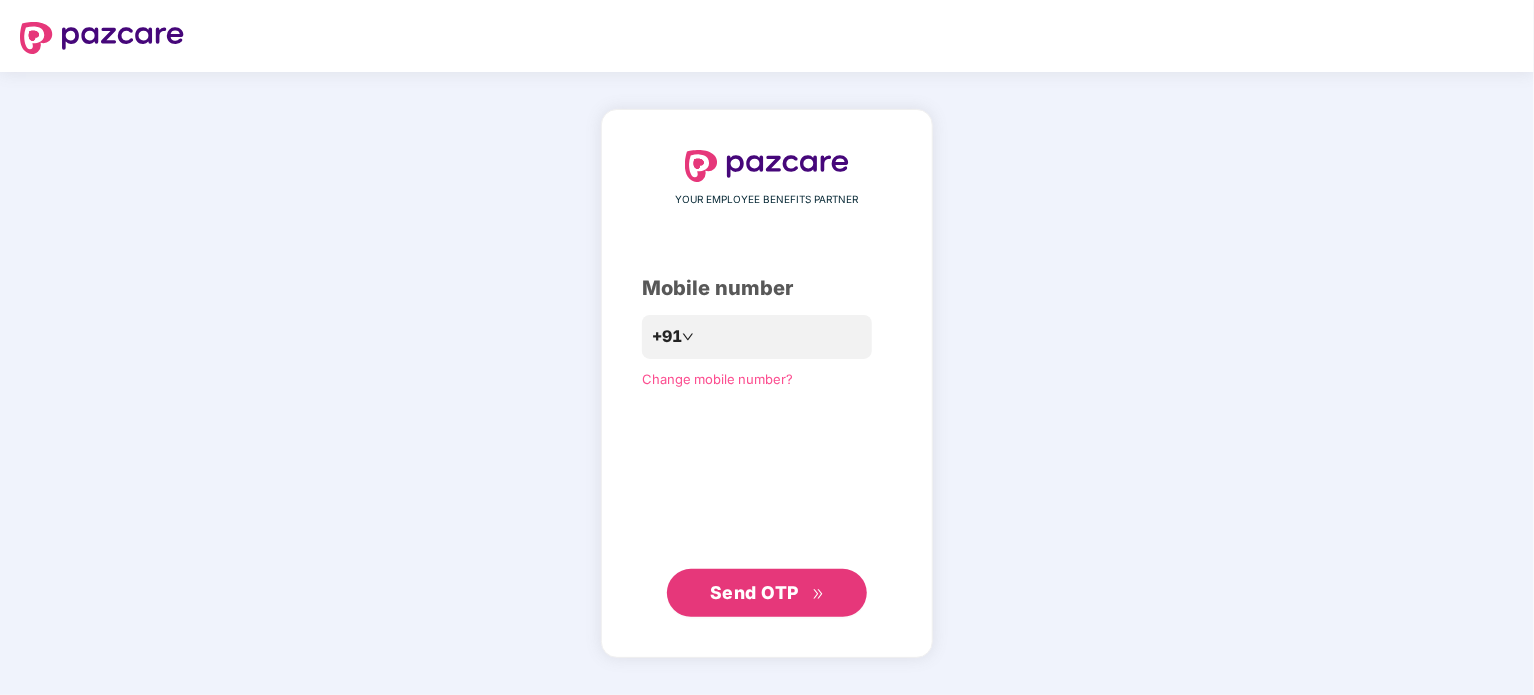 click on "Send OTP" at bounding box center [767, 593] 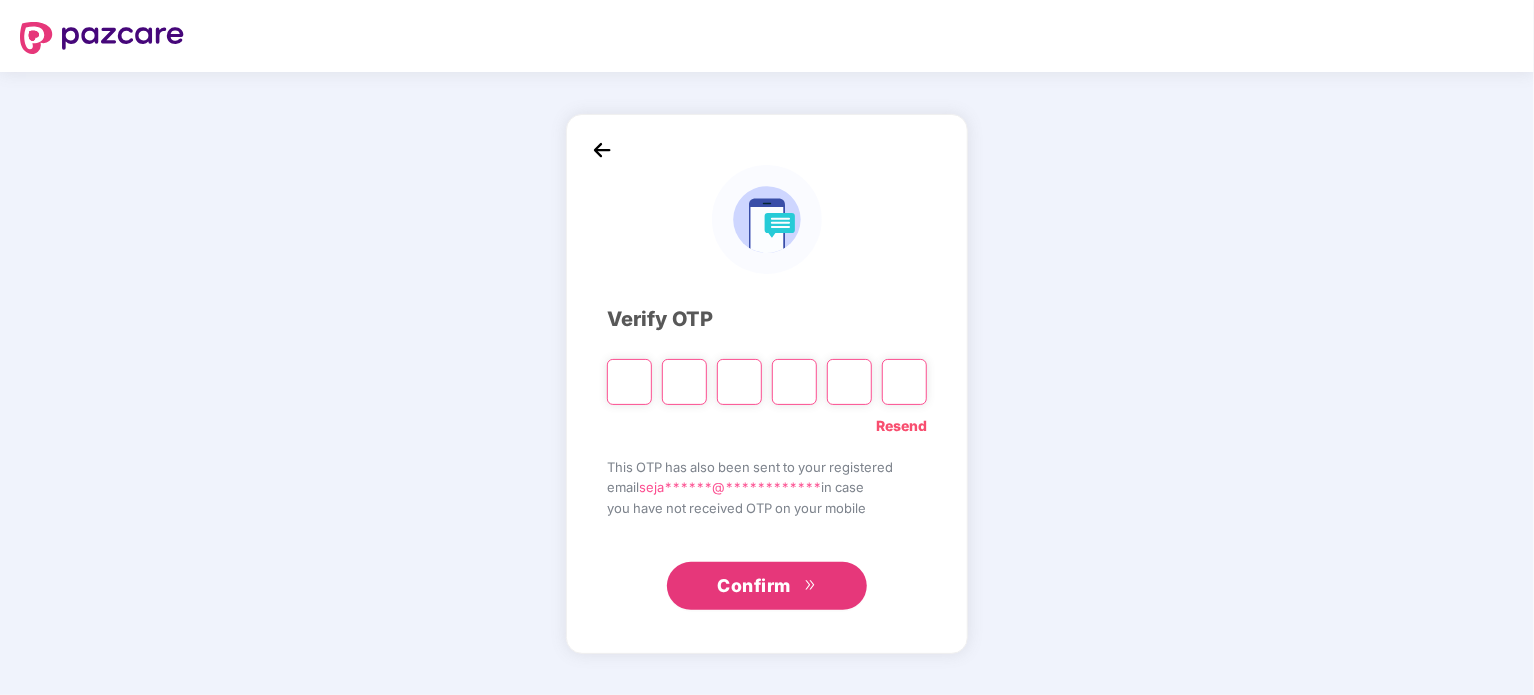type on "*" 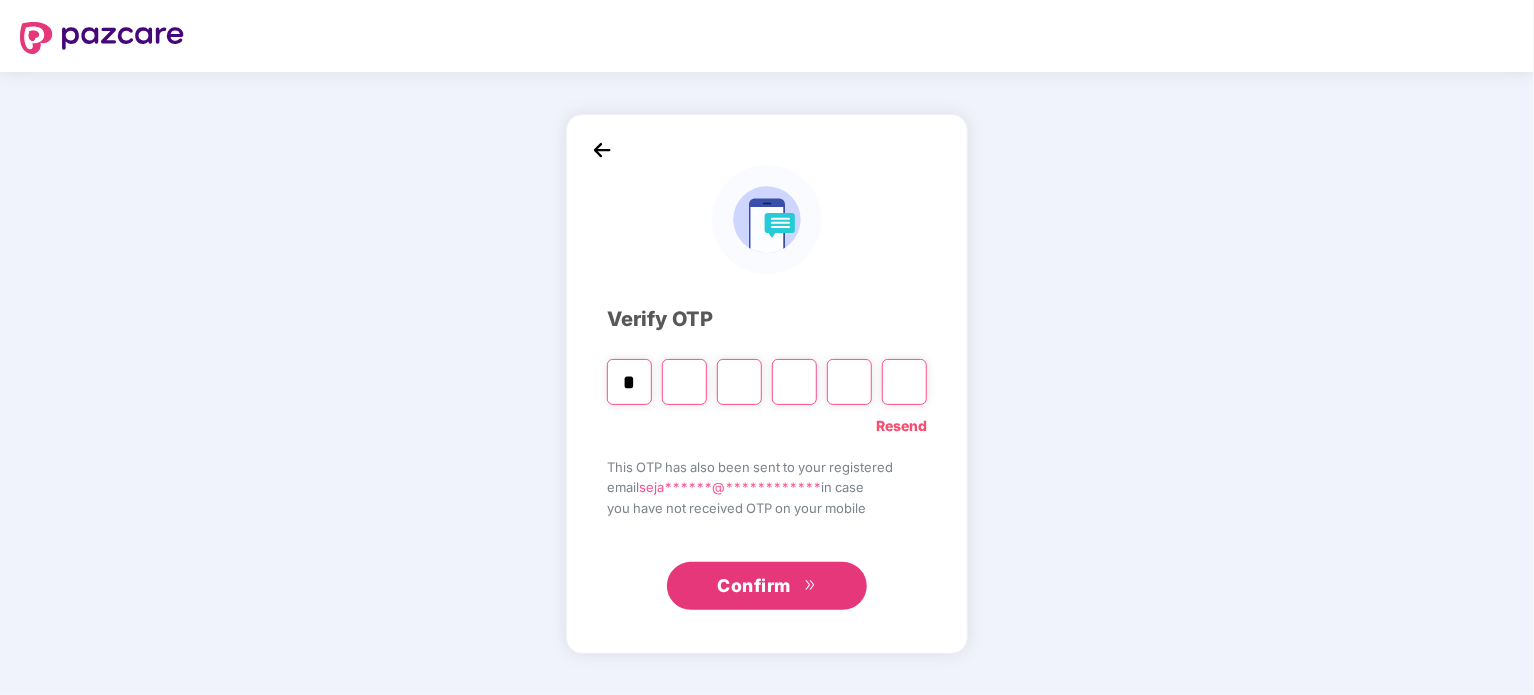 type on "*" 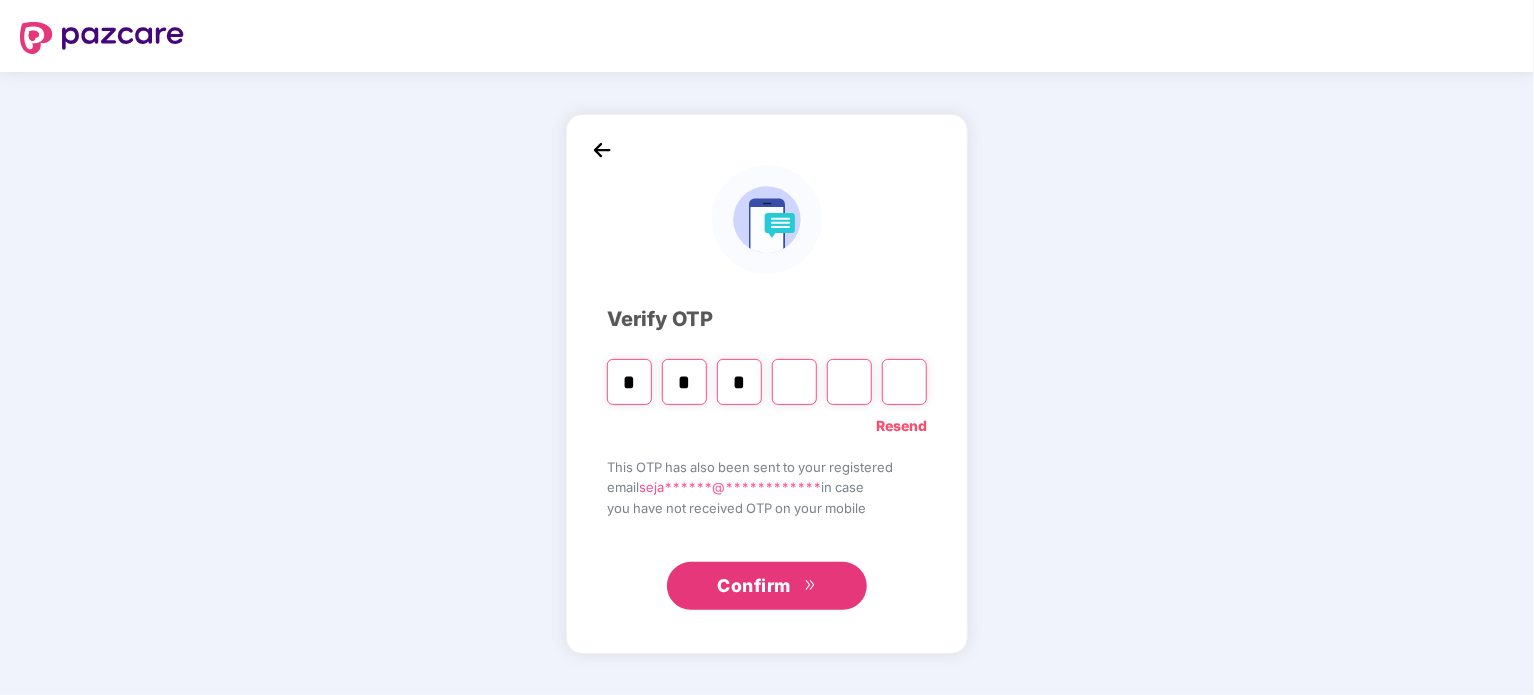 type on "*" 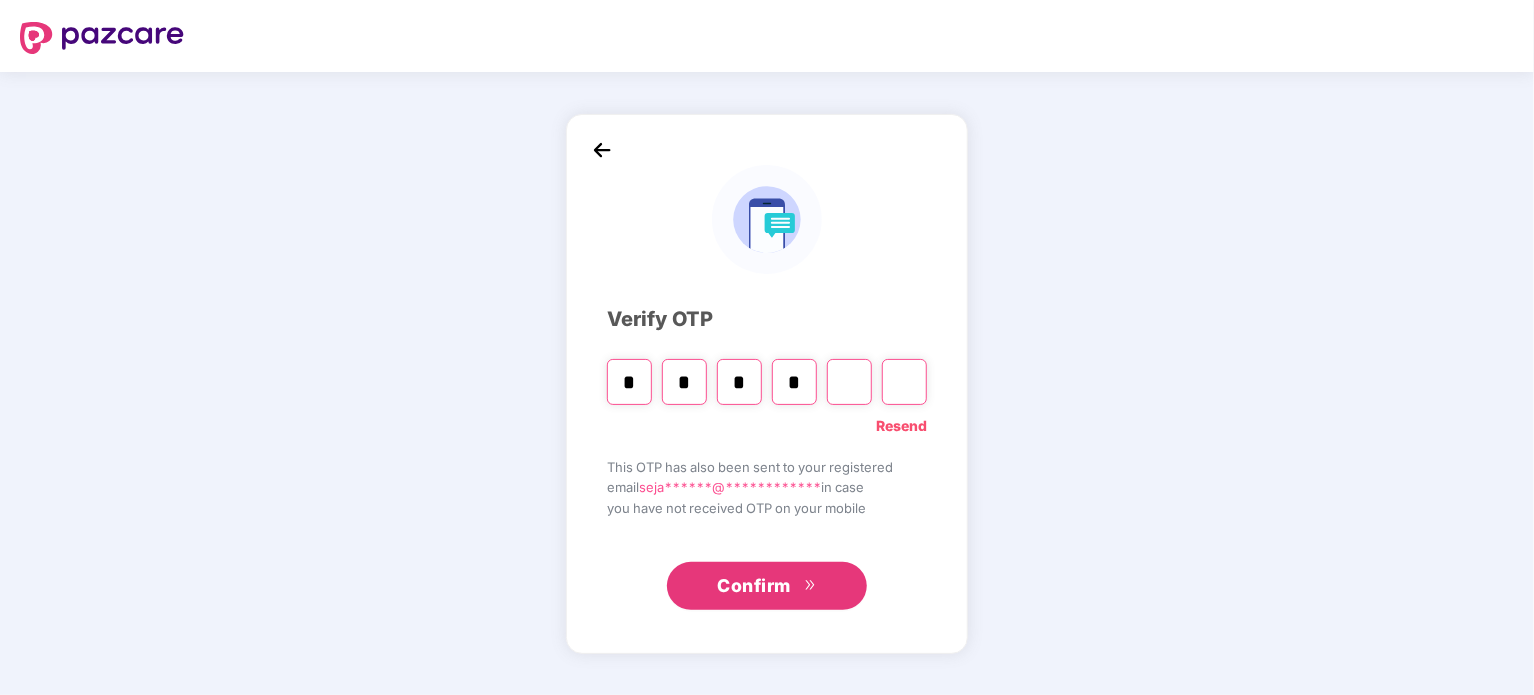 type on "*" 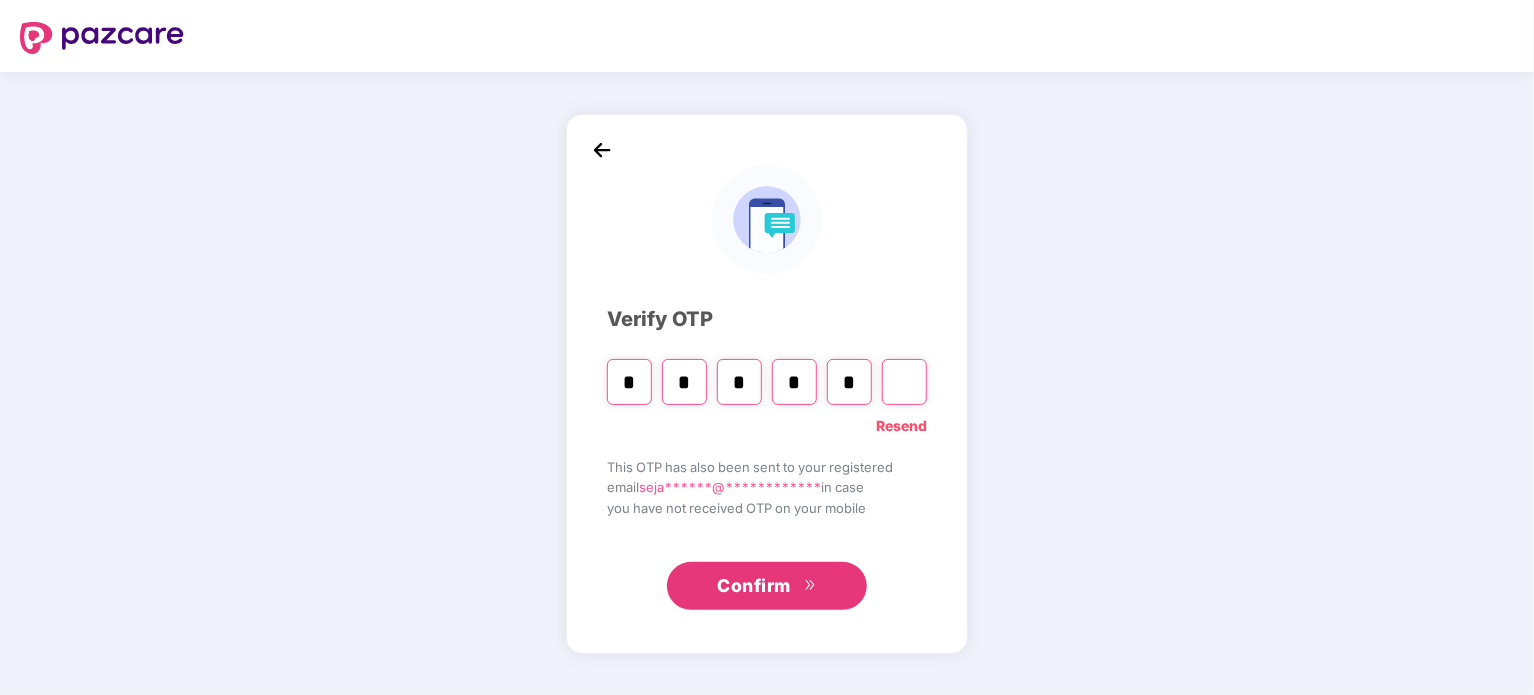 type on "*" 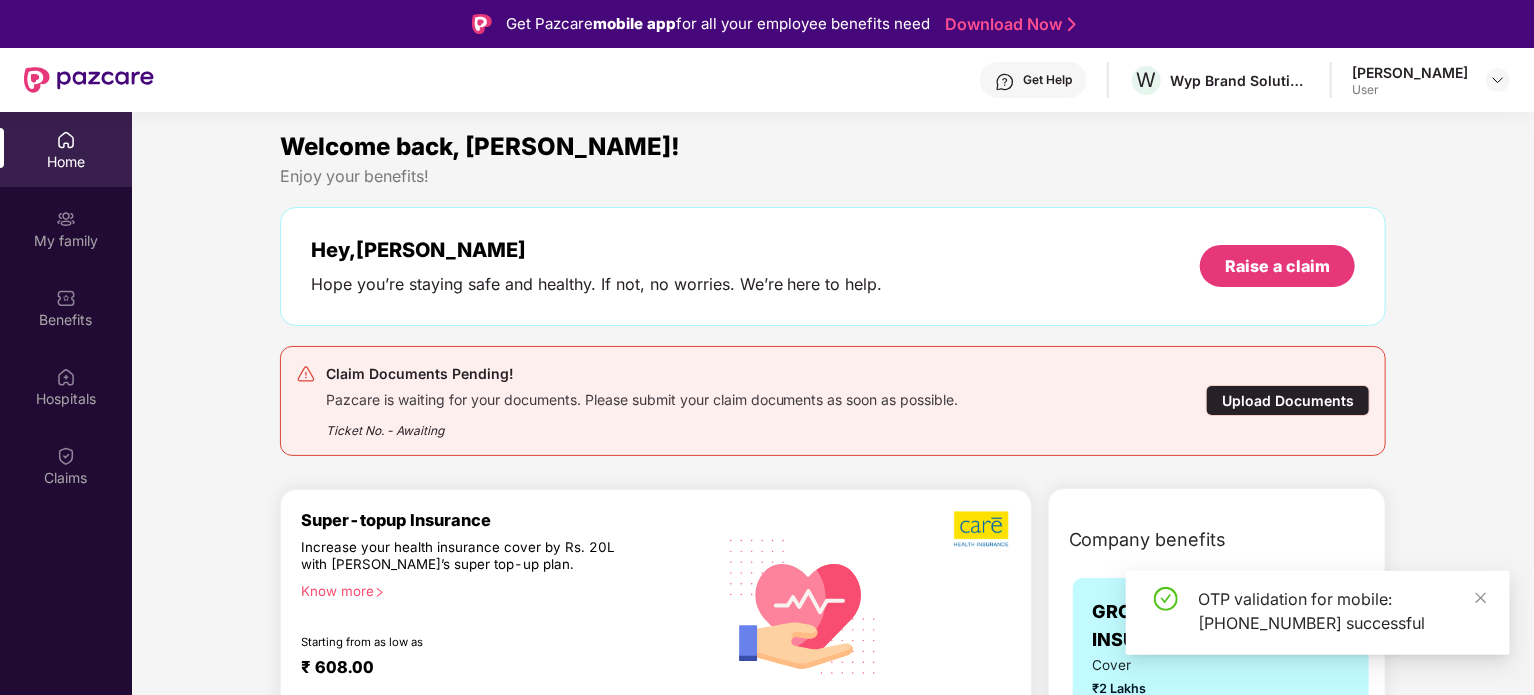 click on "Upload Documents" at bounding box center [1288, 400] 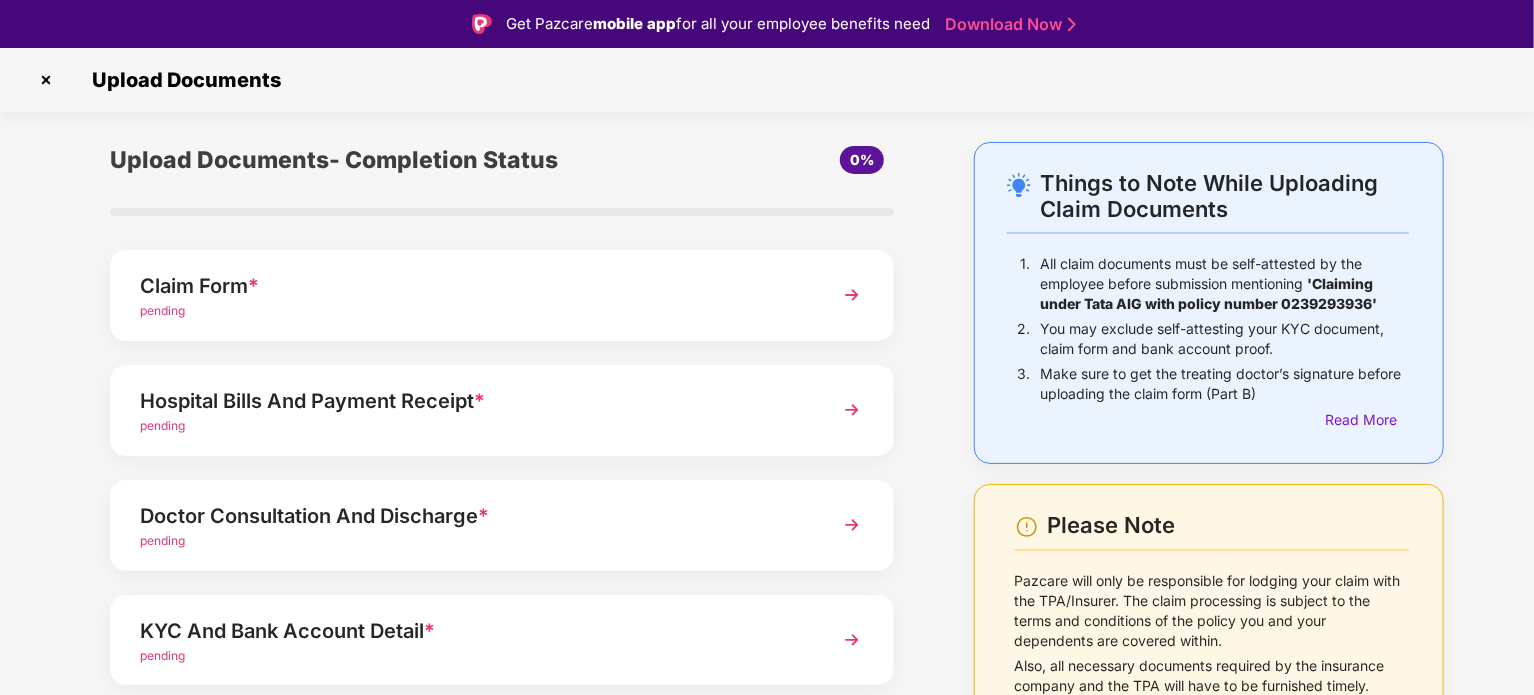 click on "Claim Form *" at bounding box center [471, 286] 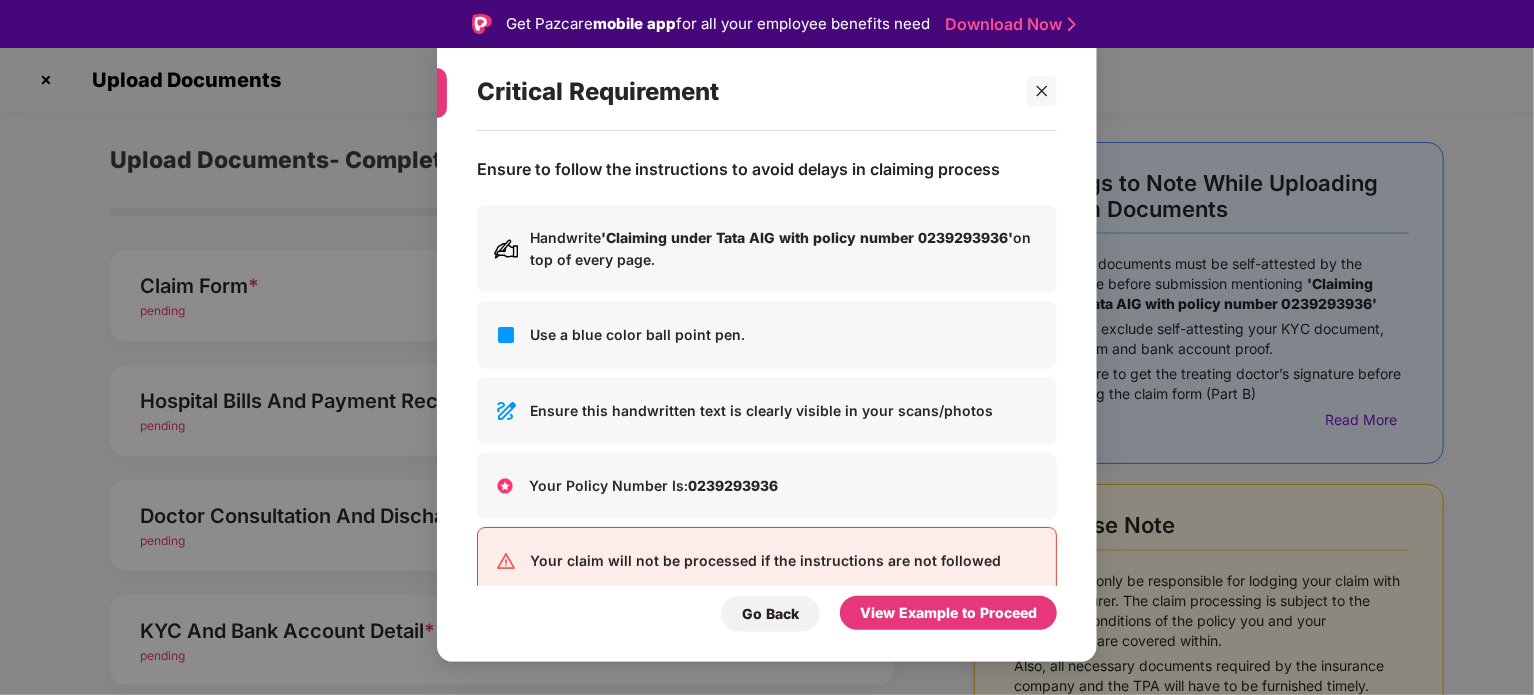 scroll, scrollTop: 36, scrollLeft: 0, axis: vertical 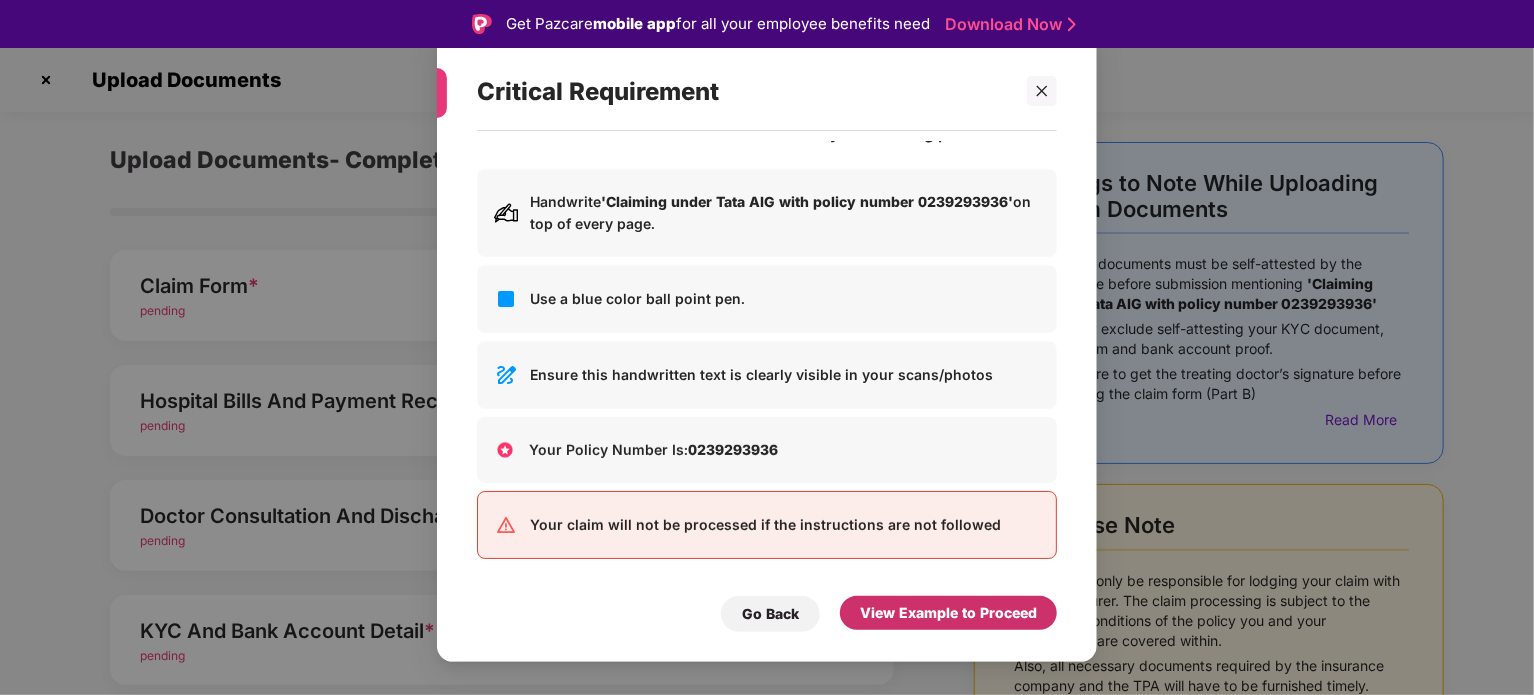 click on "View Example to Proceed" at bounding box center (948, 613) 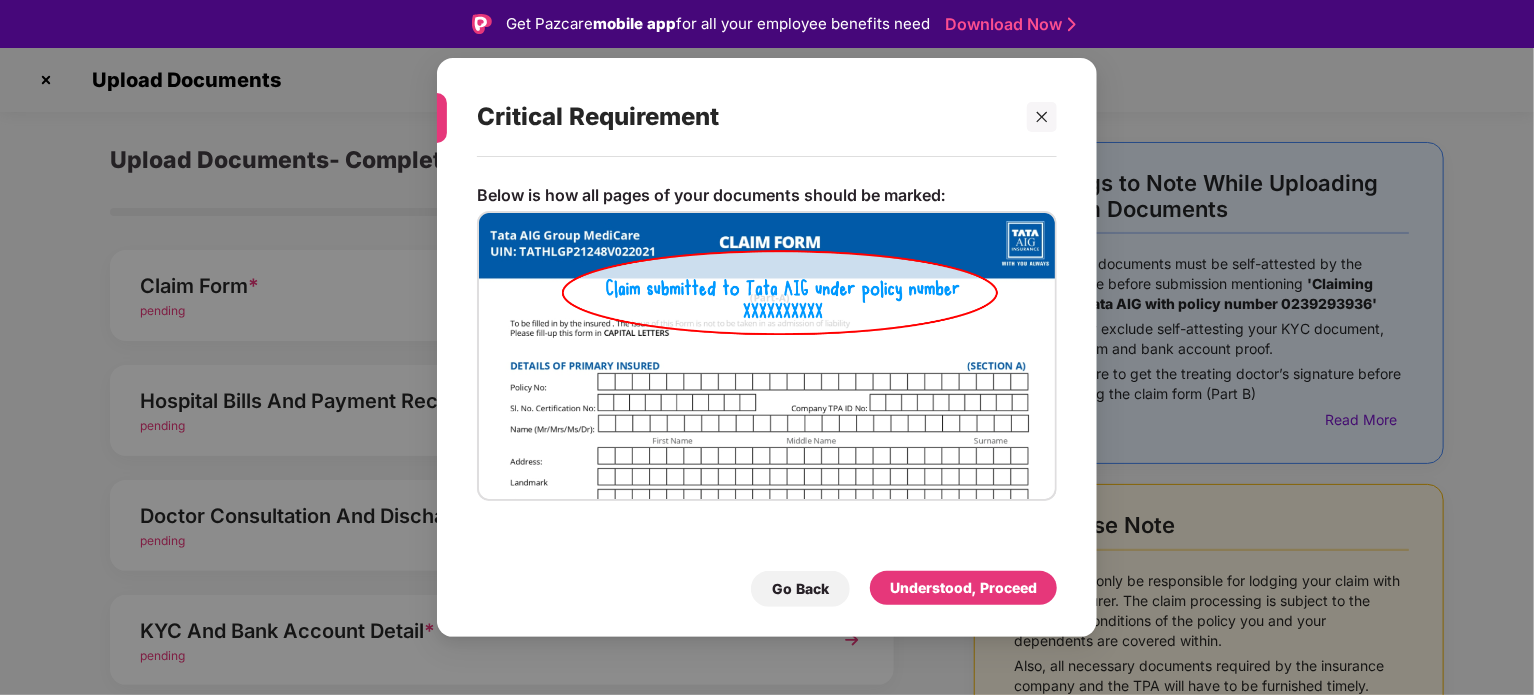 scroll, scrollTop: 0, scrollLeft: 0, axis: both 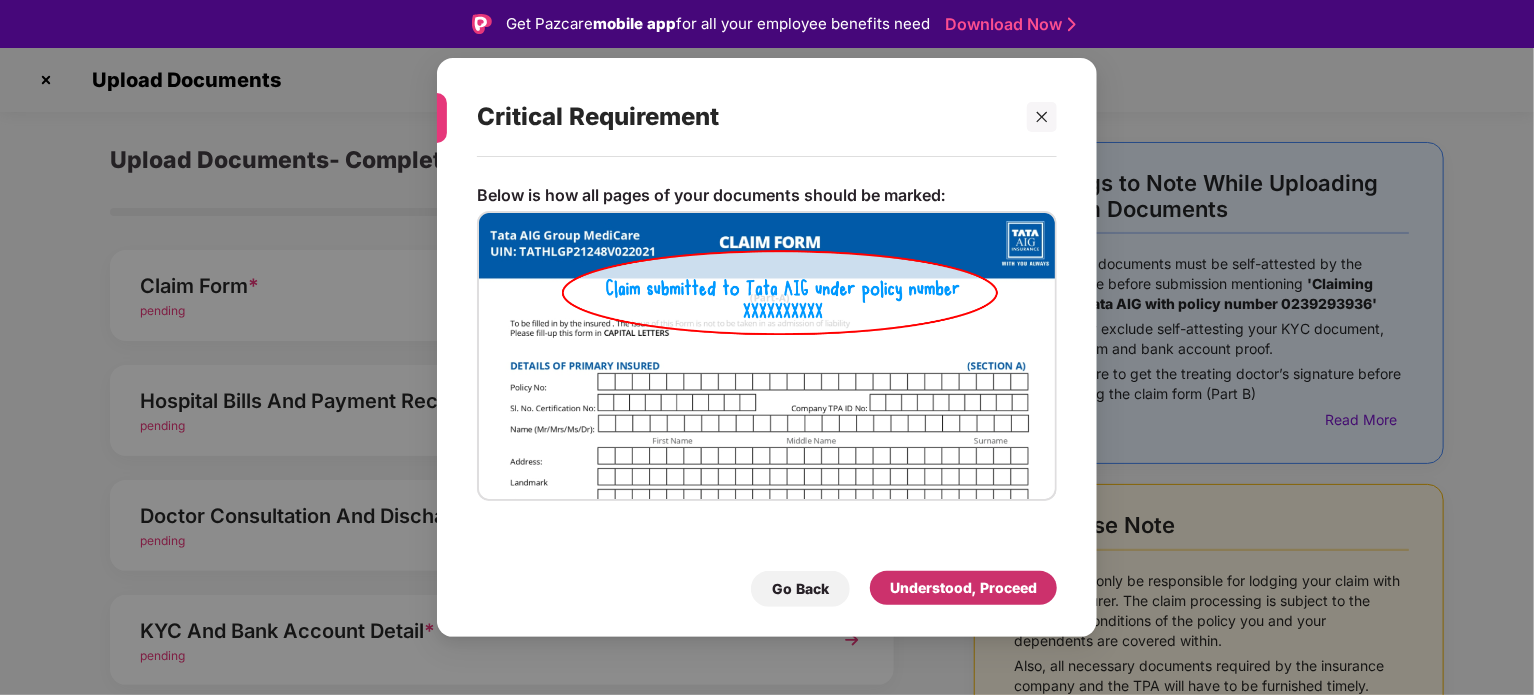click on "Understood, Proceed" at bounding box center (963, 588) 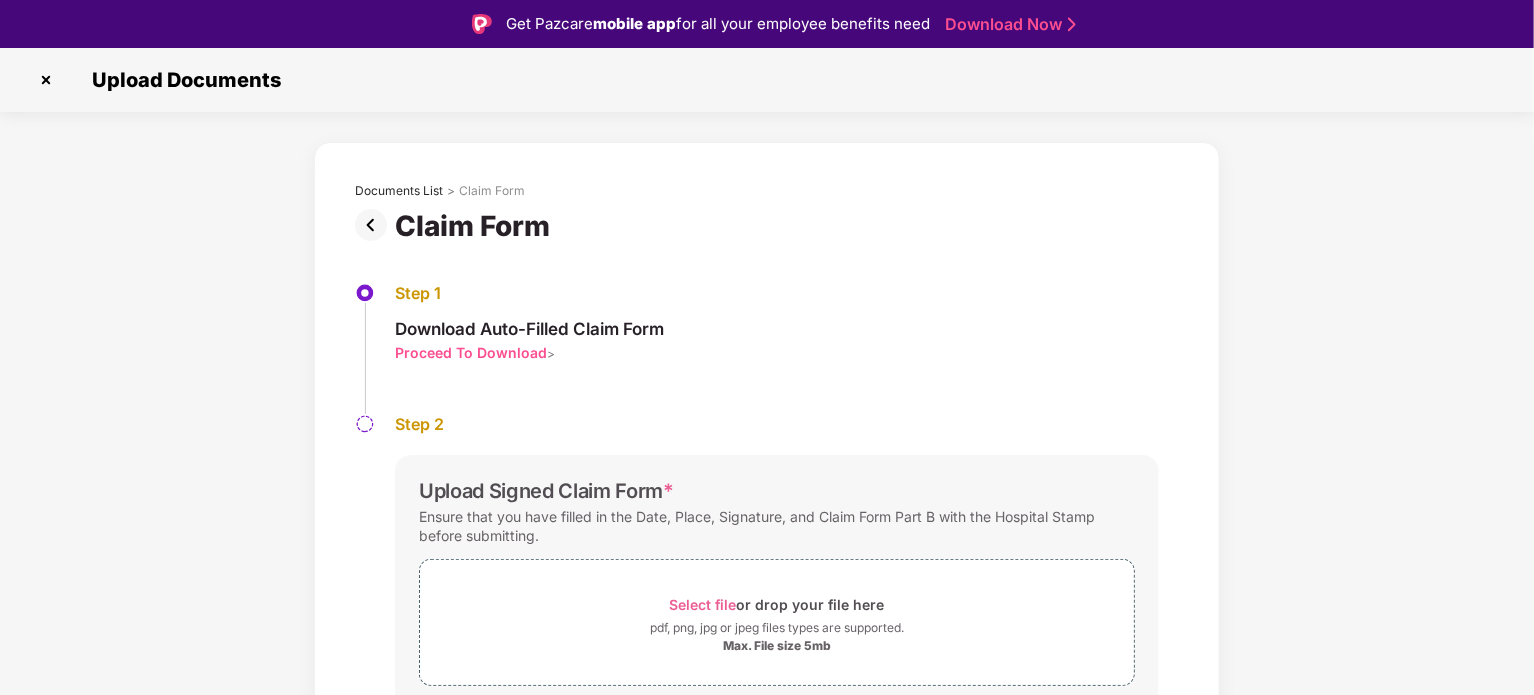 scroll, scrollTop: 76, scrollLeft: 0, axis: vertical 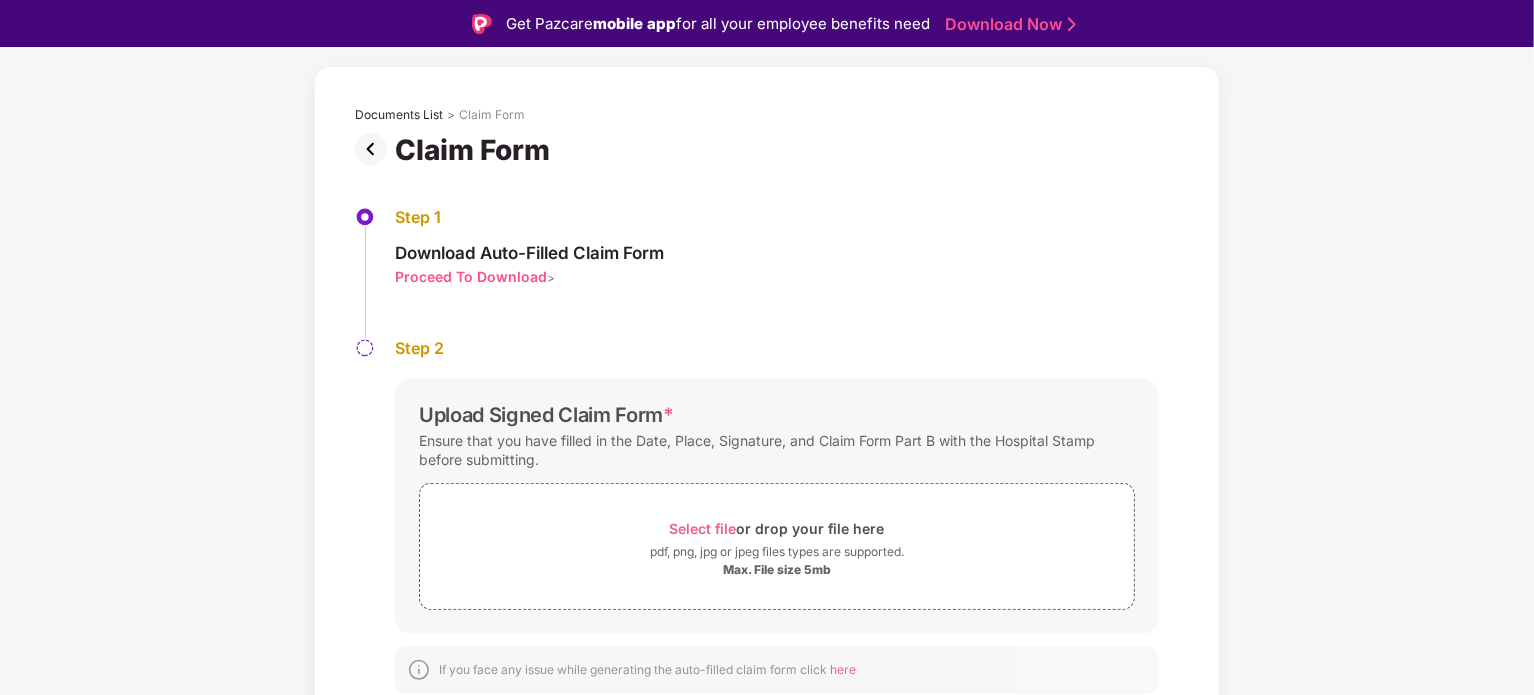 click on "Proceed To Download" at bounding box center (471, 276) 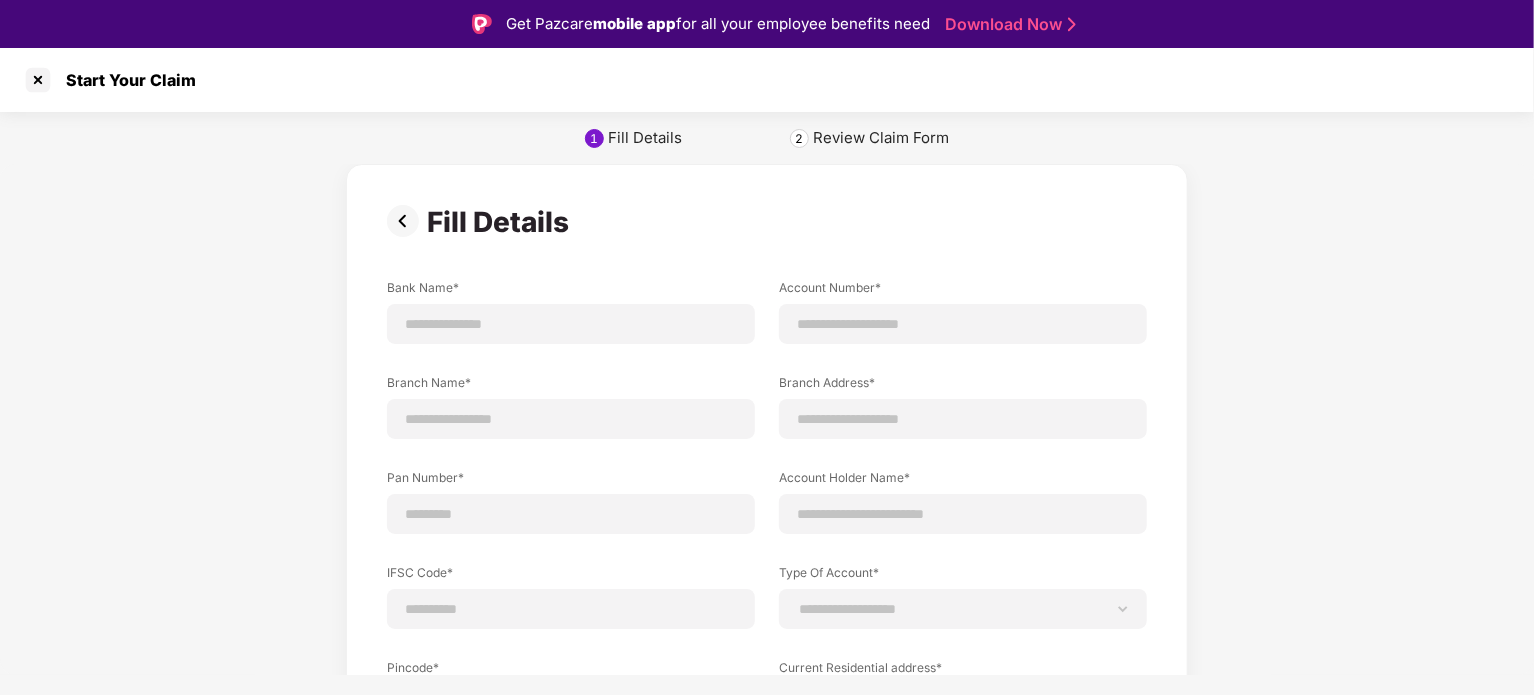 scroll, scrollTop: 0, scrollLeft: 0, axis: both 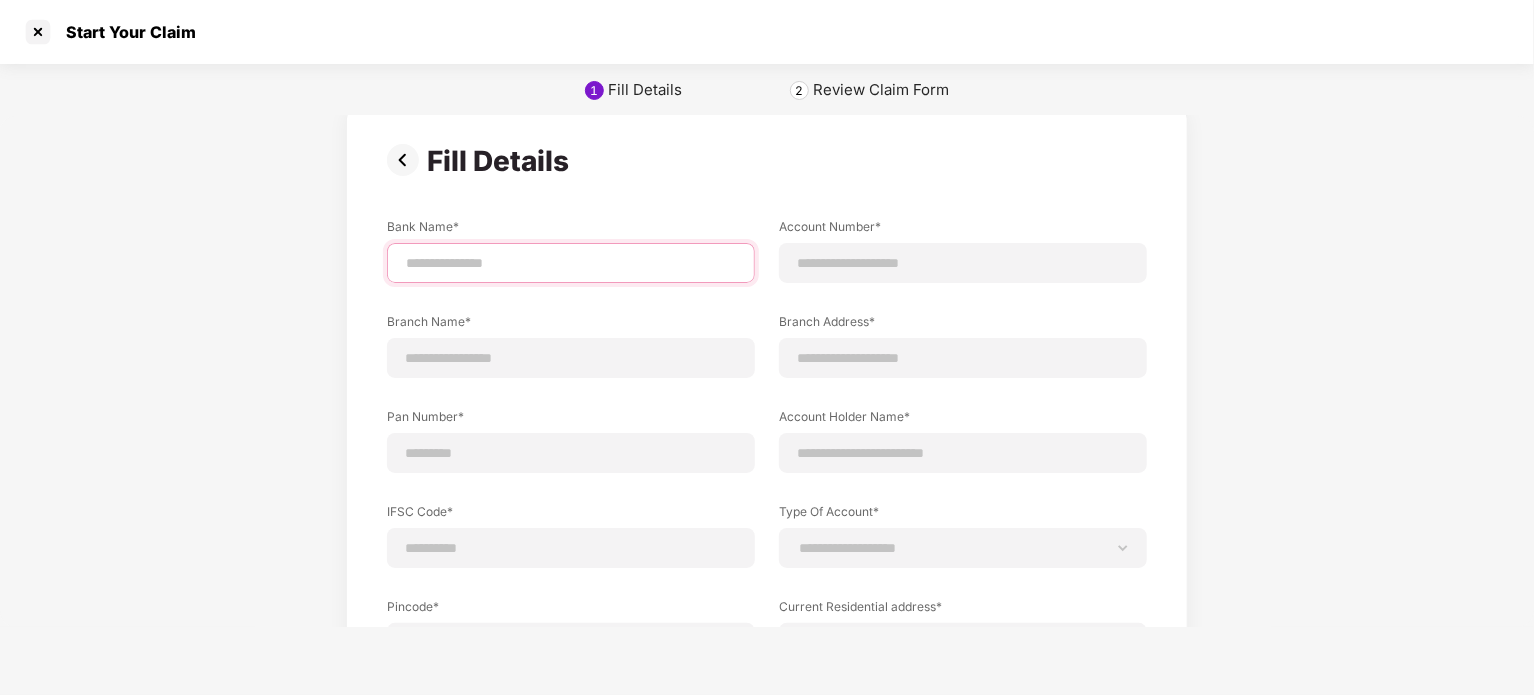 click at bounding box center (571, 263) 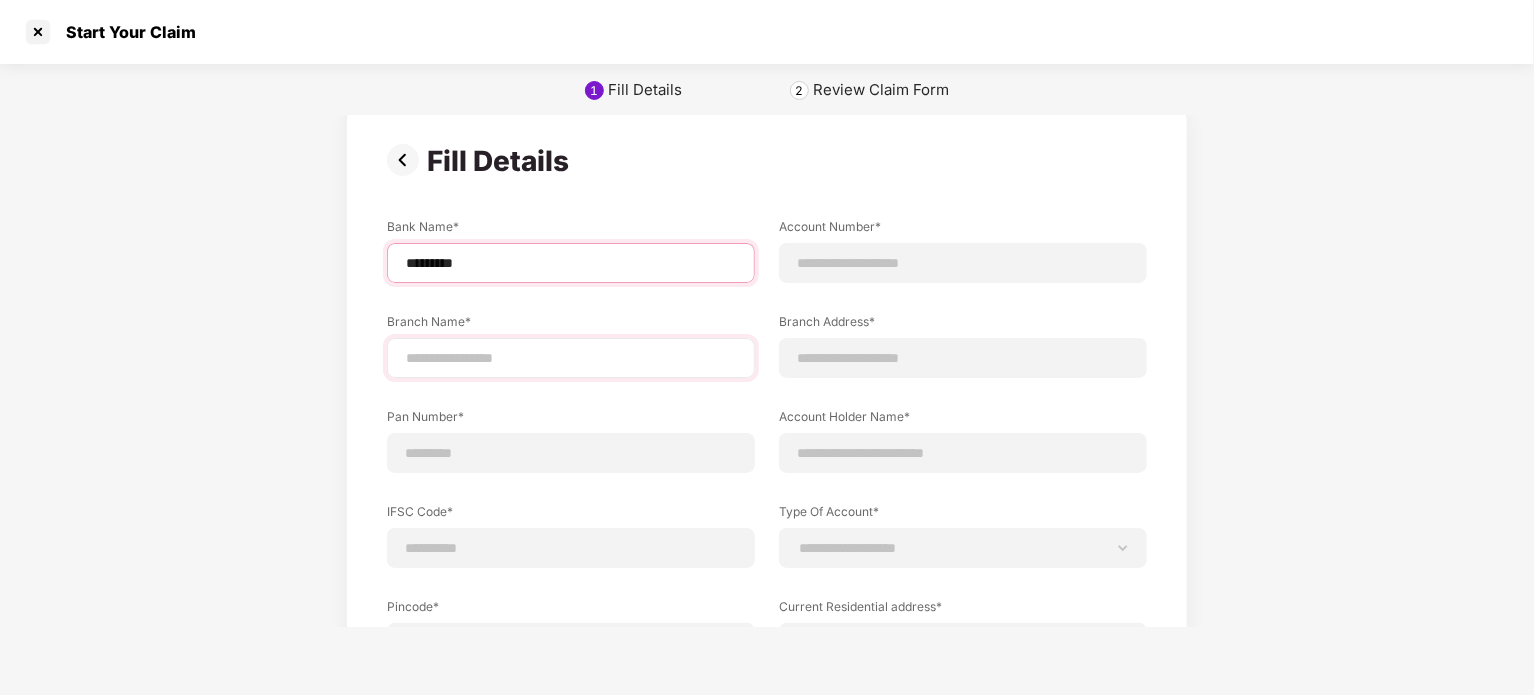 type on "*********" 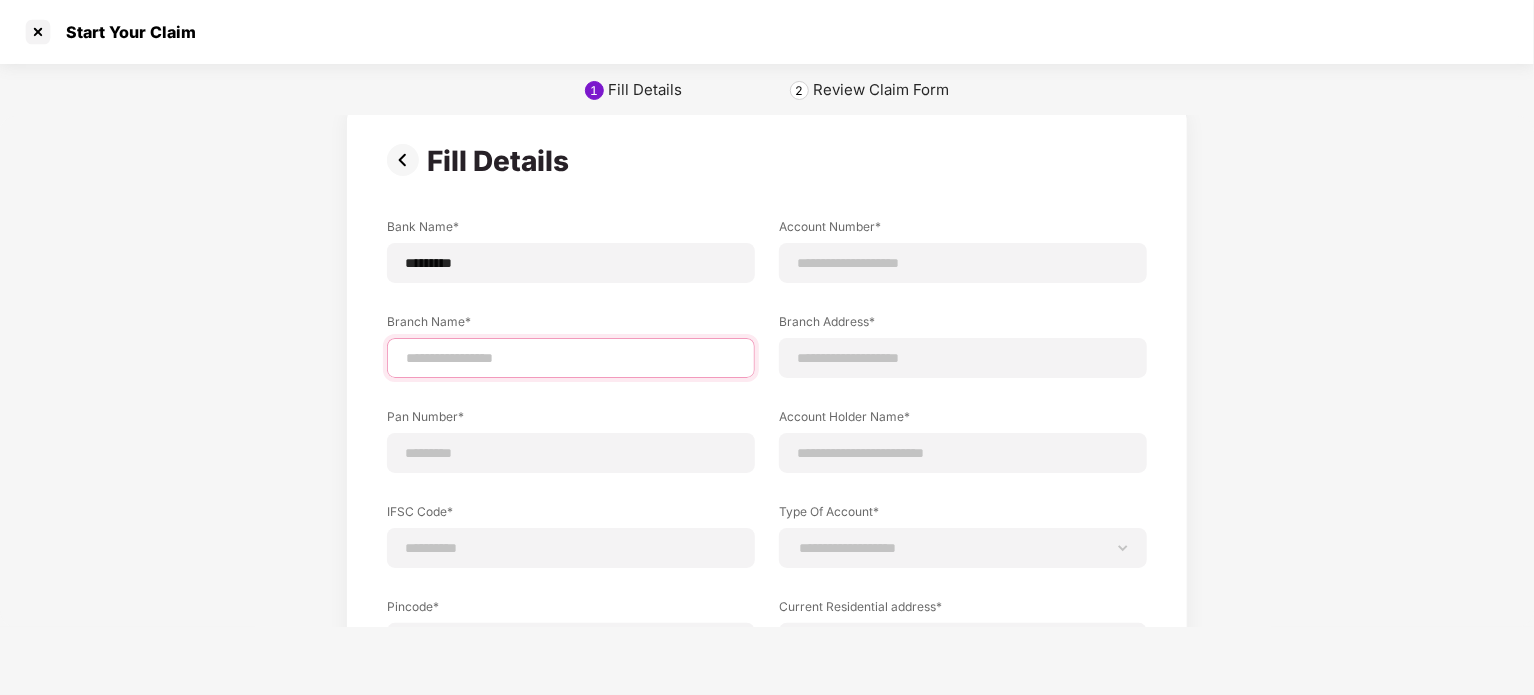 click at bounding box center [571, 358] 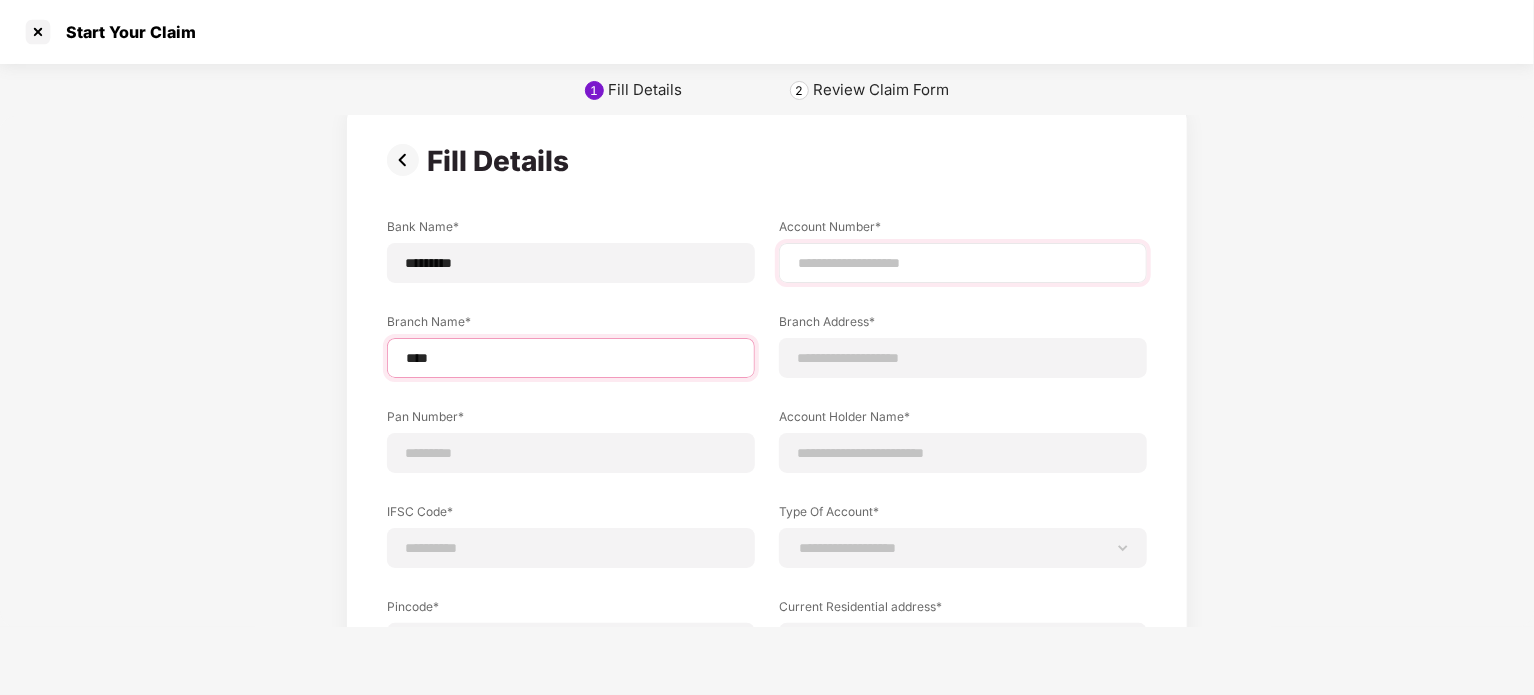 type on "****" 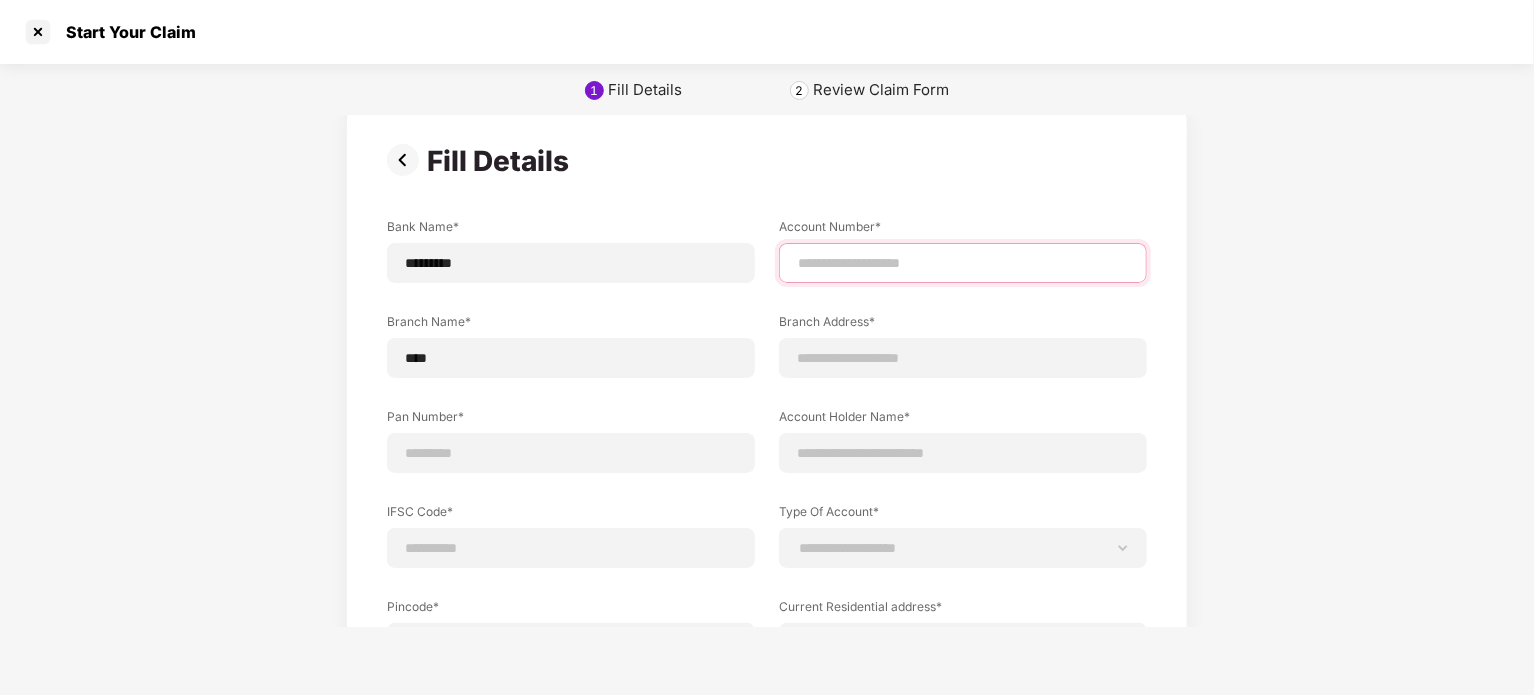 click at bounding box center (963, 263) 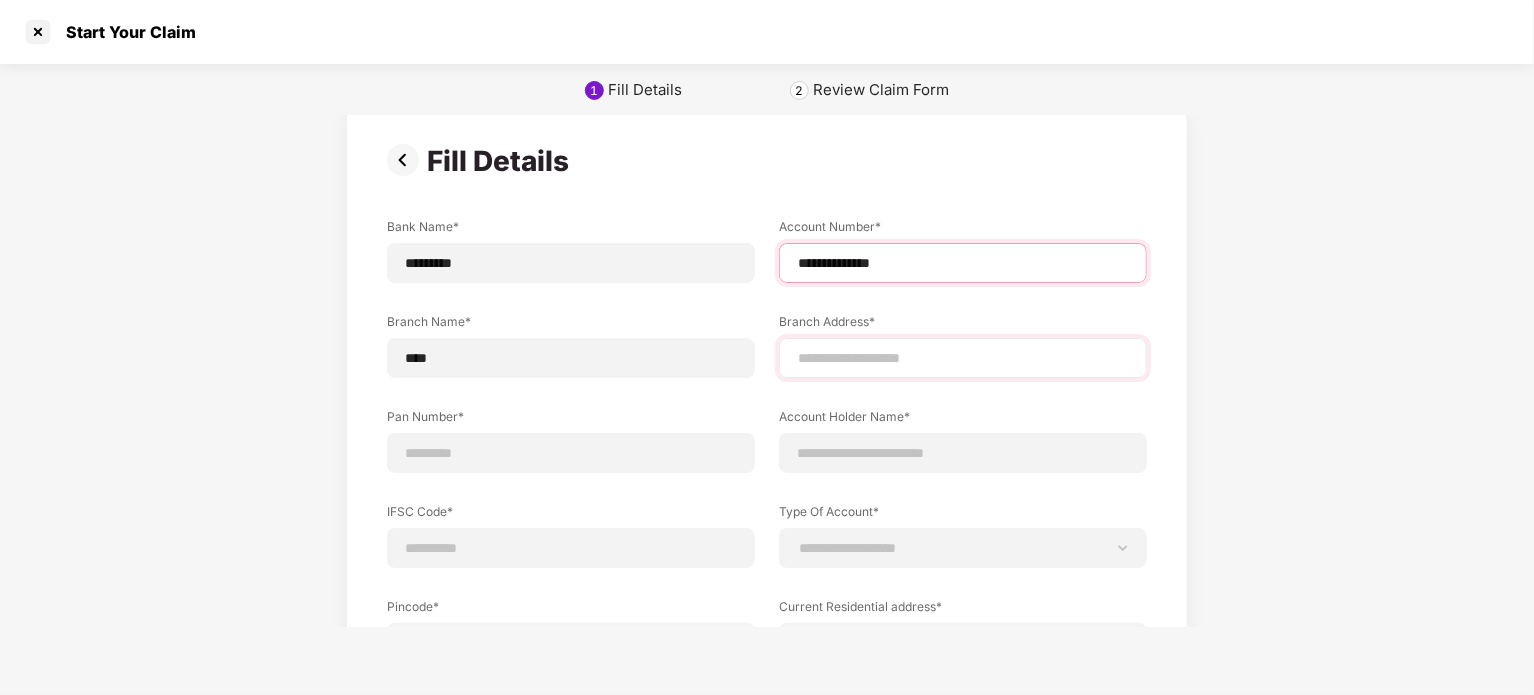 type on "**********" 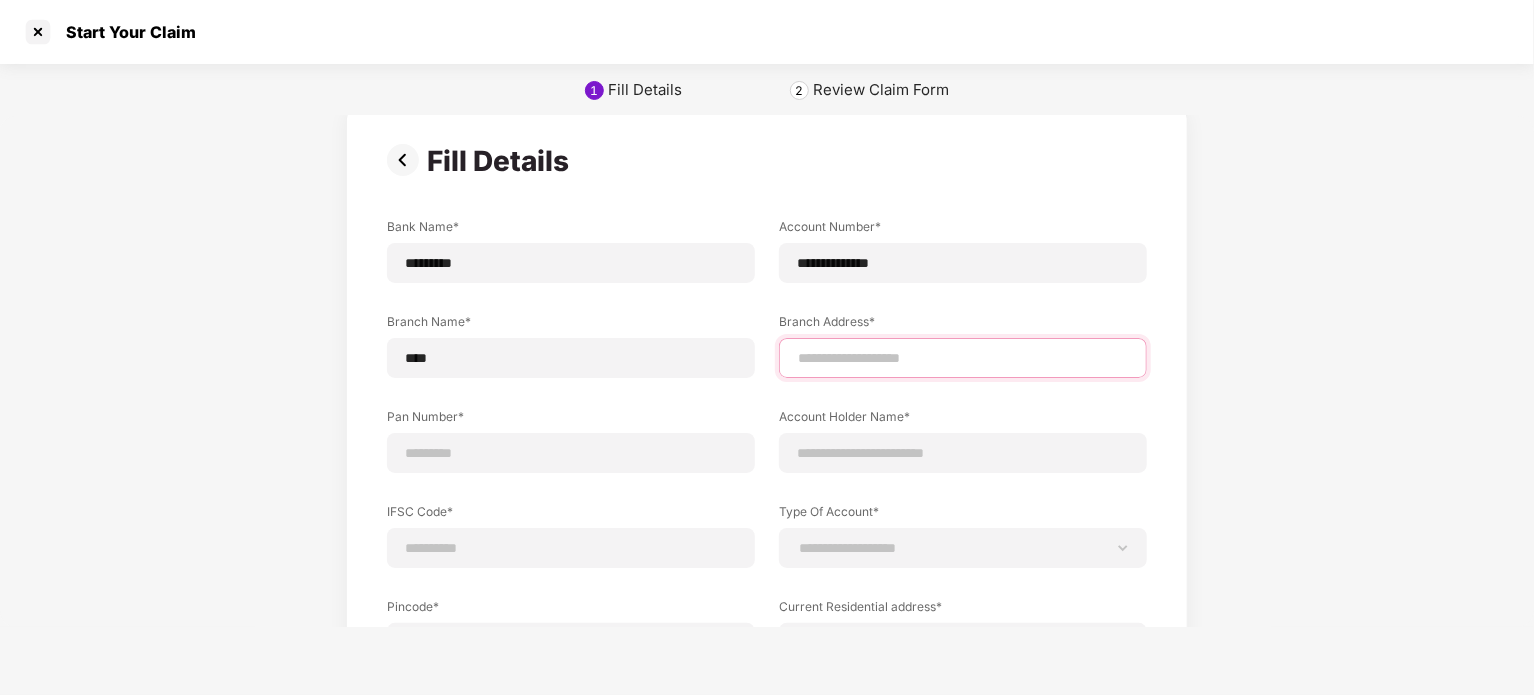 click at bounding box center (963, 358) 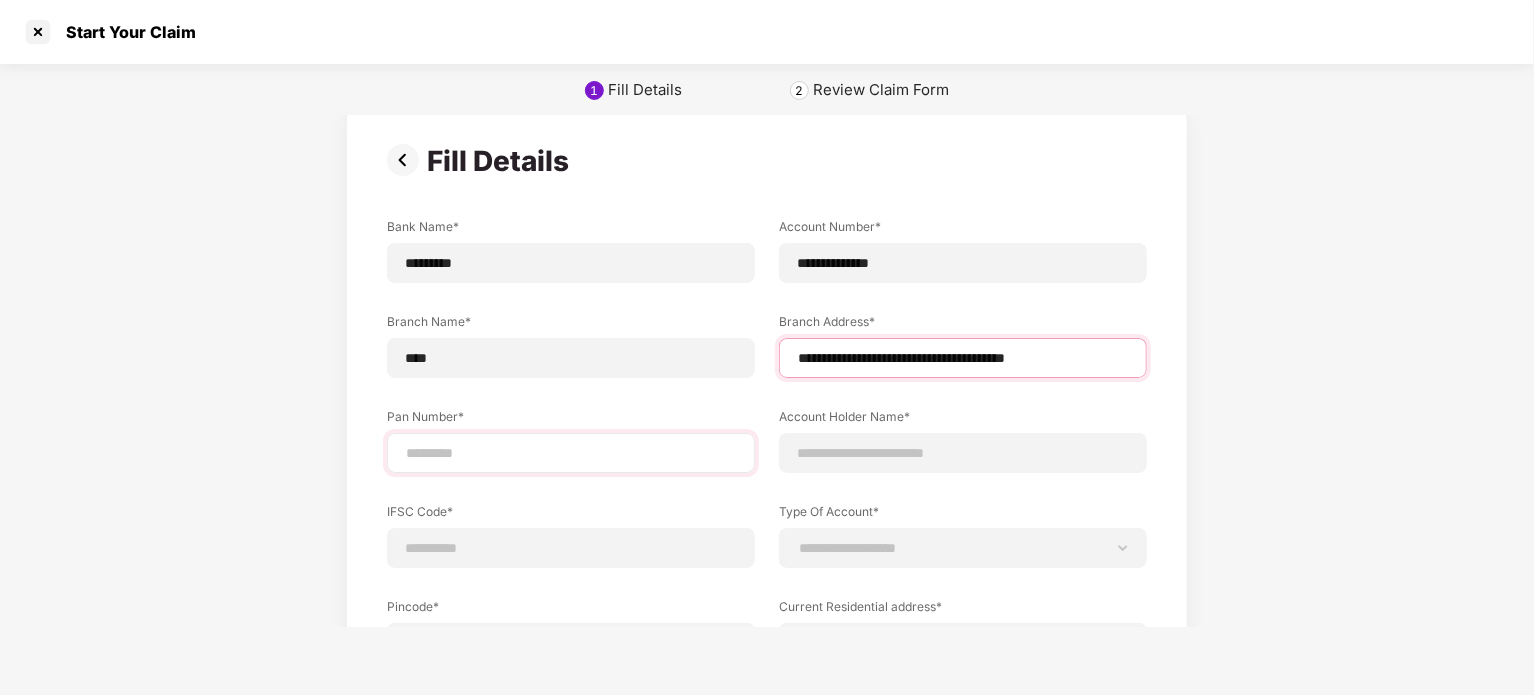 type on "**********" 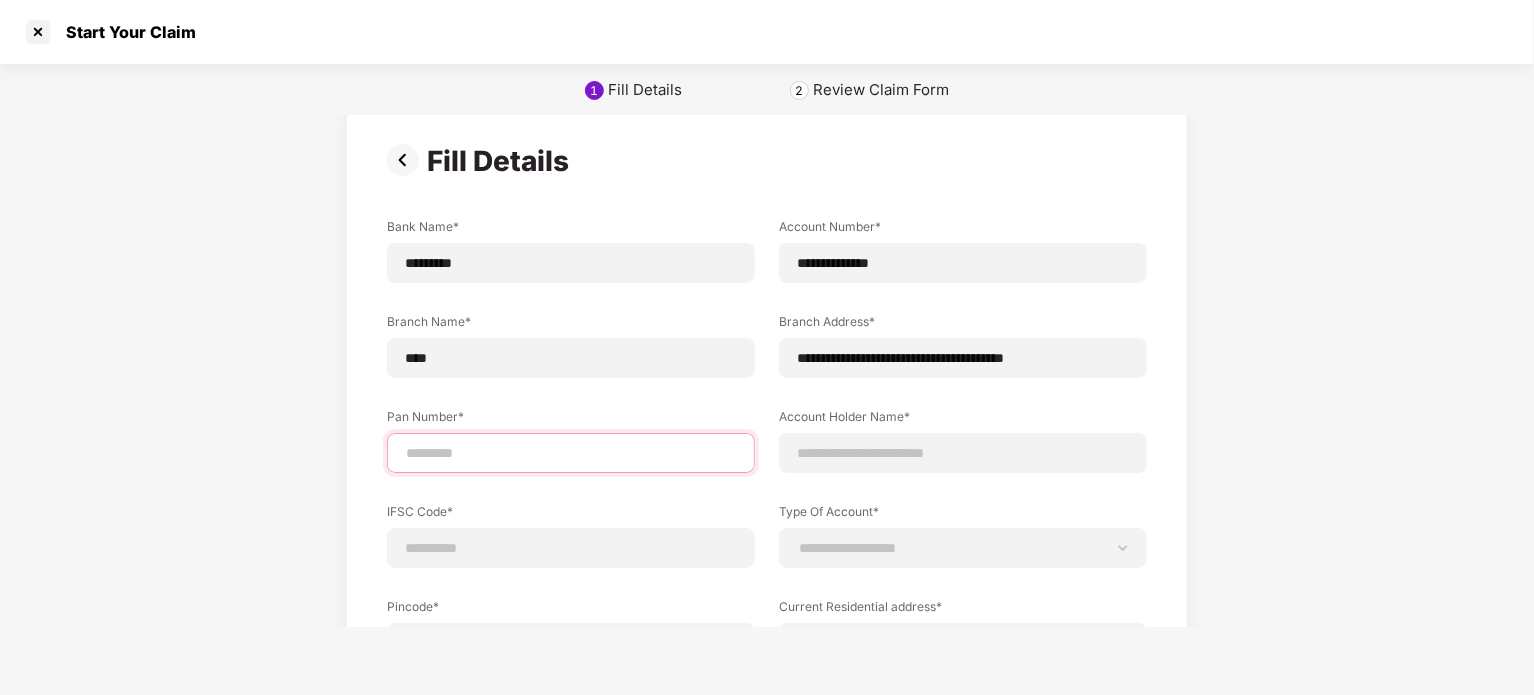 click at bounding box center (571, 453) 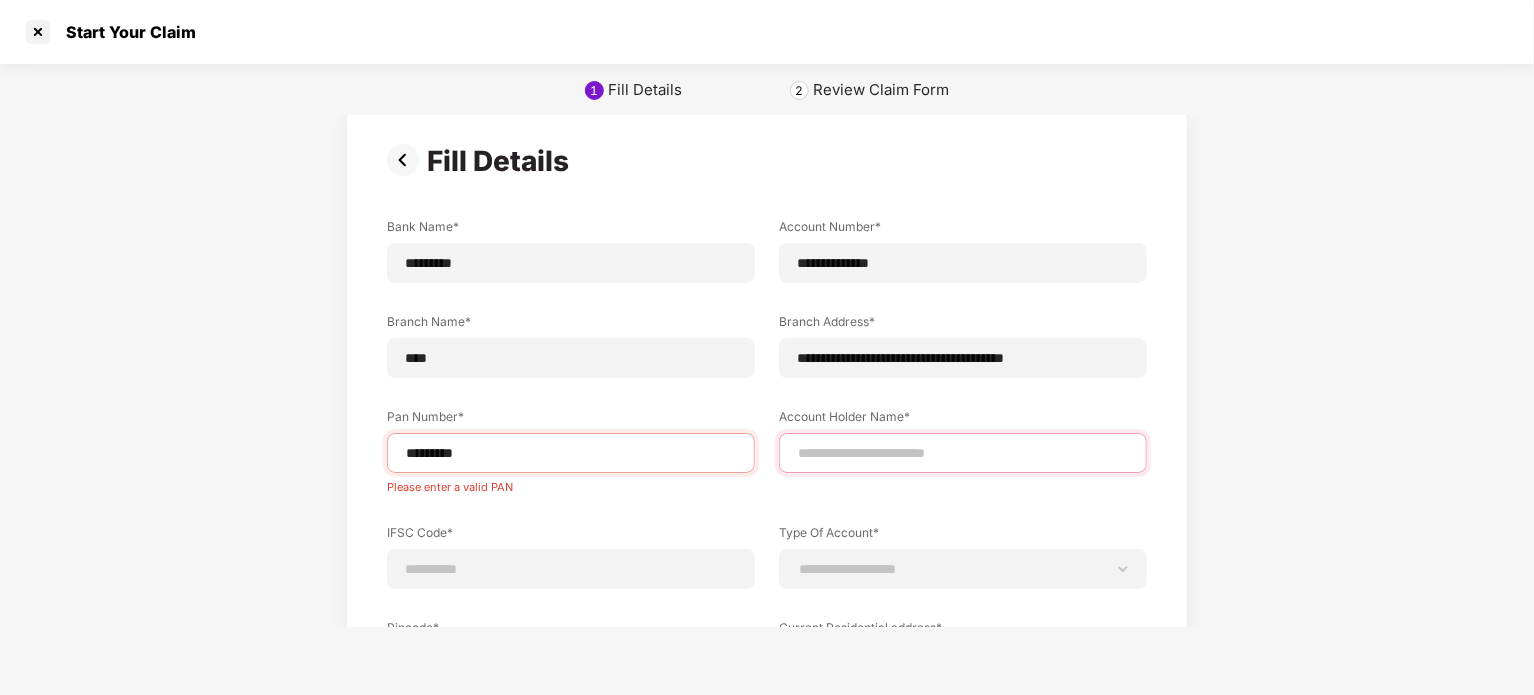 click at bounding box center (963, 453) 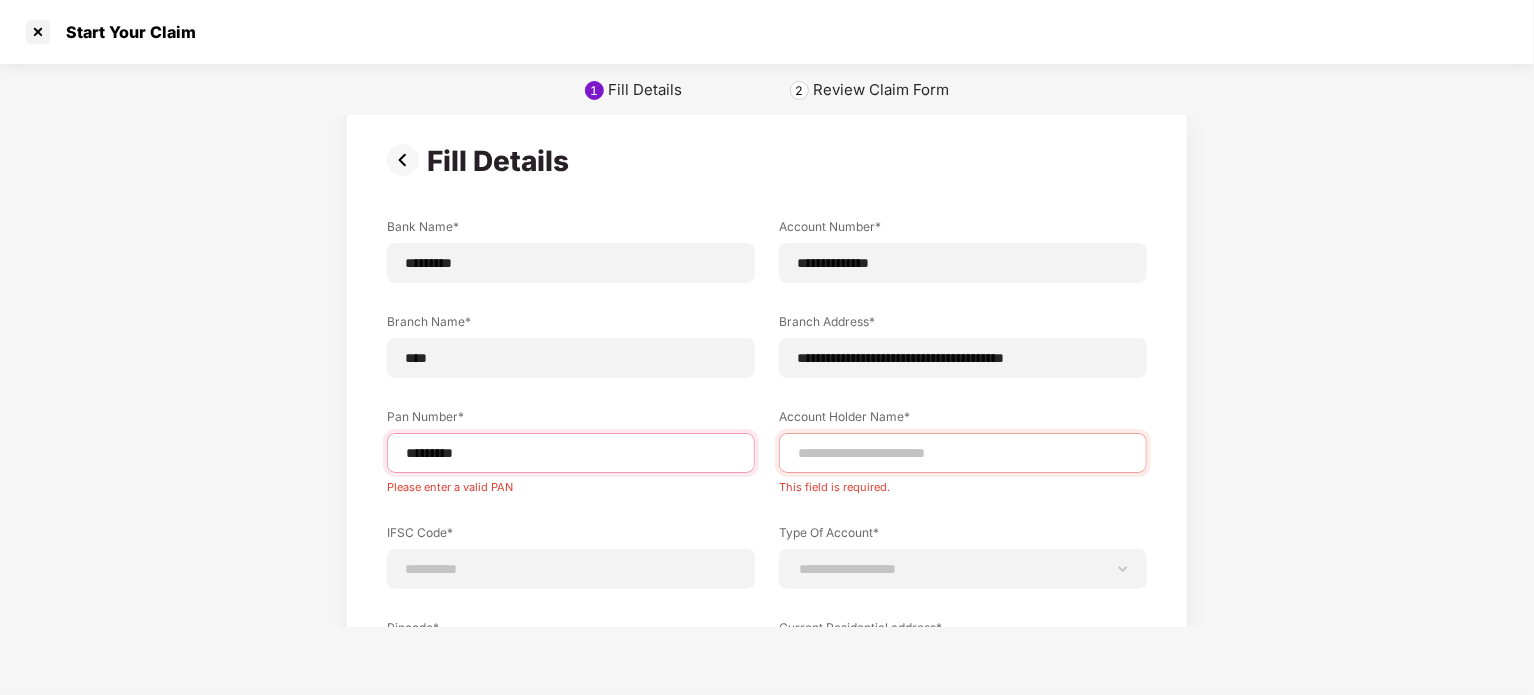 click on "*********" at bounding box center (571, 453) 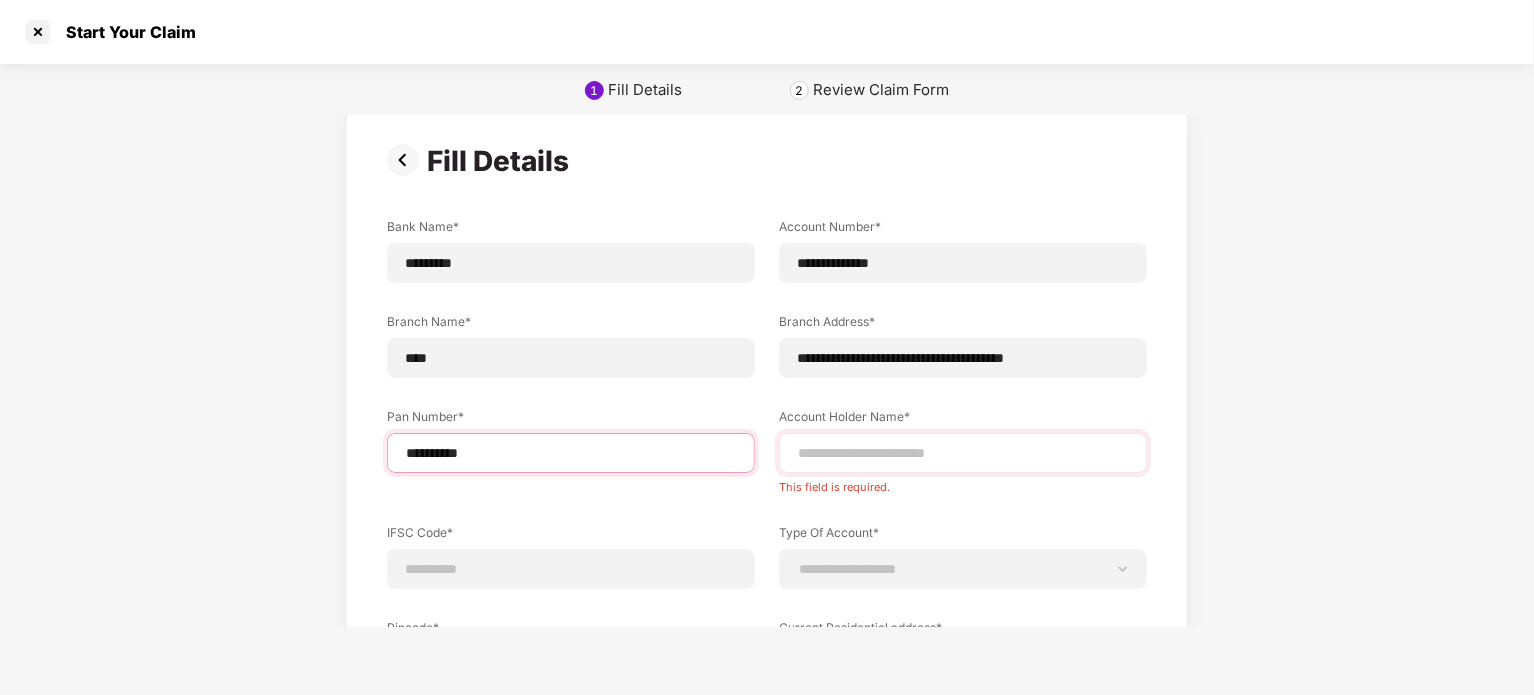 type on "**********" 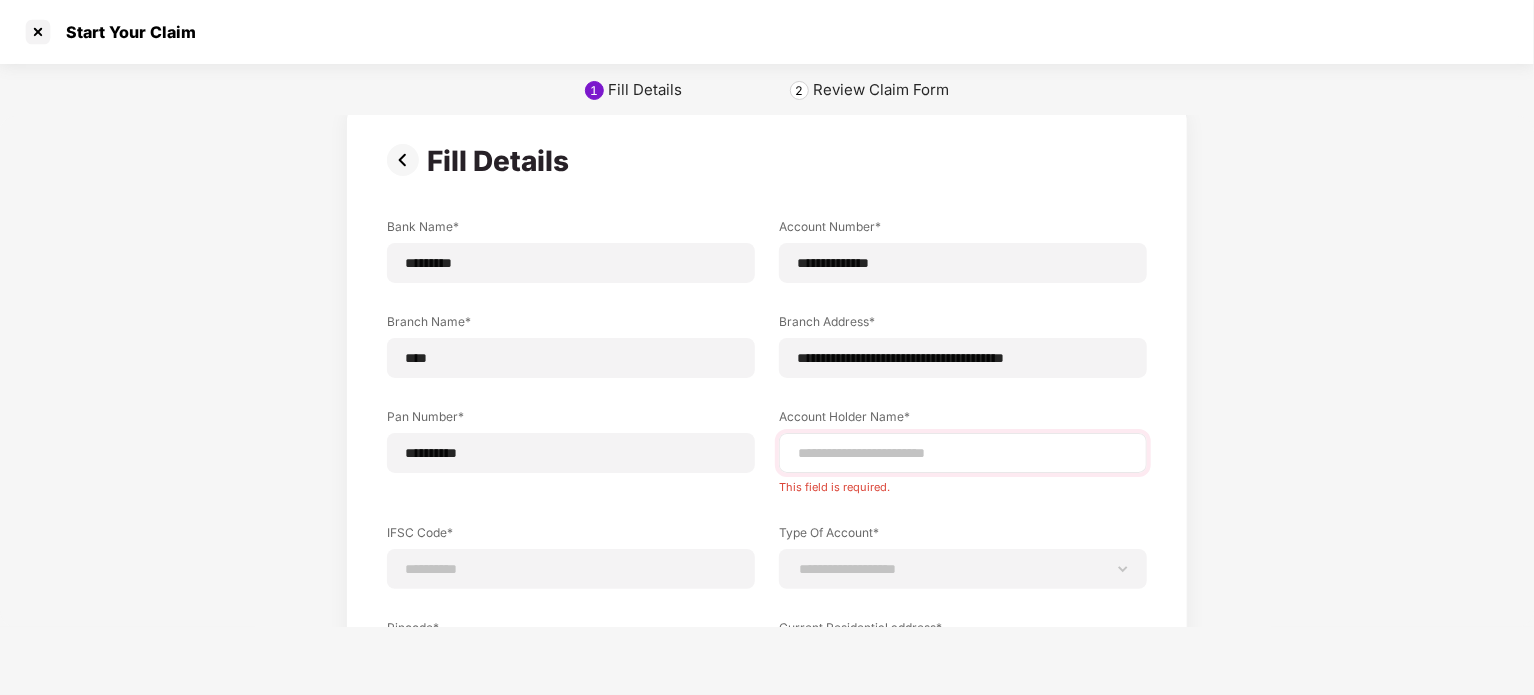 click at bounding box center [963, 453] 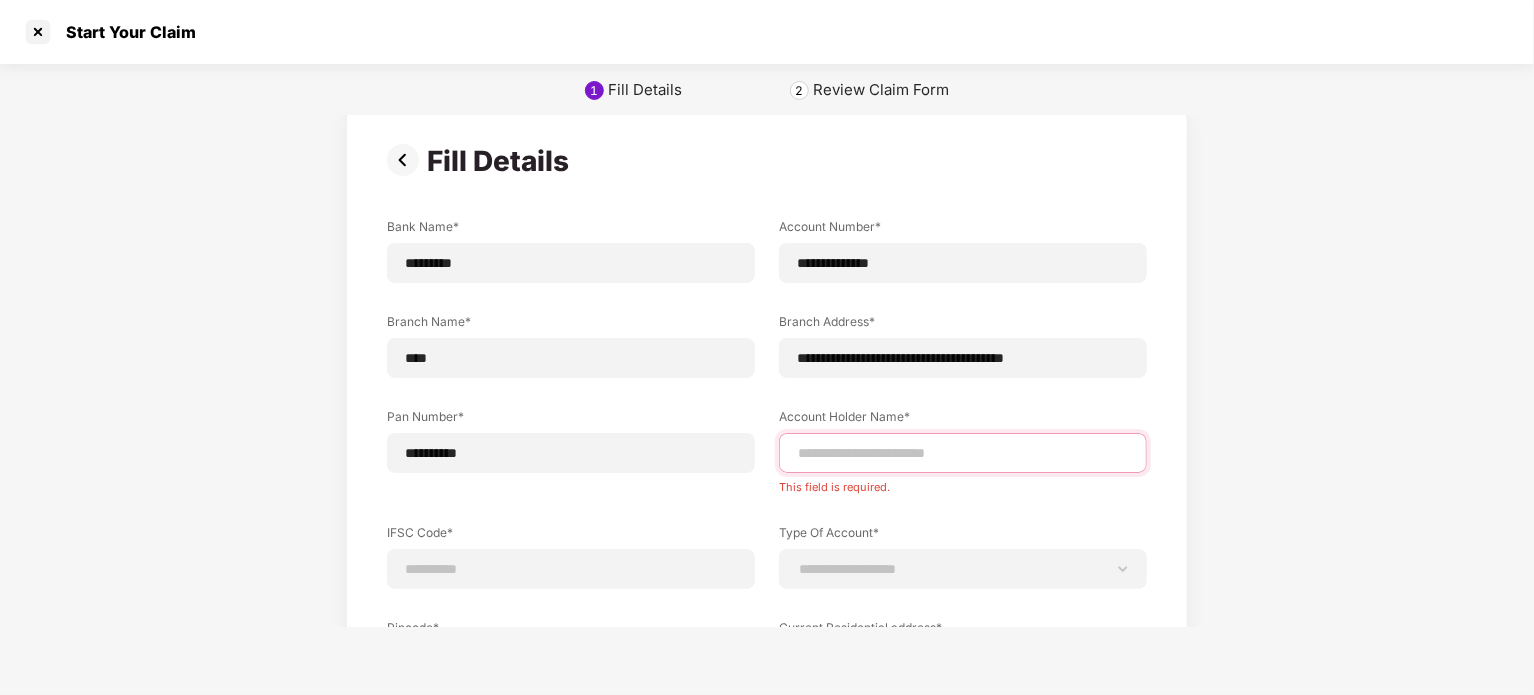 click at bounding box center [963, 453] 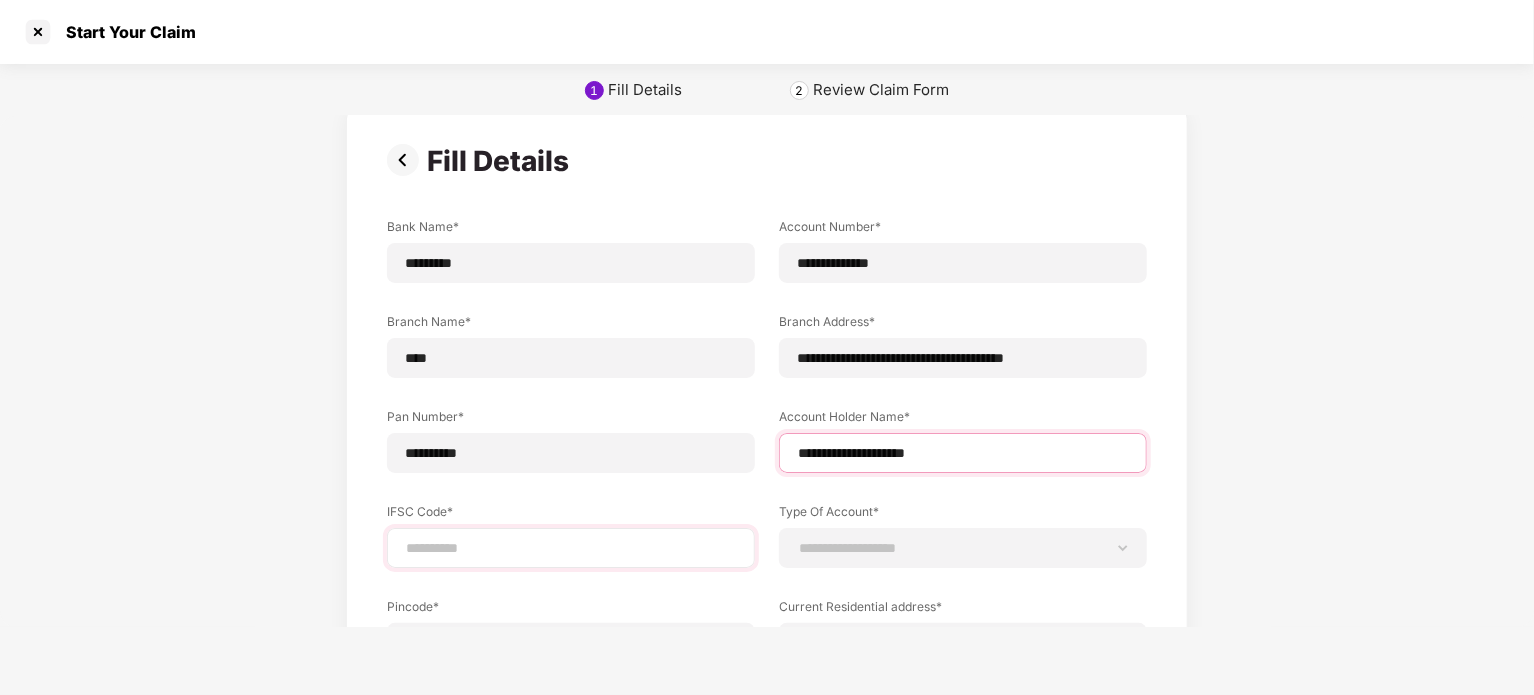 type on "**********" 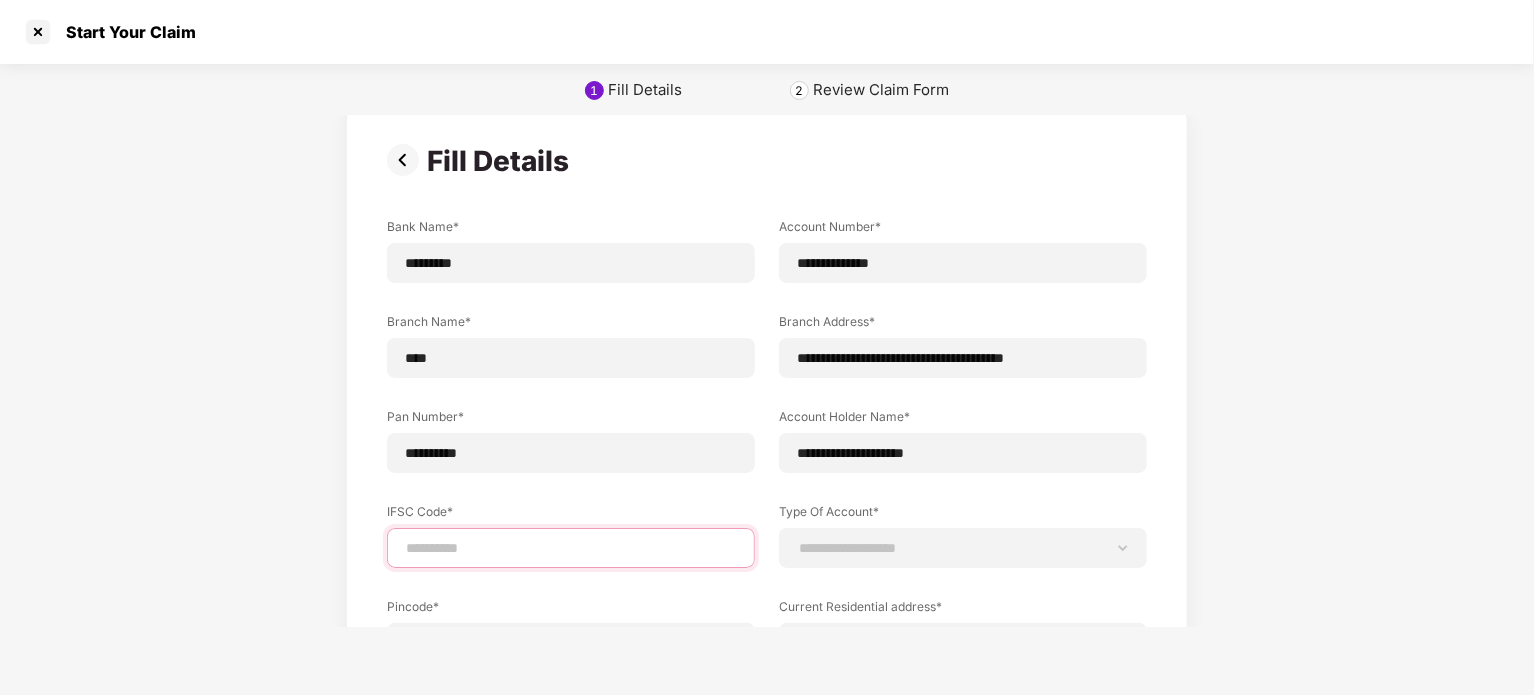 click at bounding box center [571, 548] 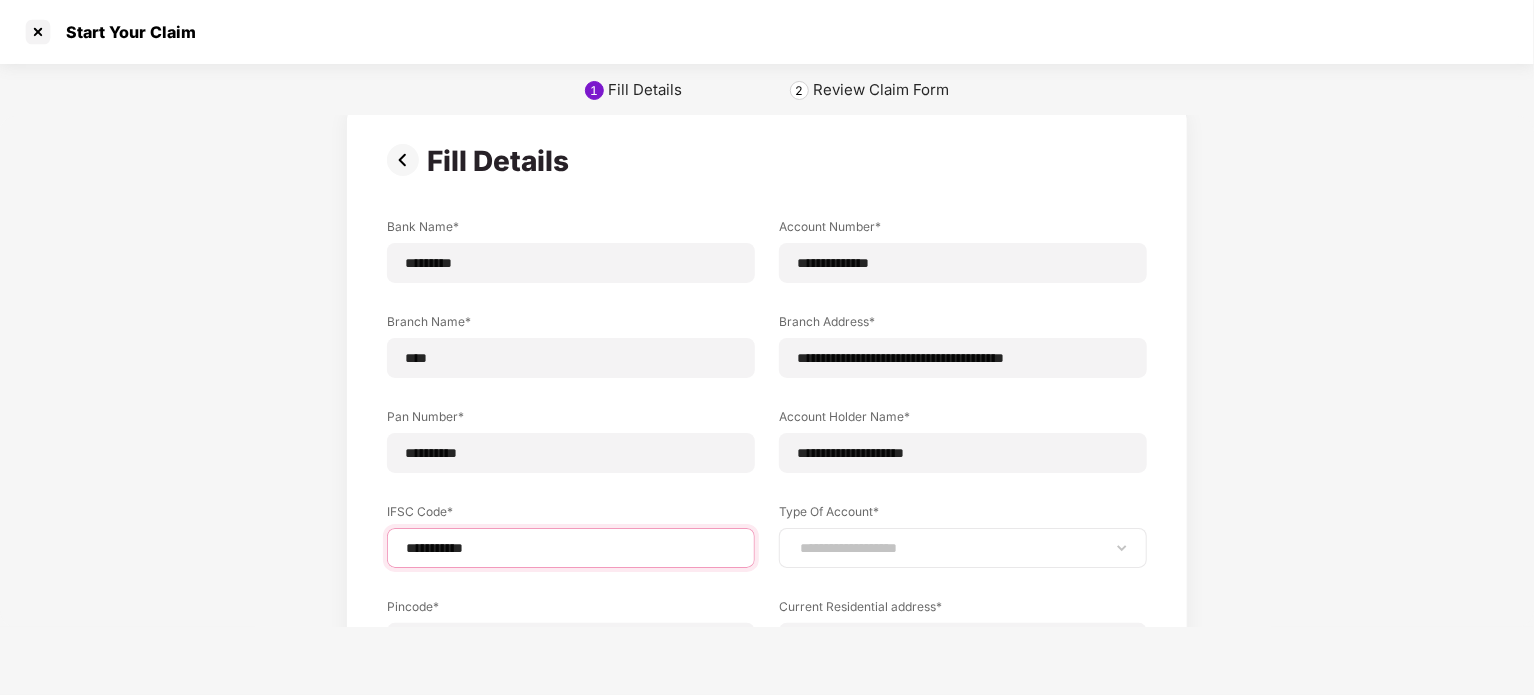 type on "**********" 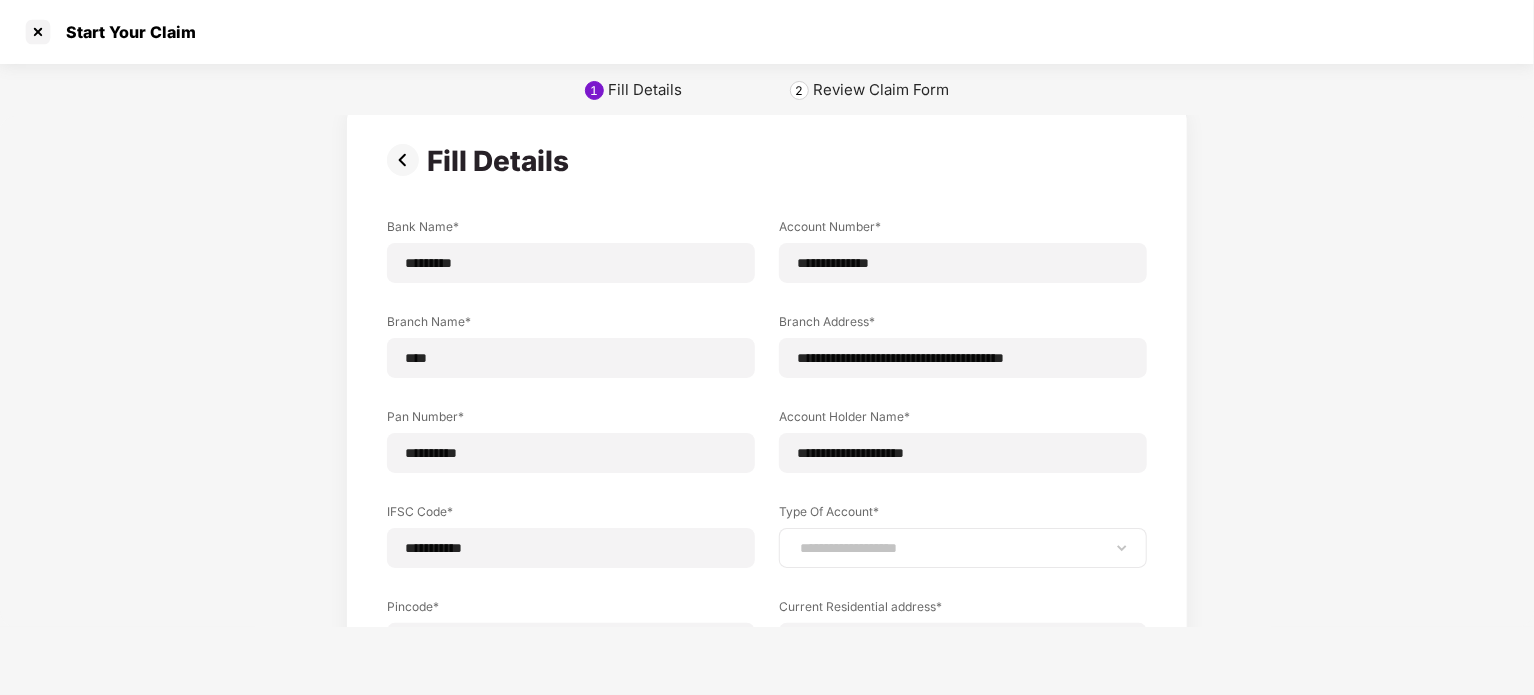 click on "**********" at bounding box center (963, 548) 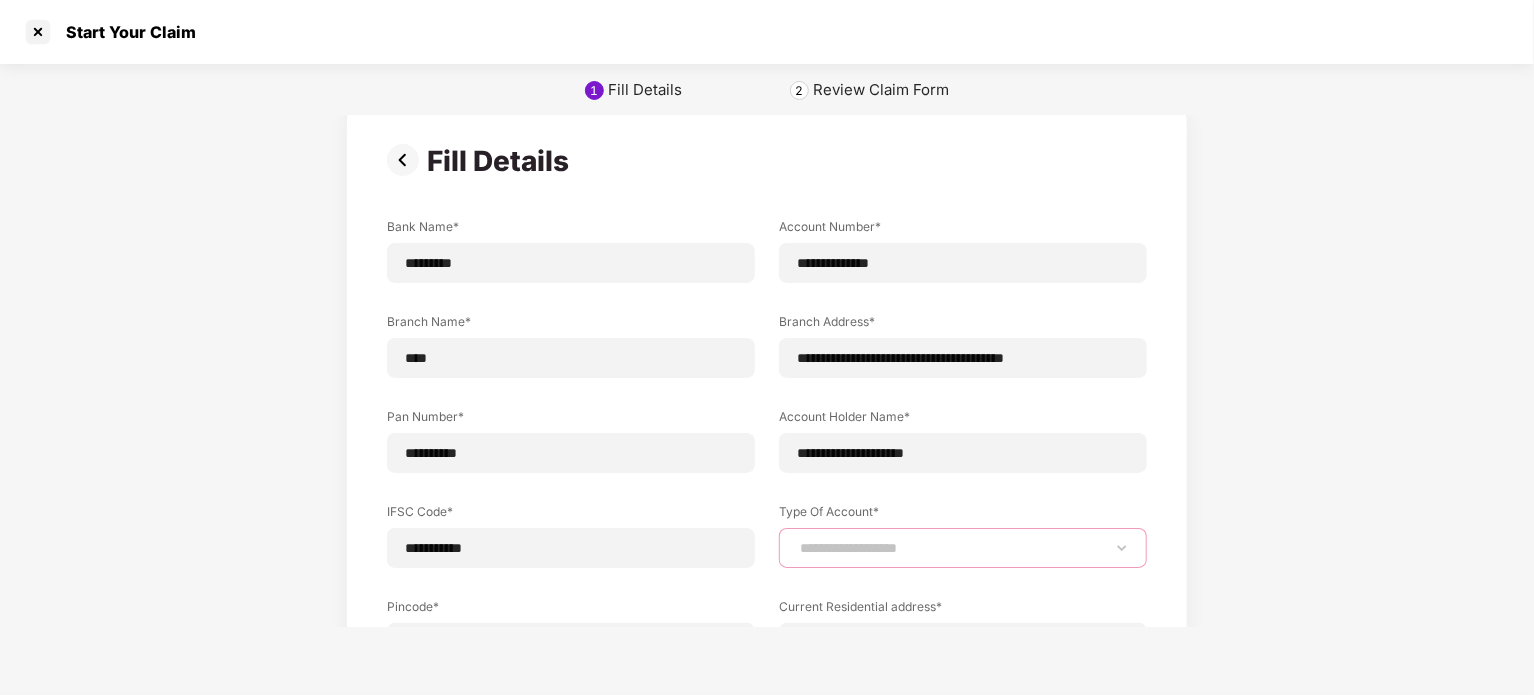 click on "**********" at bounding box center [963, 548] 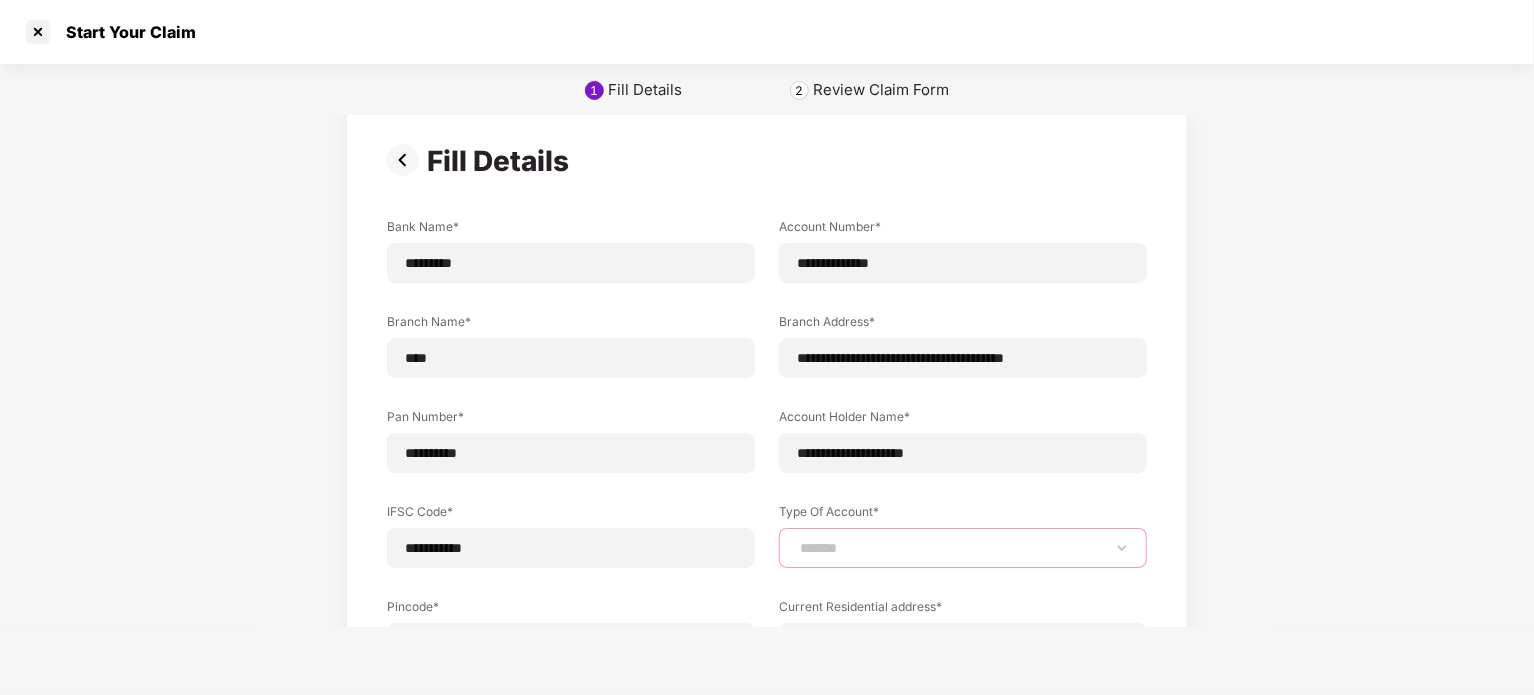 click on "**********" at bounding box center (963, 548) 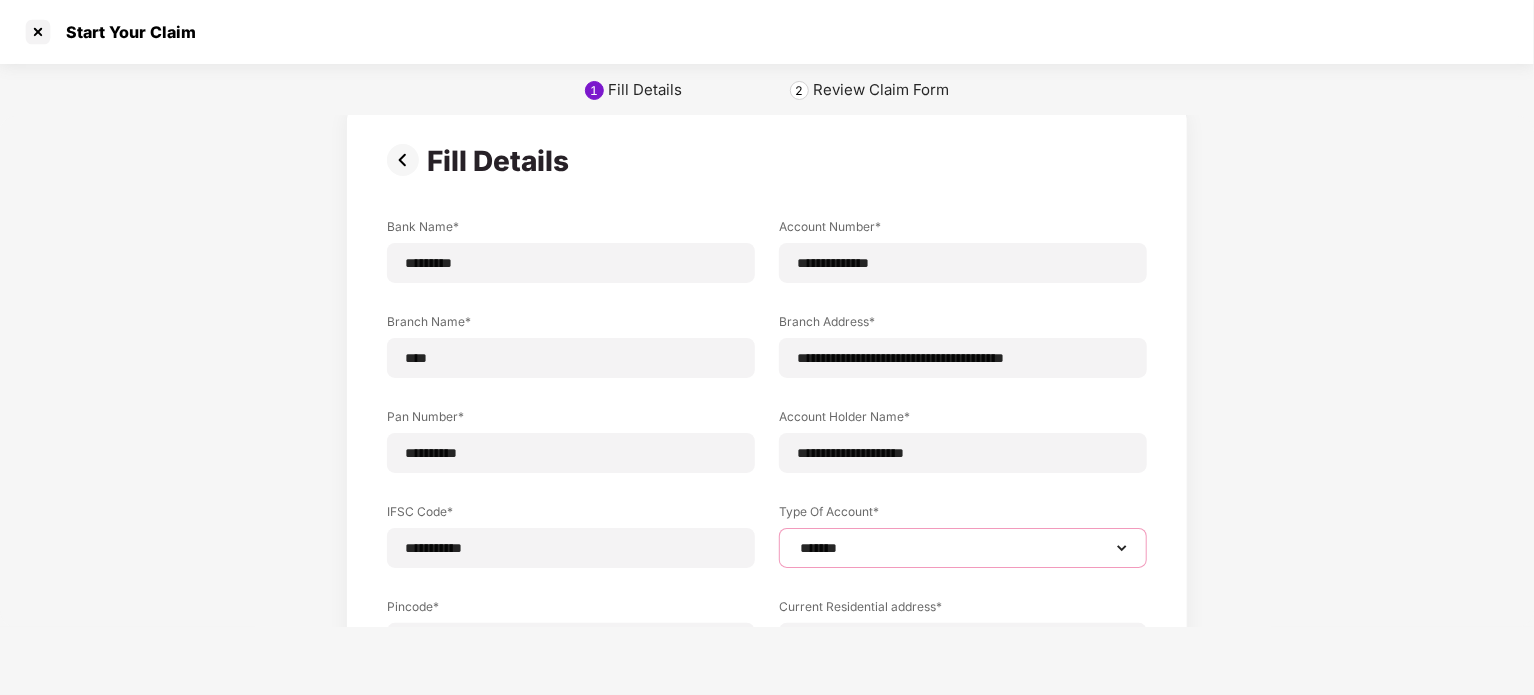 scroll, scrollTop: 171, scrollLeft: 0, axis: vertical 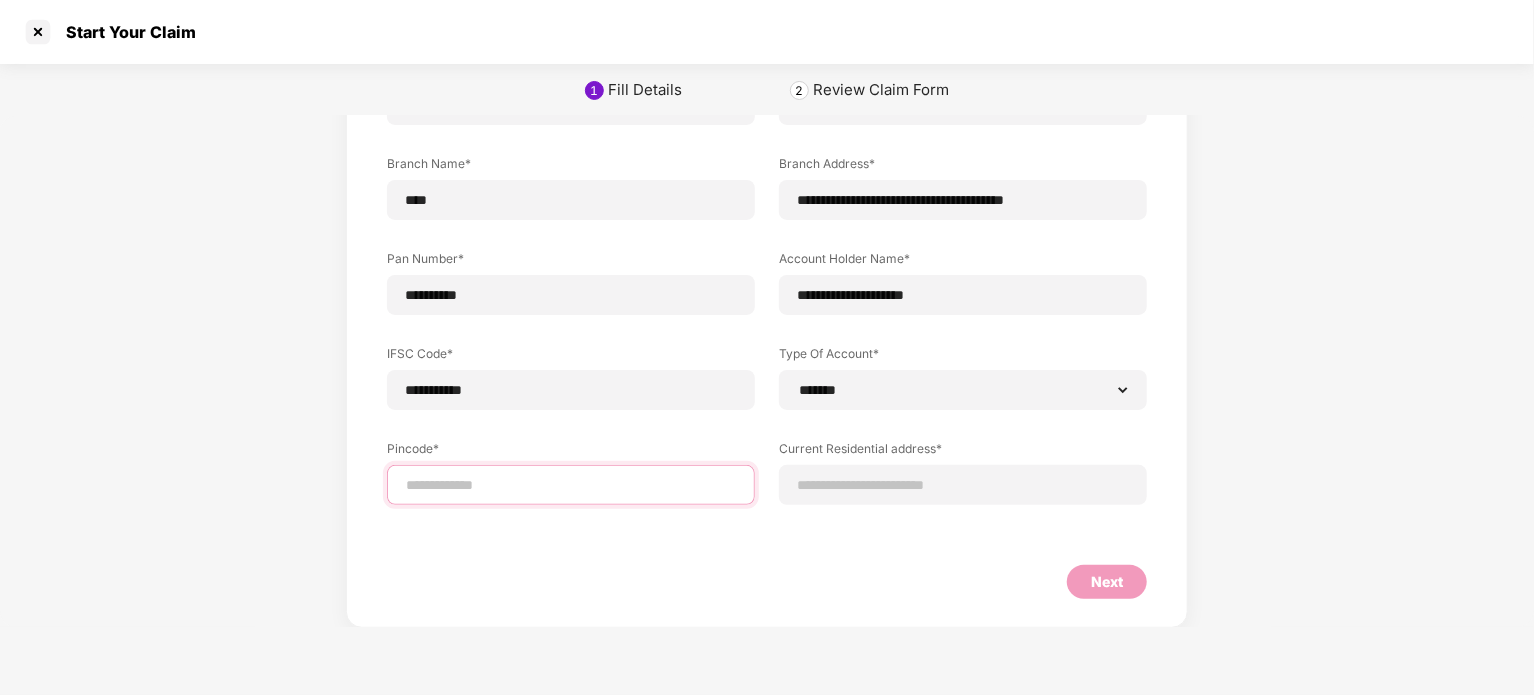 click at bounding box center [571, 485] 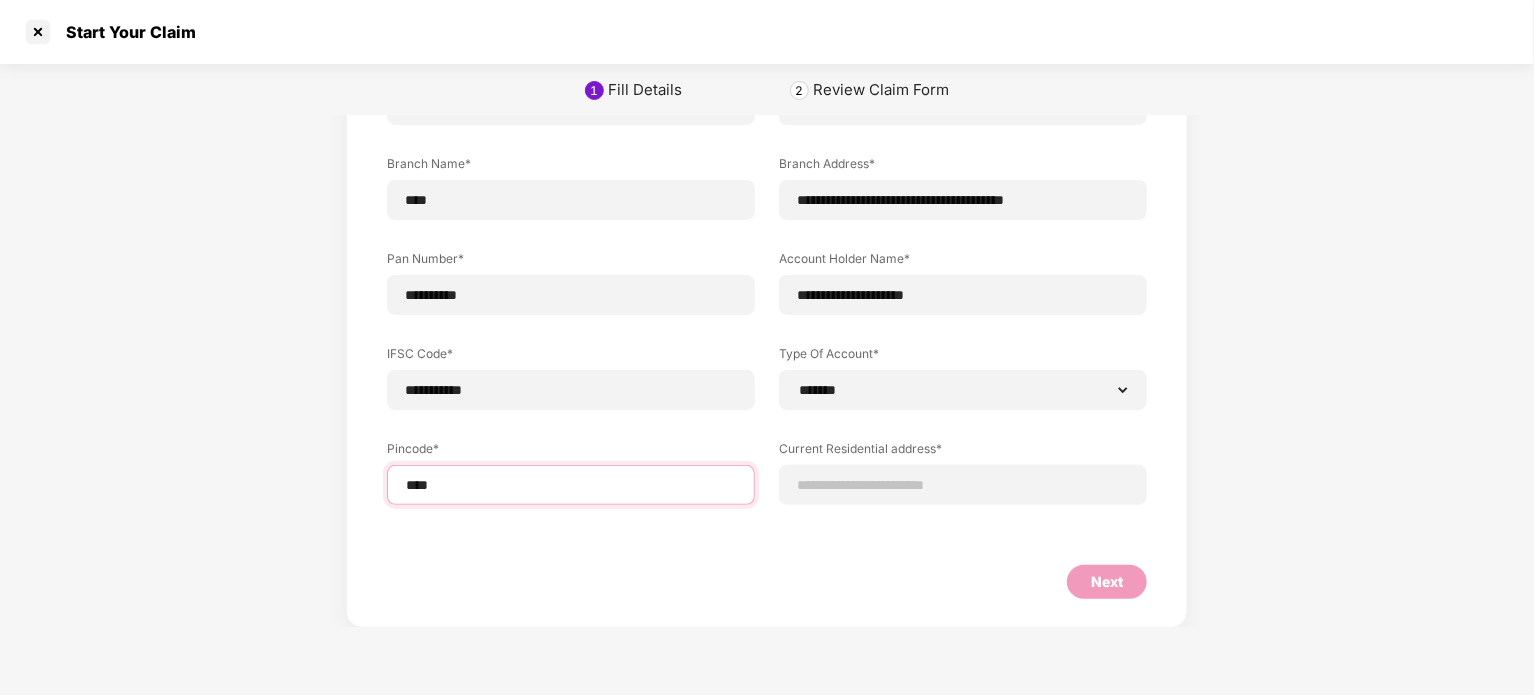 type on "*****" 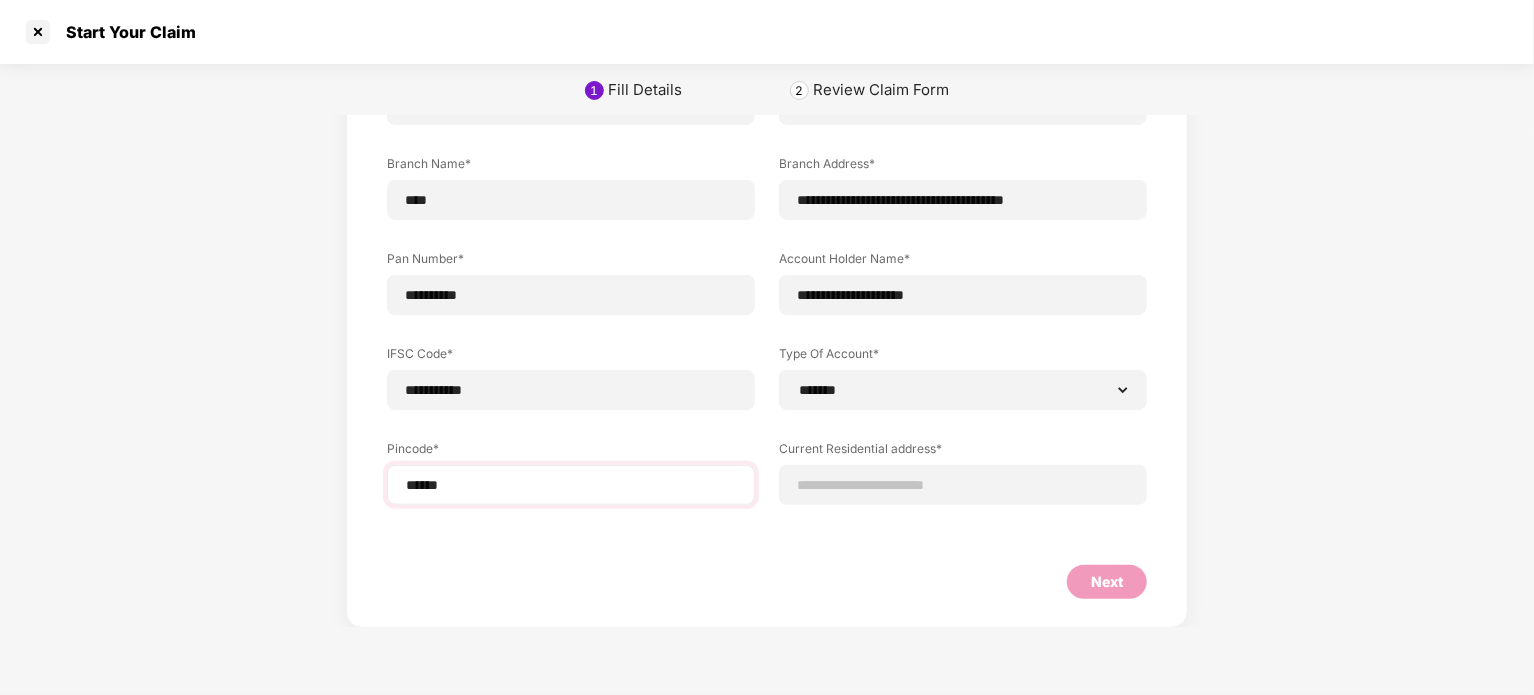 select on "*******" 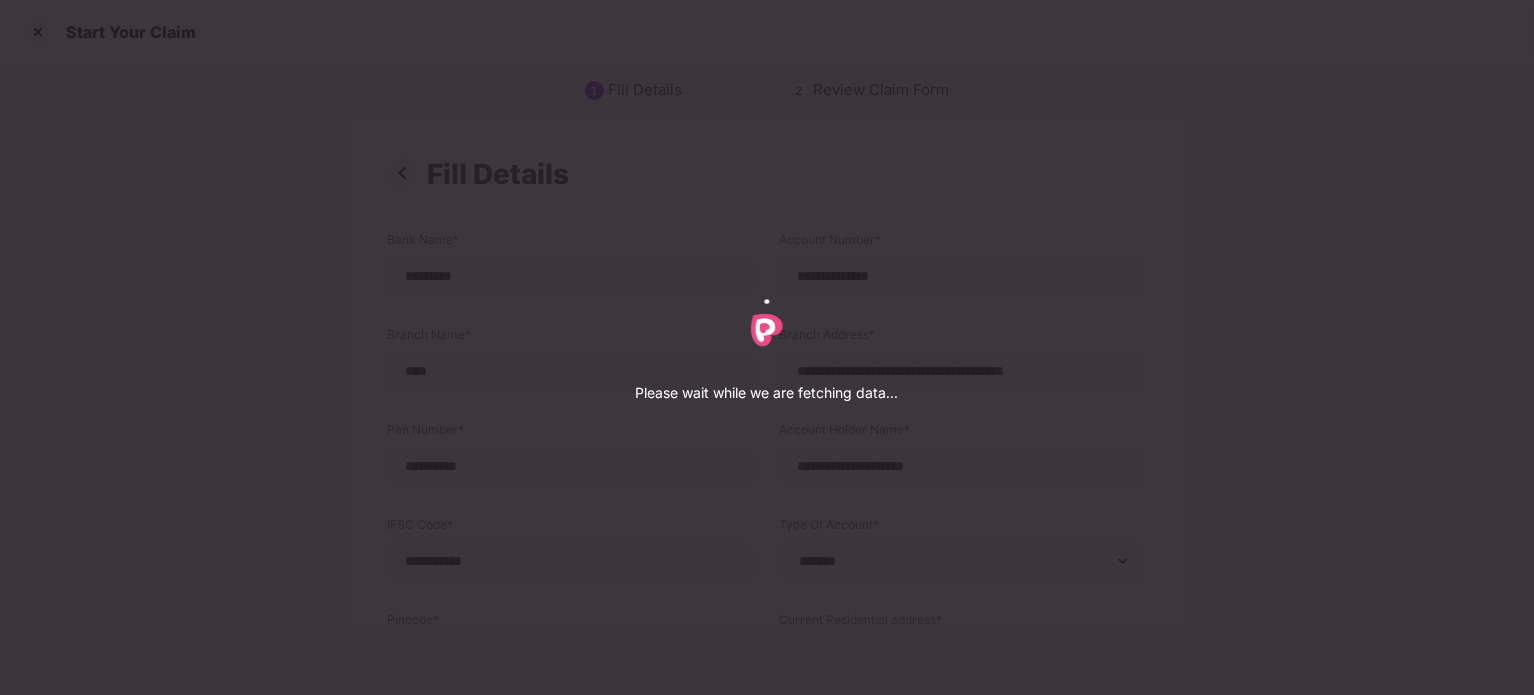 select on "*******" 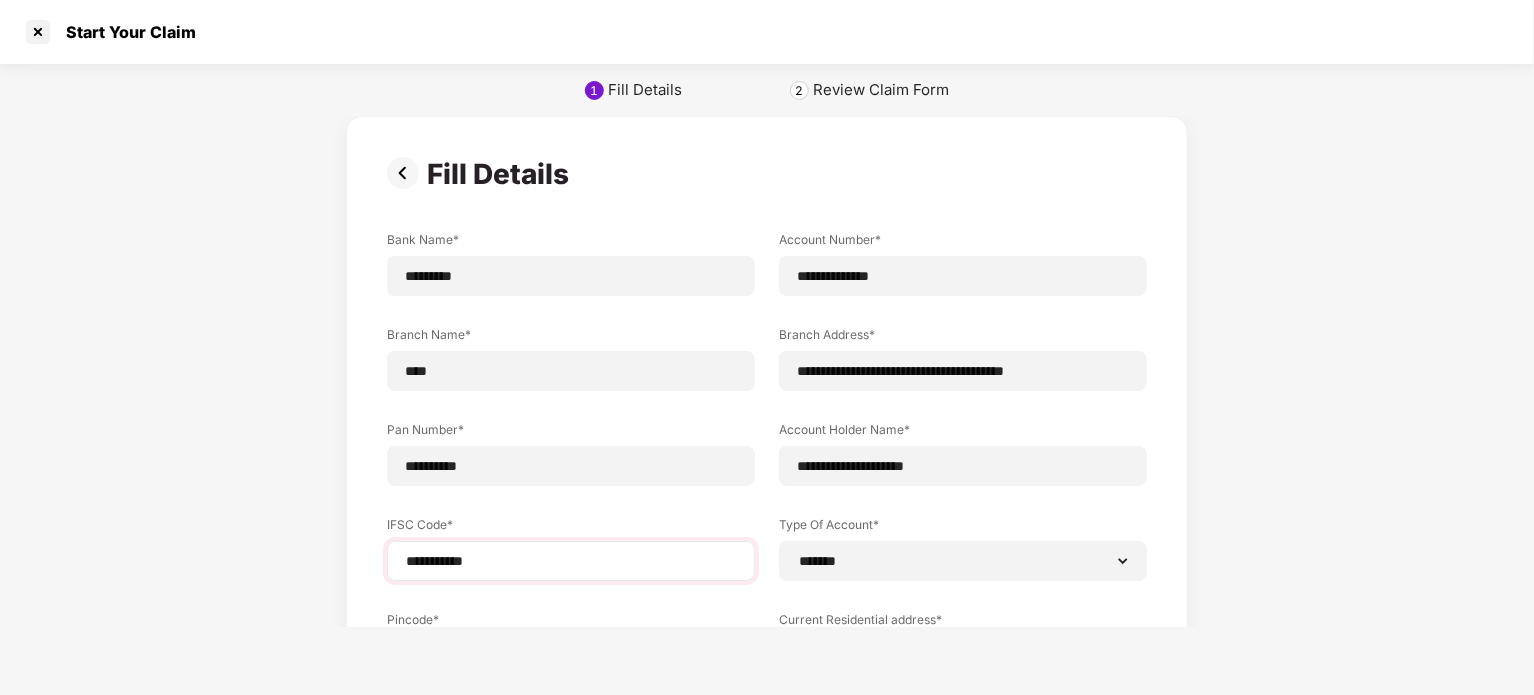 scroll, scrollTop: 266, scrollLeft: 0, axis: vertical 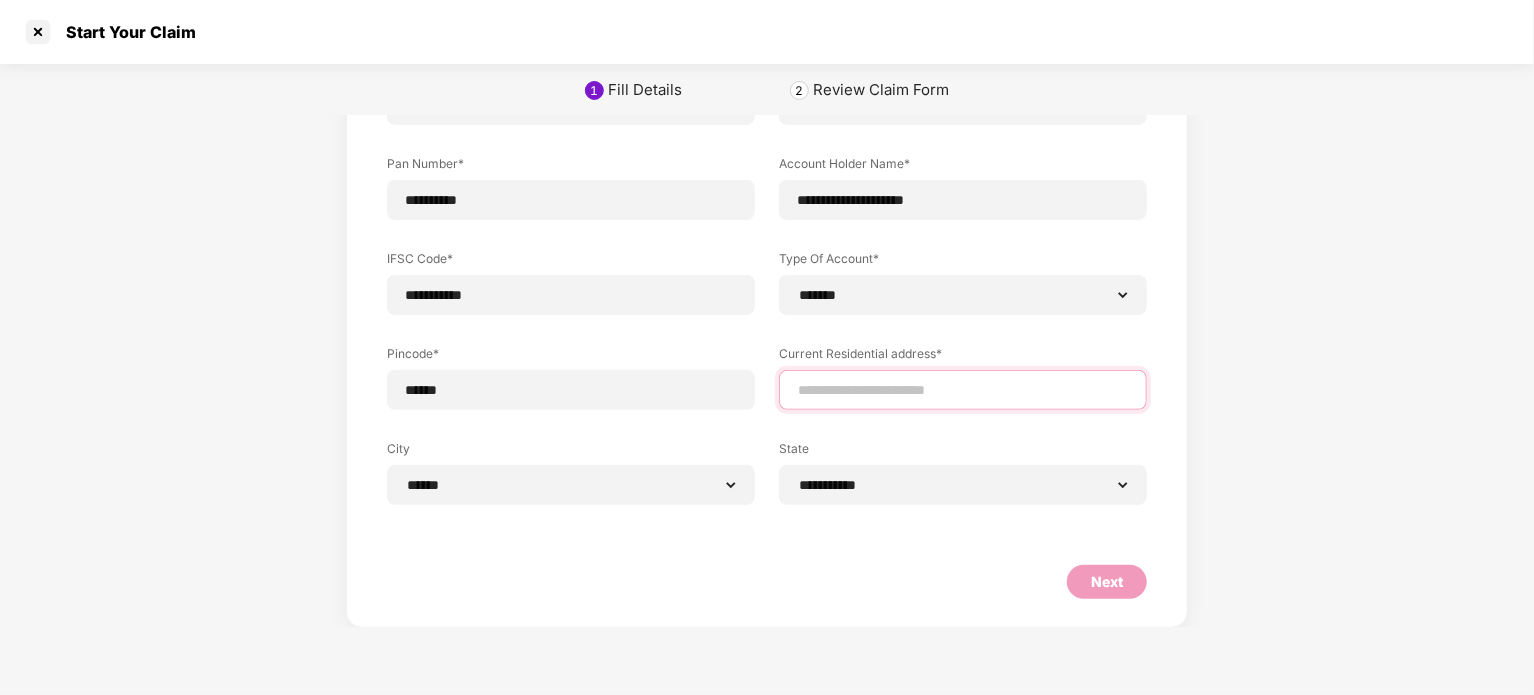 click at bounding box center (963, 390) 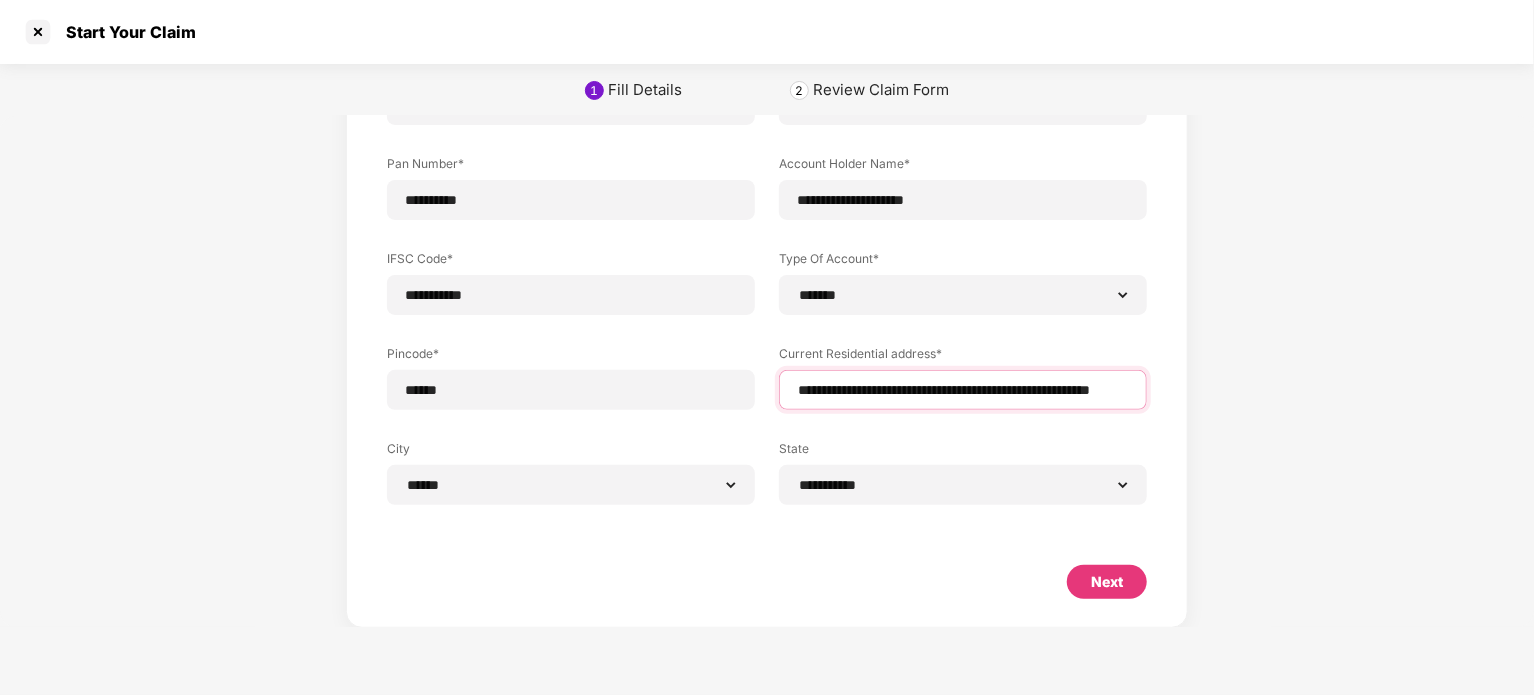 scroll, scrollTop: 0, scrollLeft: 69, axis: horizontal 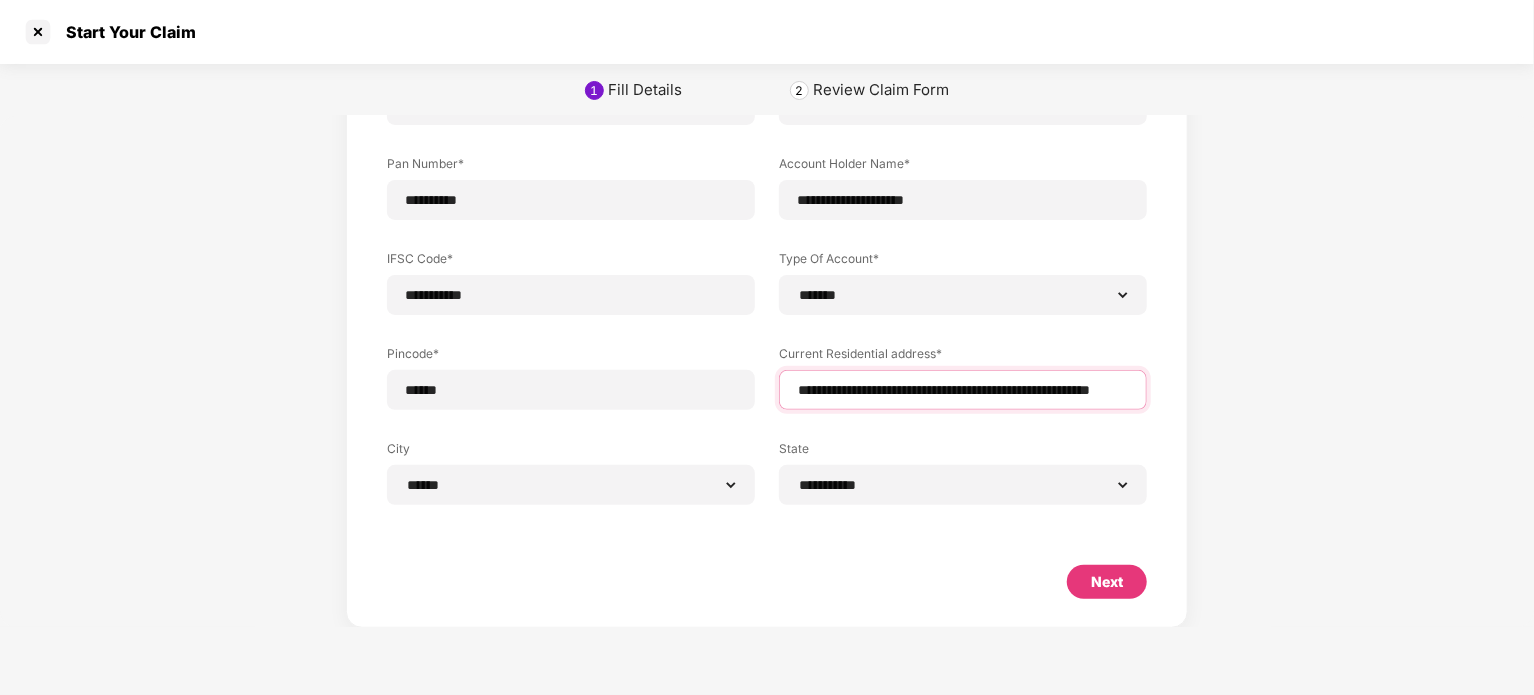 type on "**********" 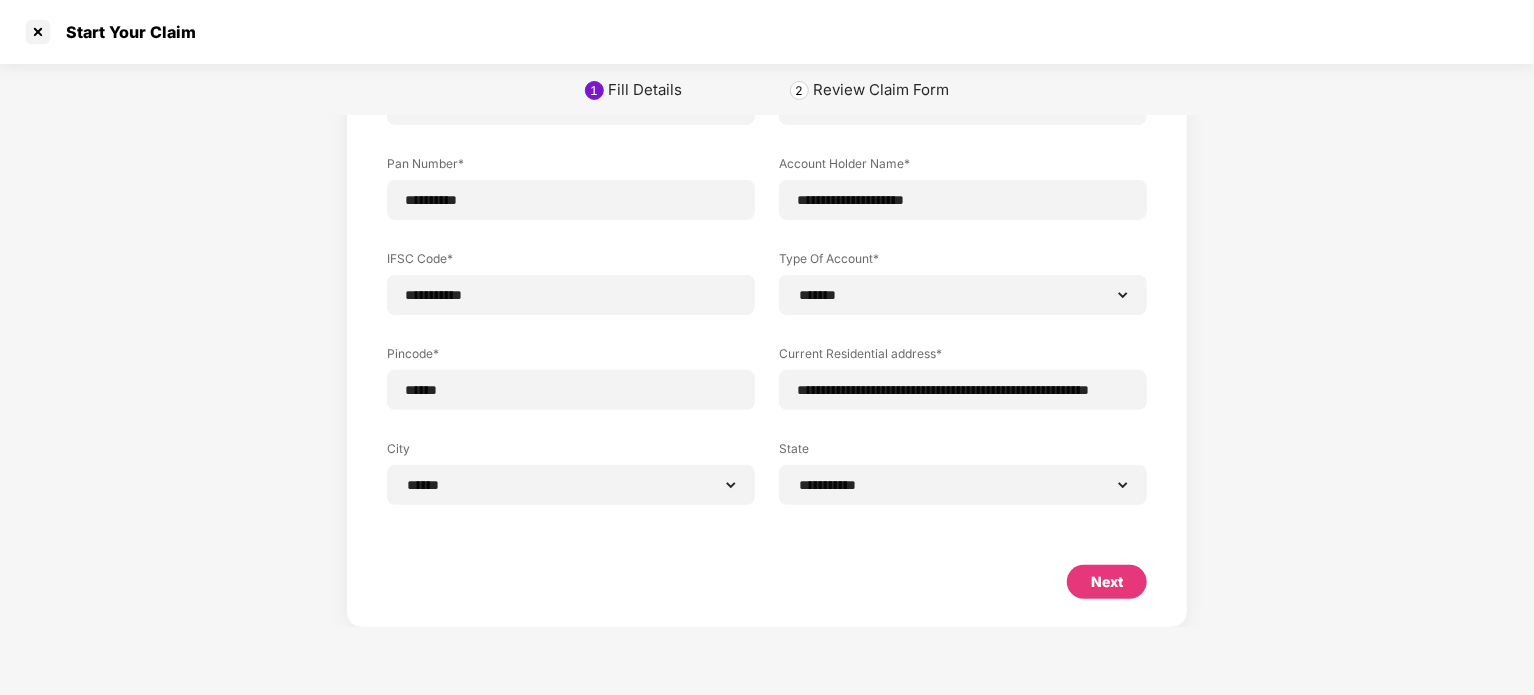 scroll, scrollTop: 0, scrollLeft: 0, axis: both 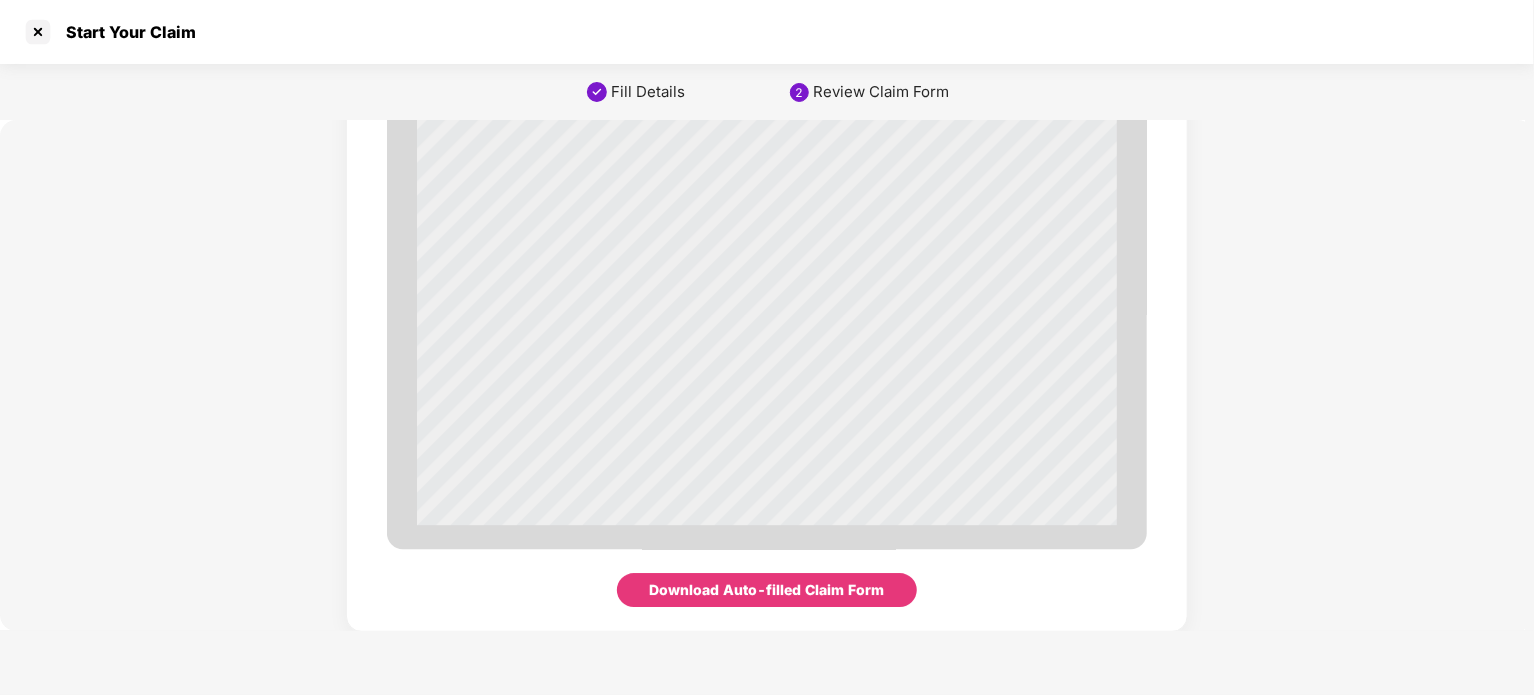 click on "Download Auto-filled Claim Form" at bounding box center (767, 590) 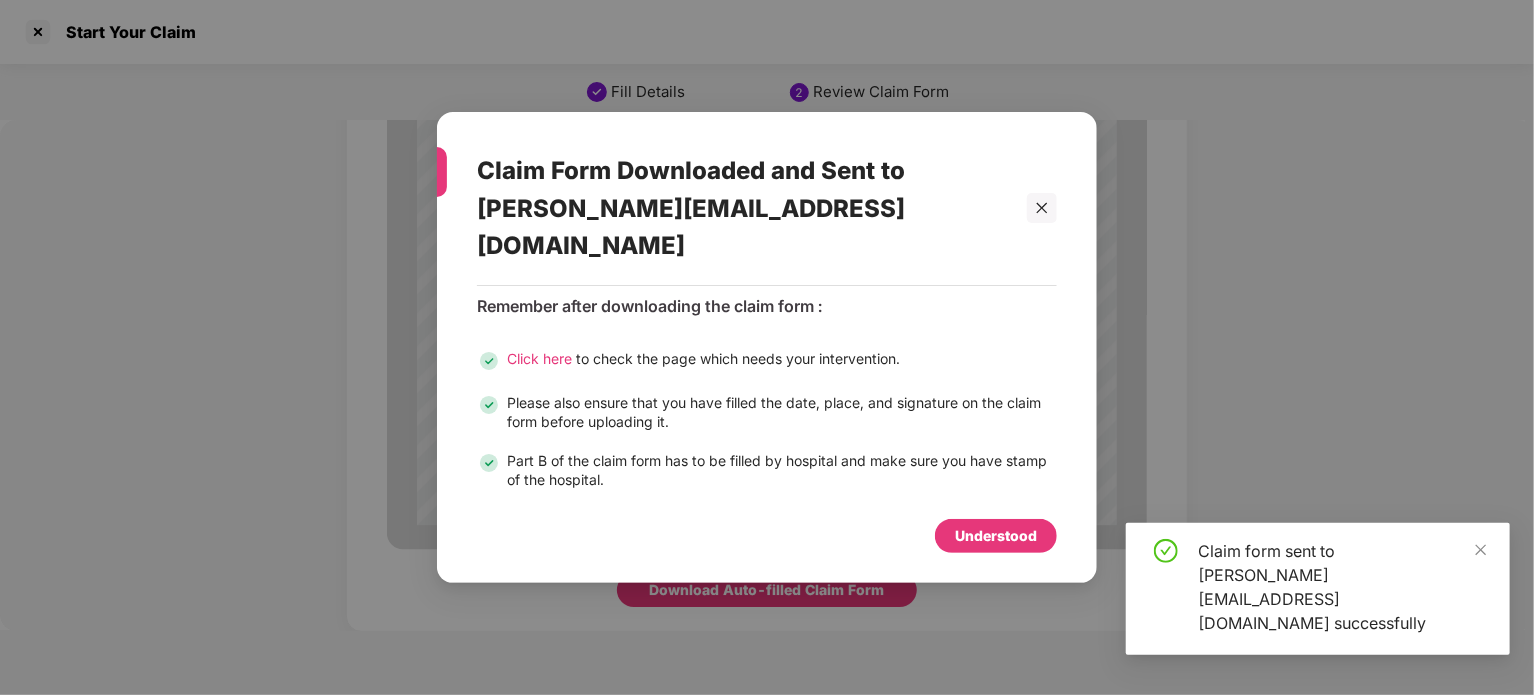 click on "Understood" at bounding box center (996, 536) 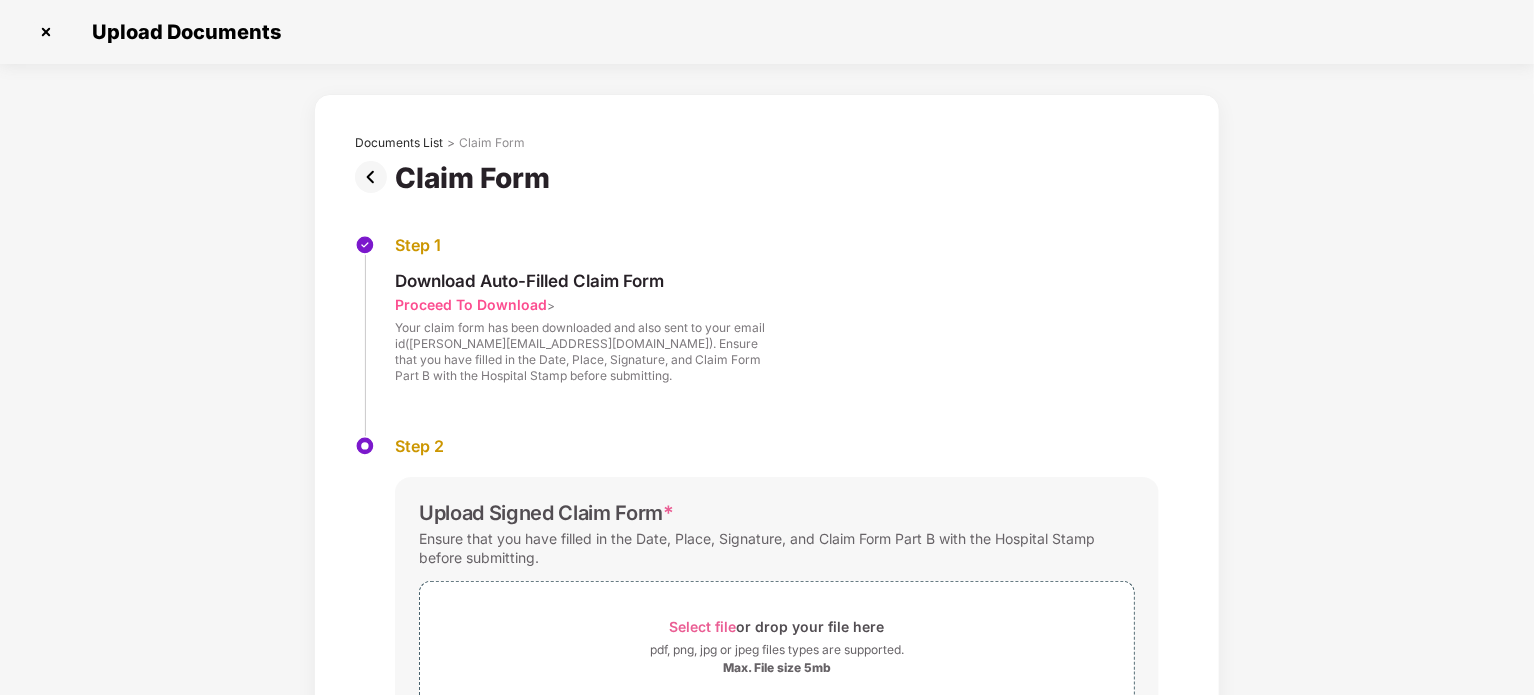 scroll, scrollTop: 0, scrollLeft: 0, axis: both 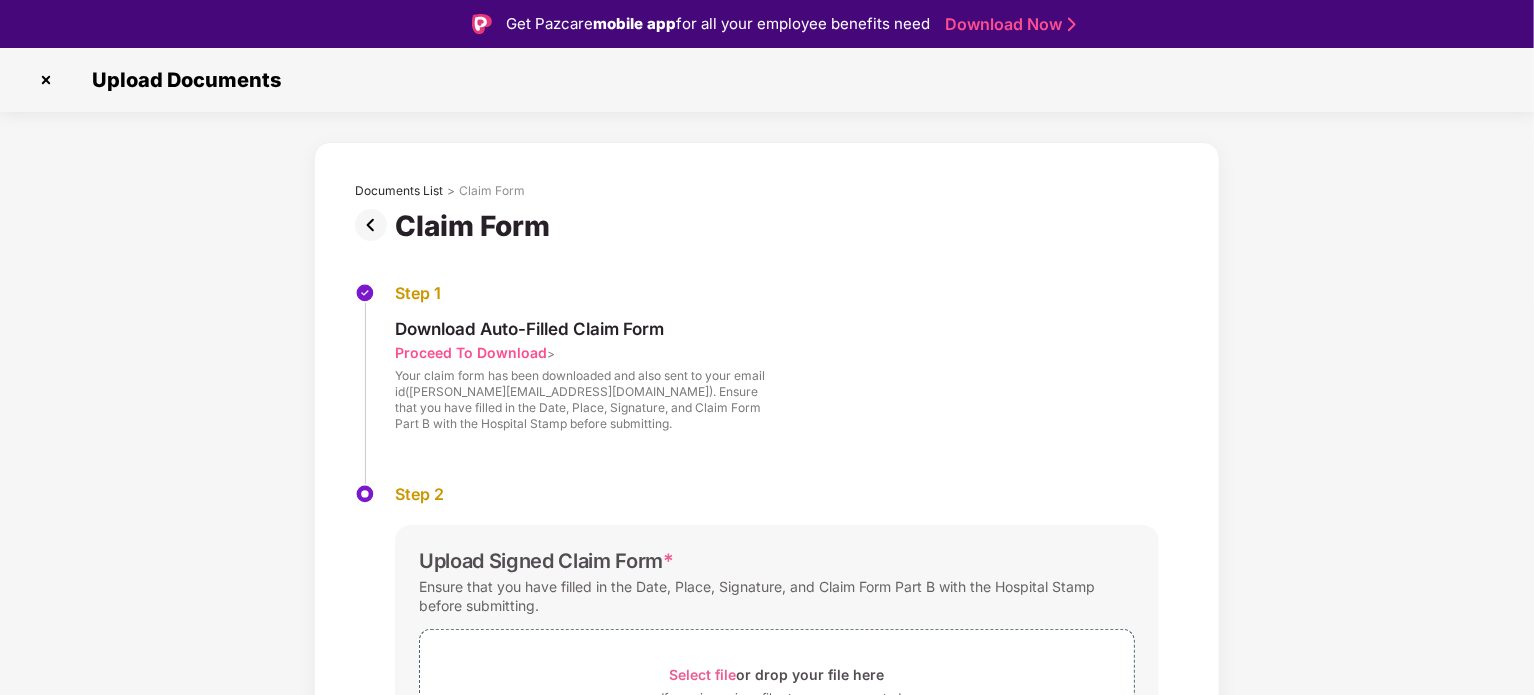 click on "Proceed To Download" at bounding box center (471, 352) 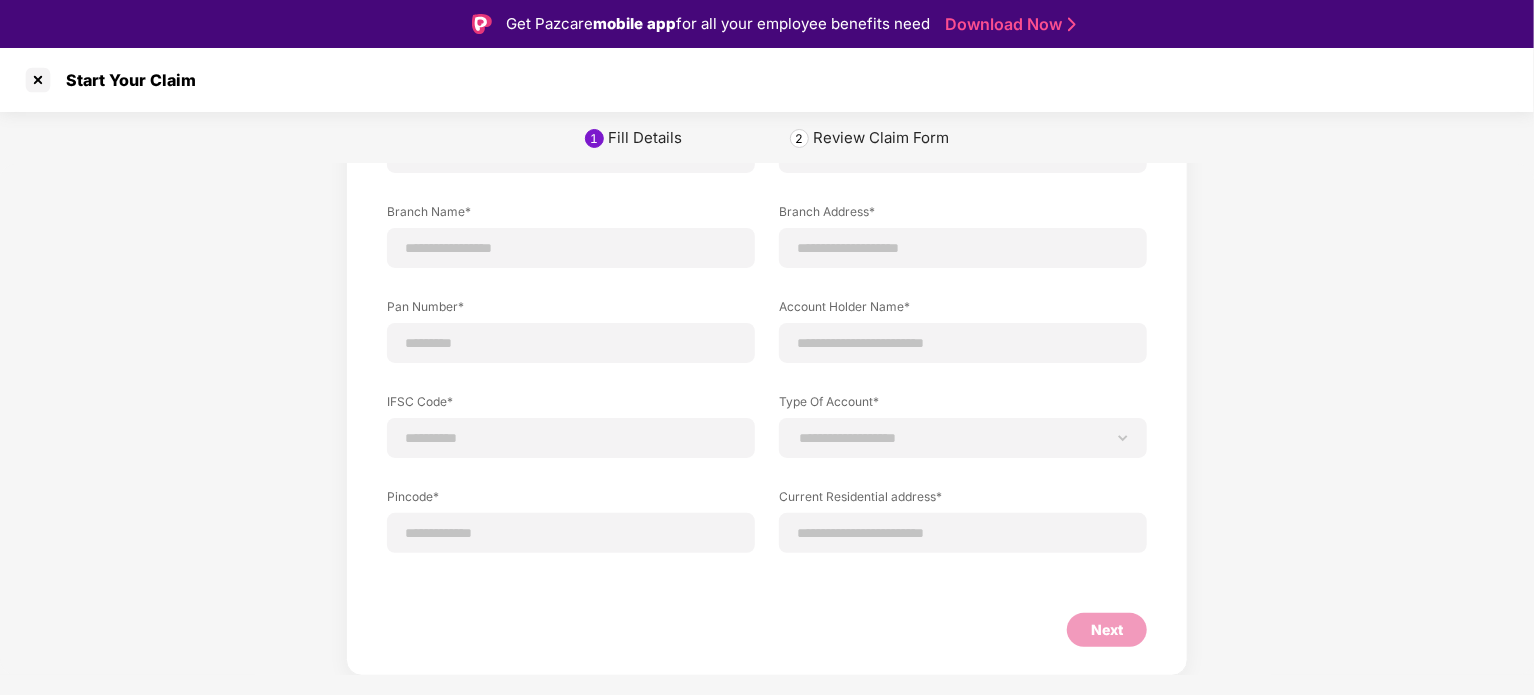 scroll, scrollTop: 0, scrollLeft: 0, axis: both 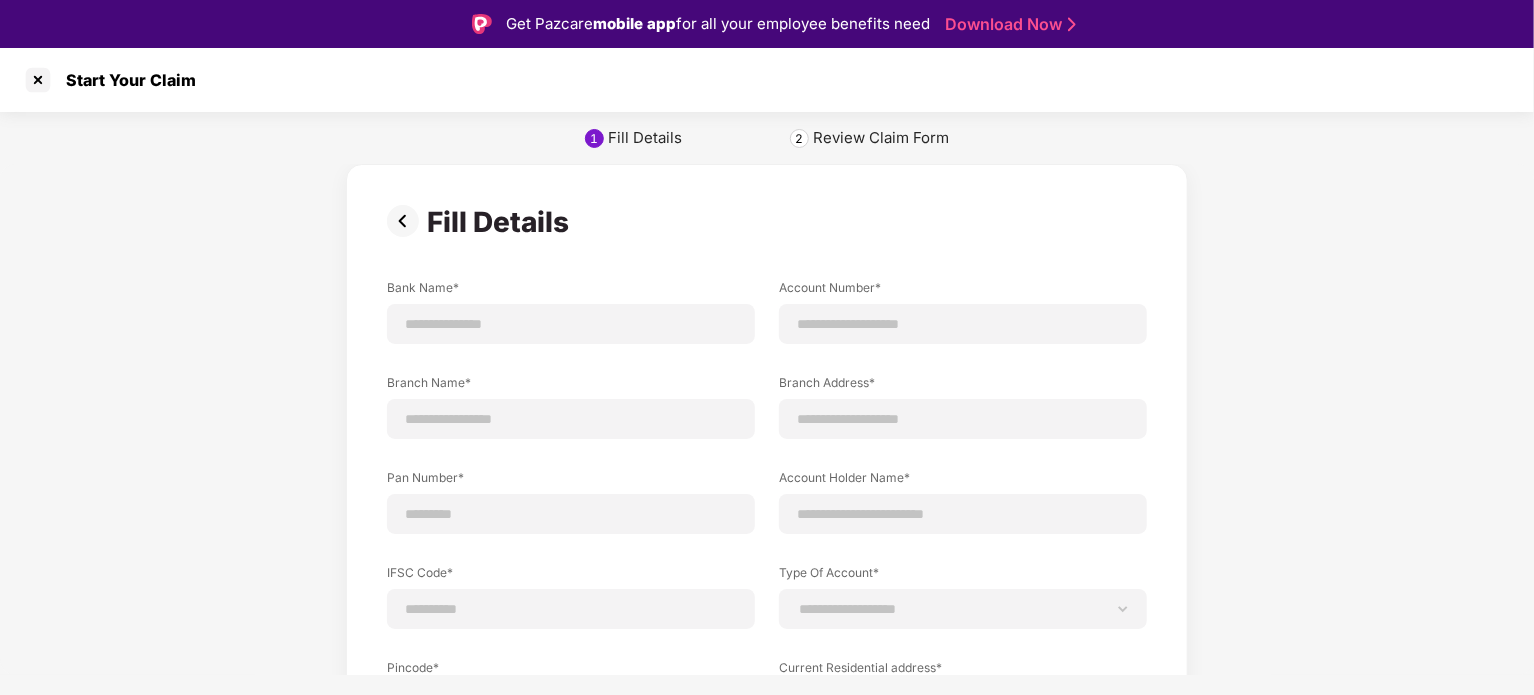 click on "Review Claim Form" at bounding box center [881, 138] 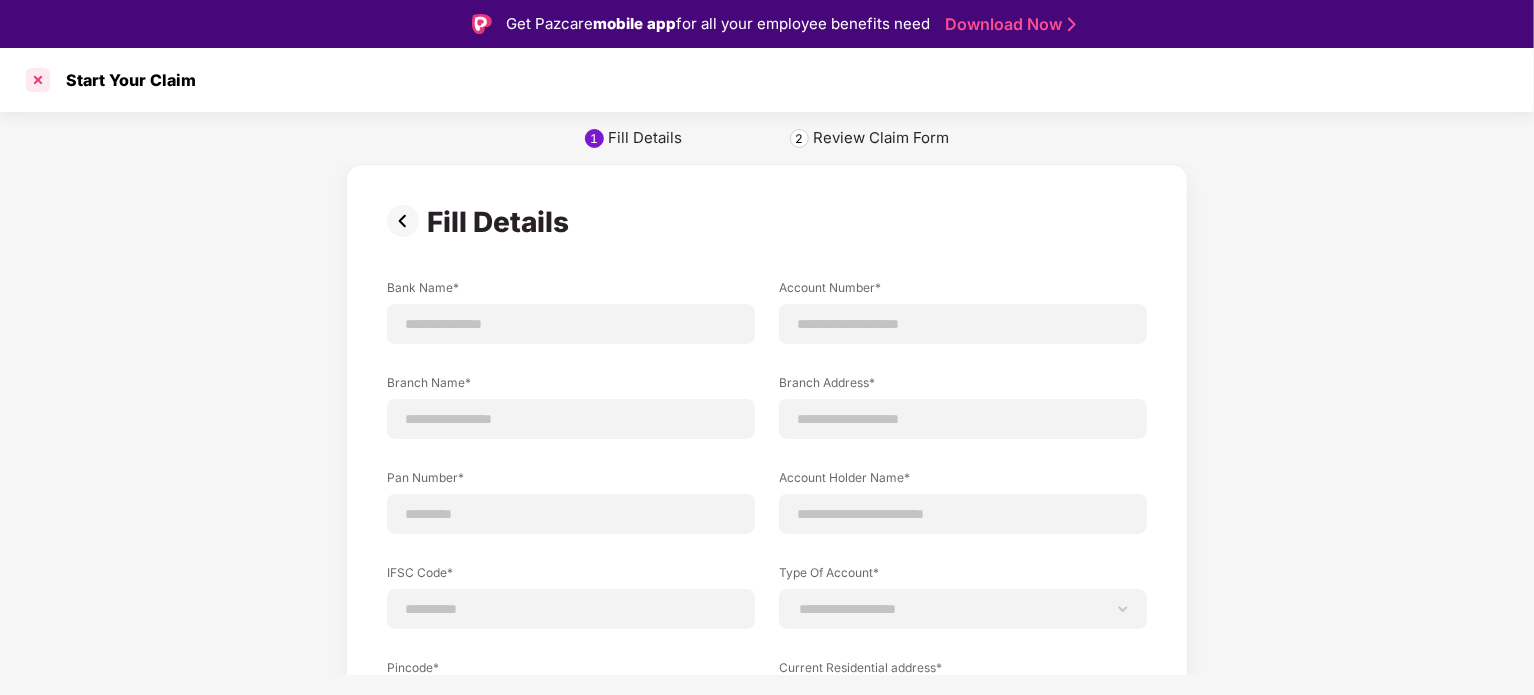 click at bounding box center (38, 80) 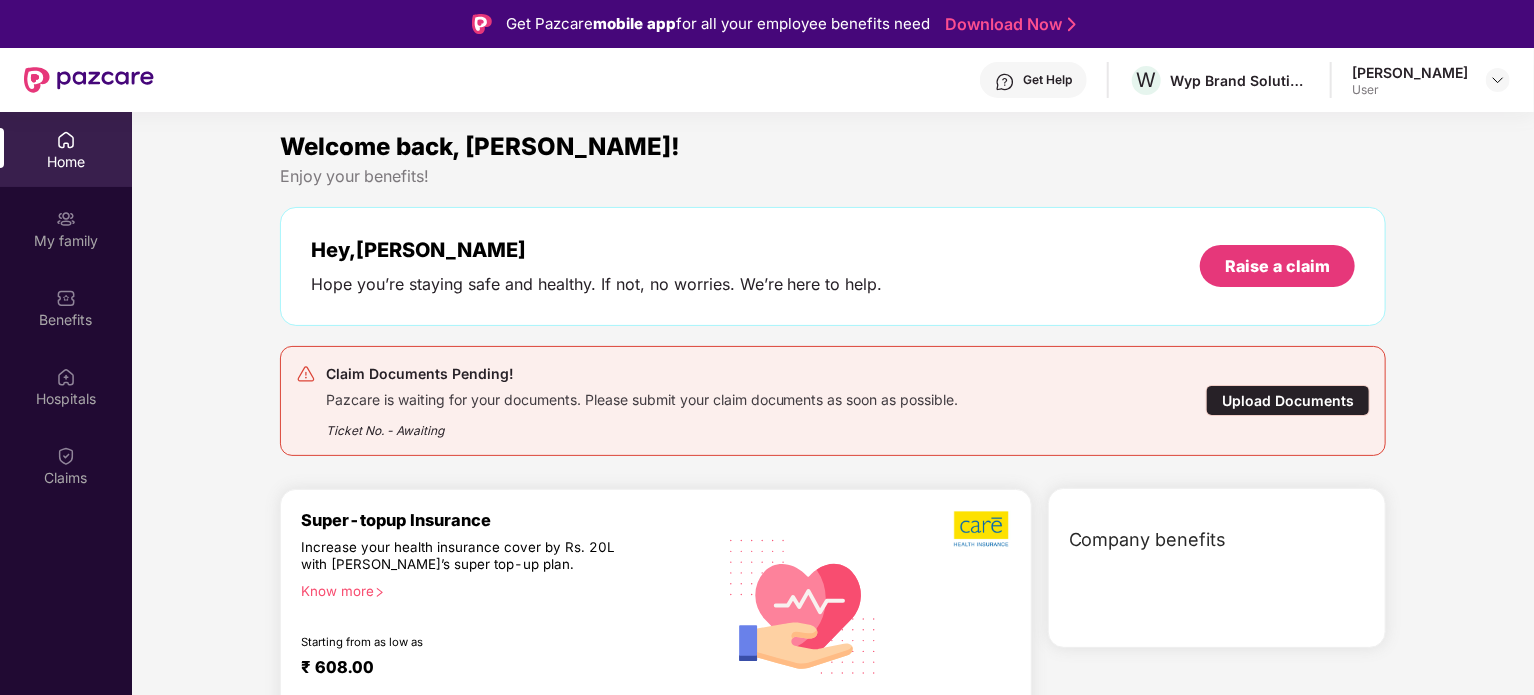 scroll, scrollTop: 112, scrollLeft: 0, axis: vertical 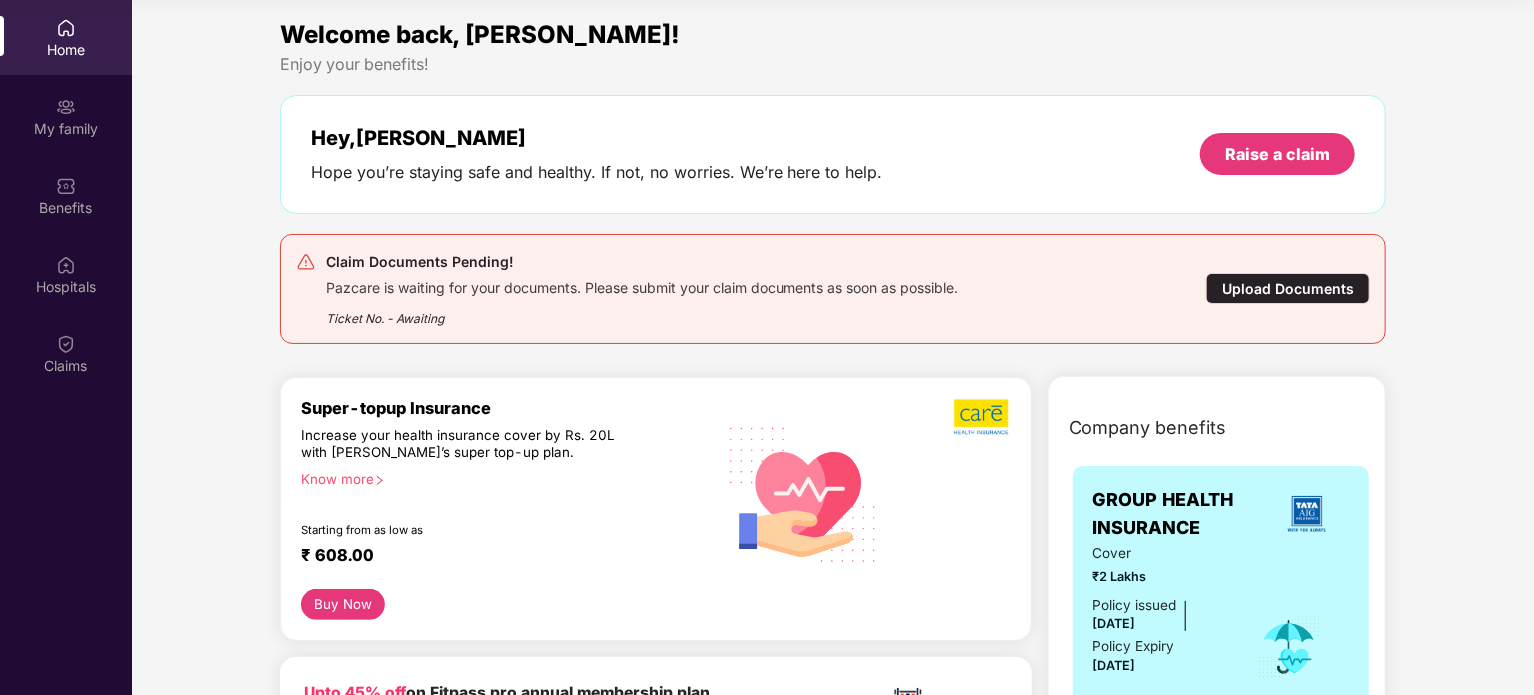 click on "Upload Documents" at bounding box center [1288, 288] 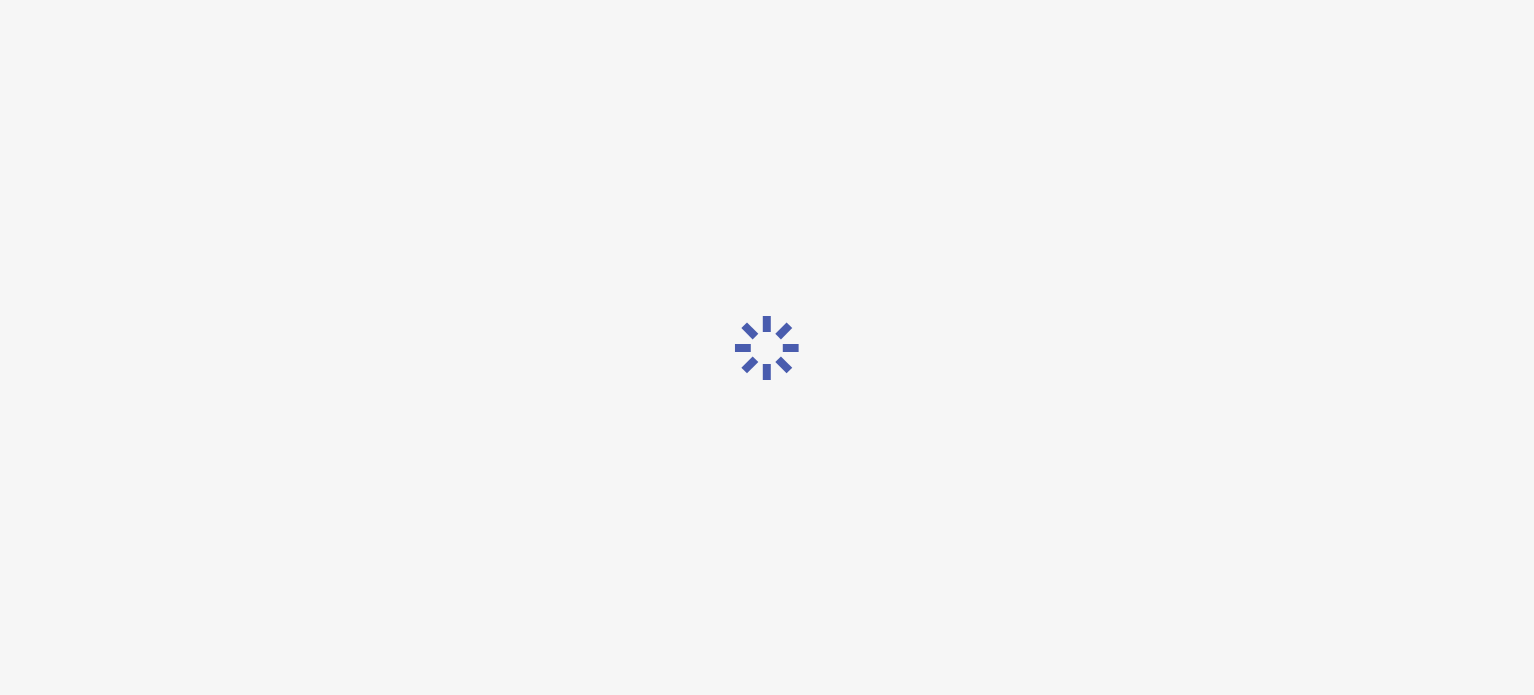 scroll, scrollTop: 48, scrollLeft: 0, axis: vertical 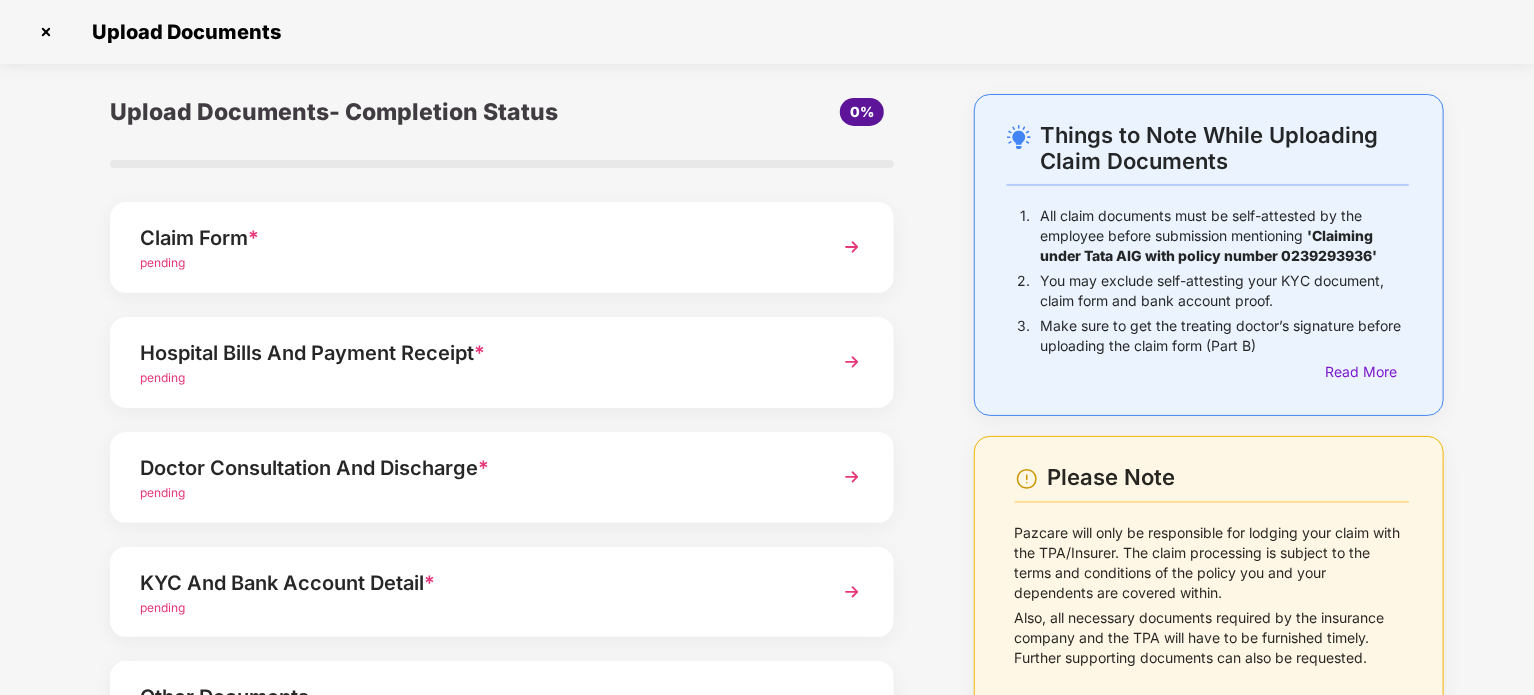 click on "pending" at bounding box center (471, 263) 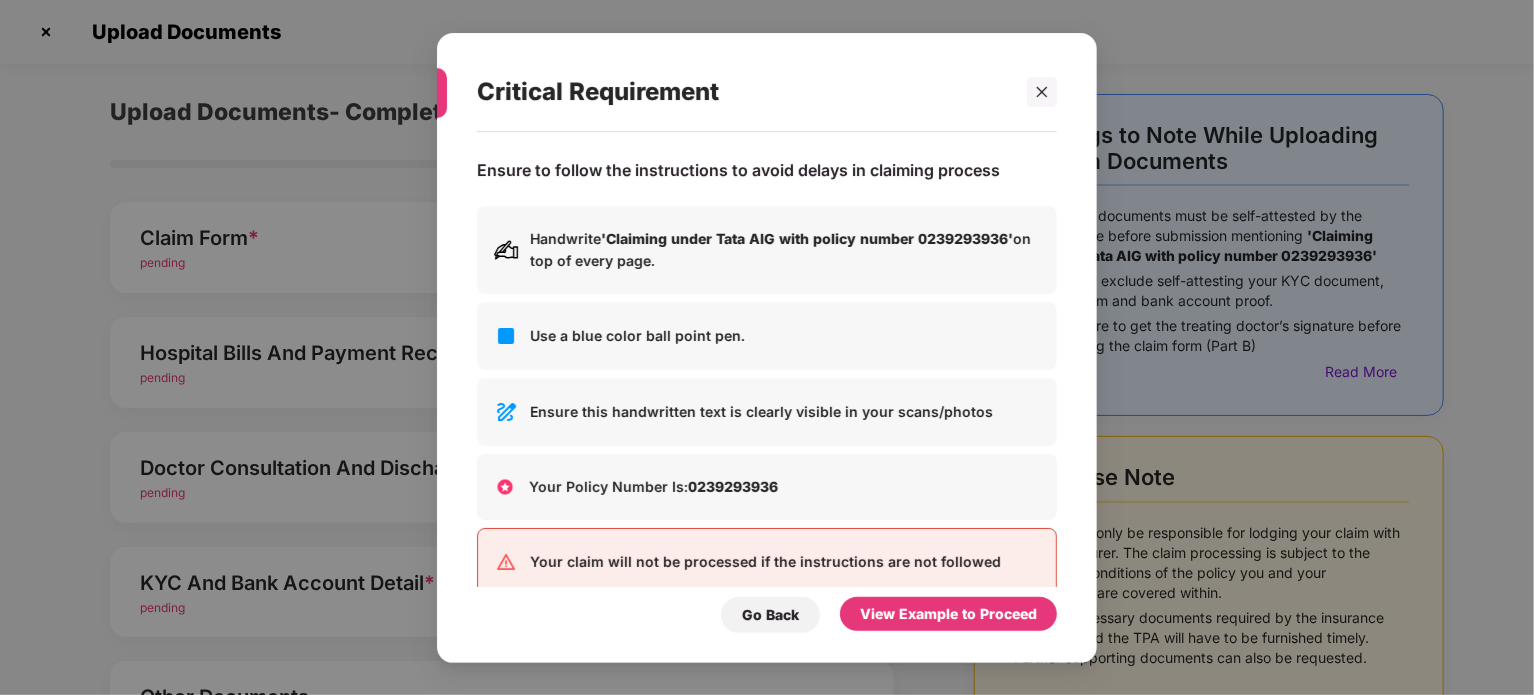 scroll, scrollTop: 0, scrollLeft: 0, axis: both 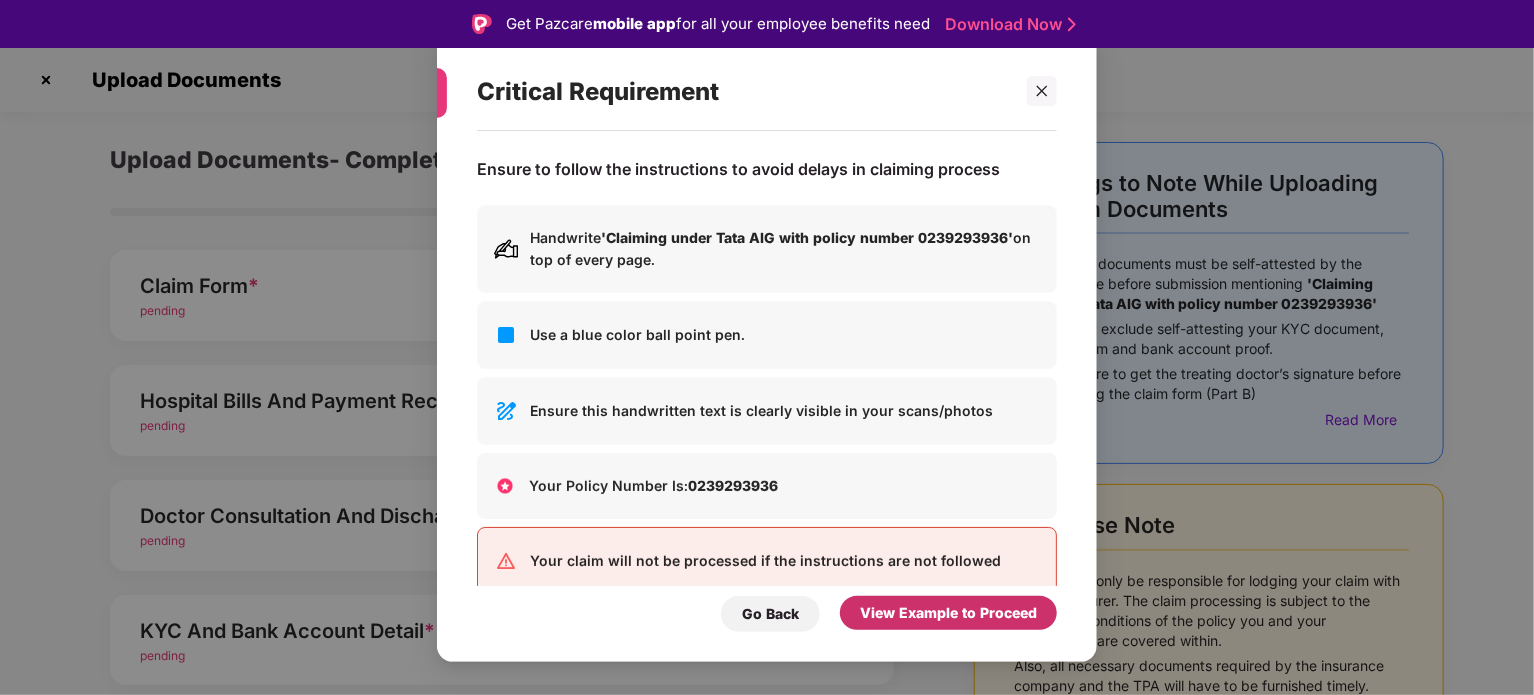 click on "View Example to Proceed" at bounding box center (948, 613) 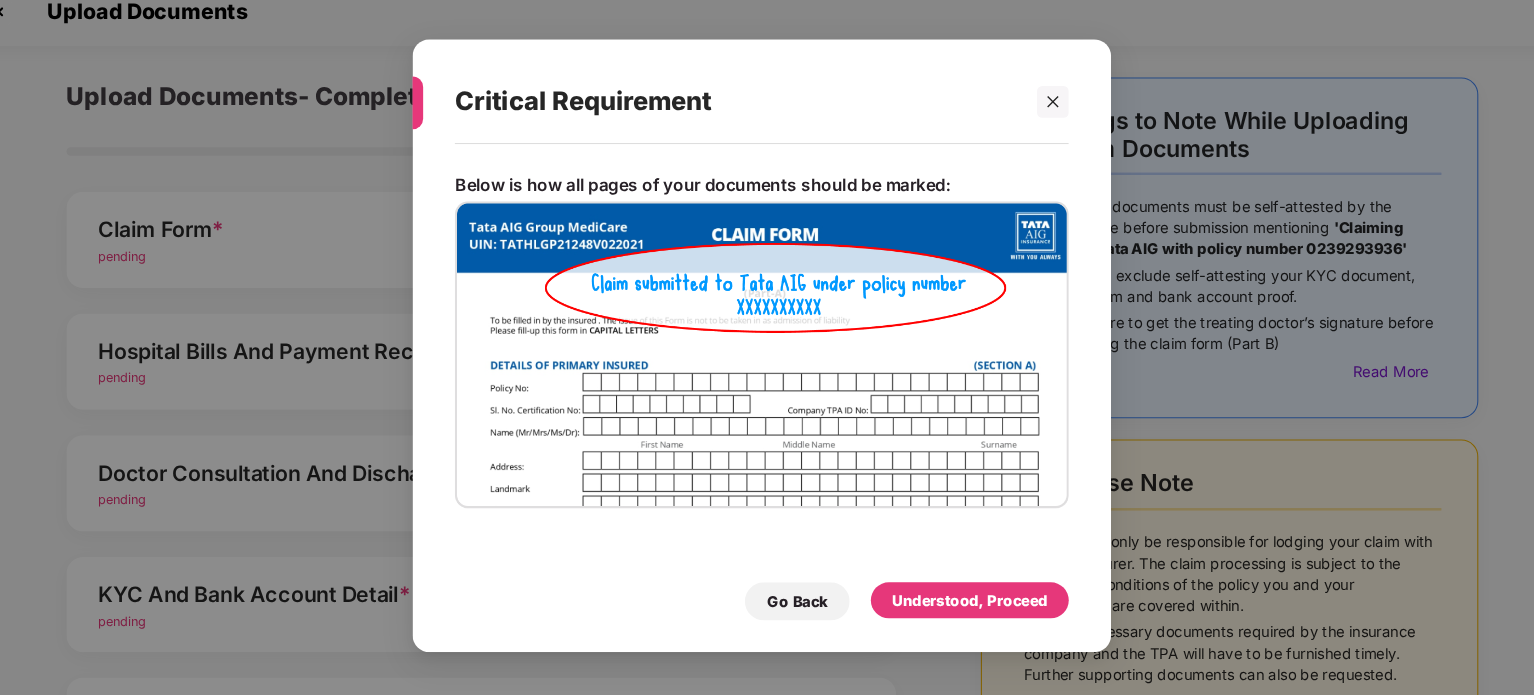 scroll, scrollTop: 48, scrollLeft: 0, axis: vertical 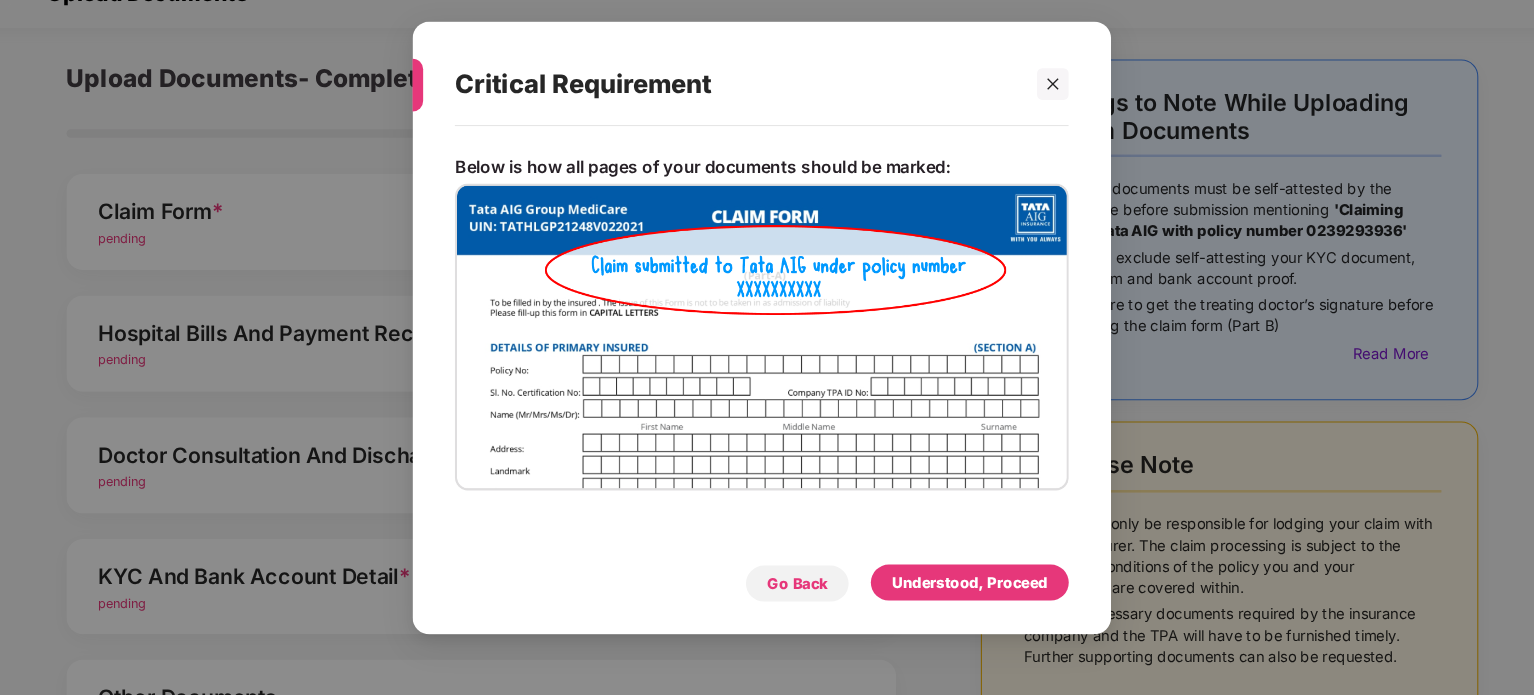 click on "Go Back" at bounding box center (800, 589) 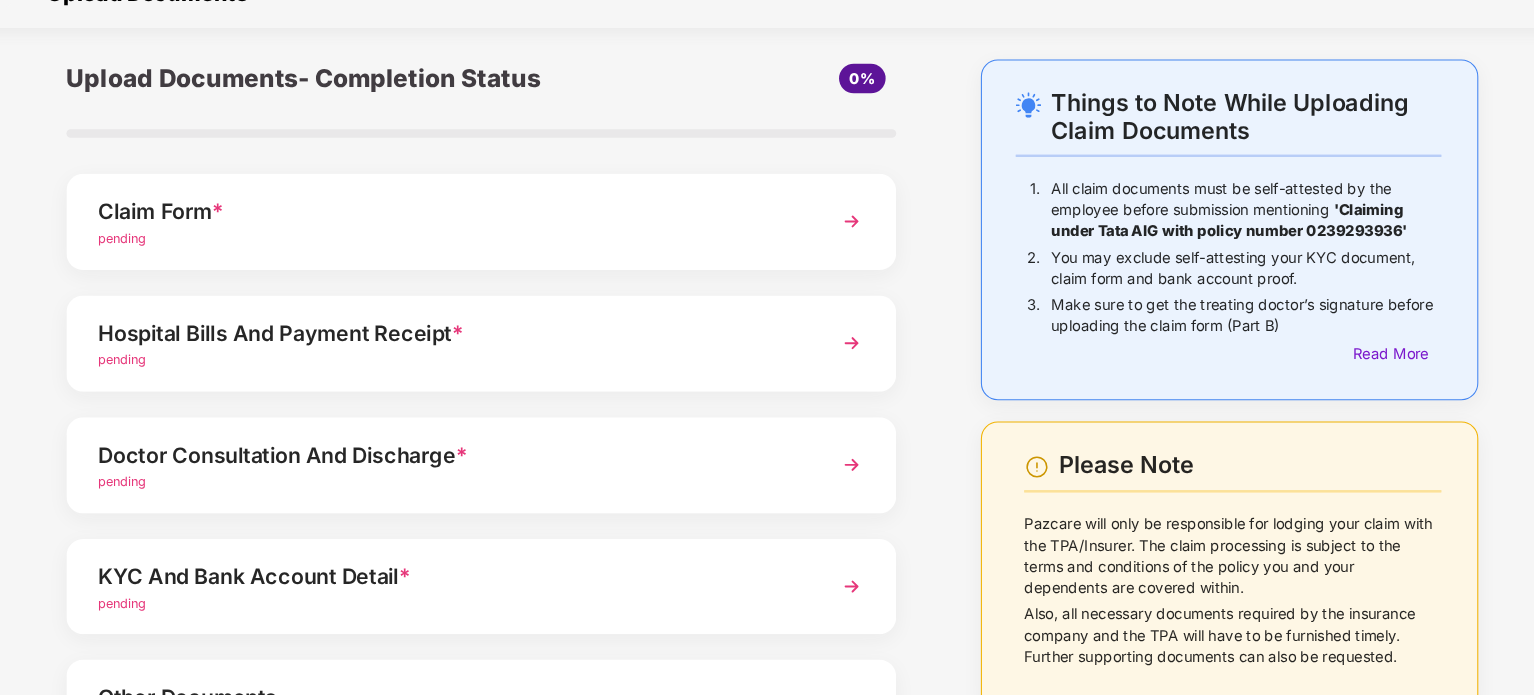 click on "Claim Form *" at bounding box center (471, 238) 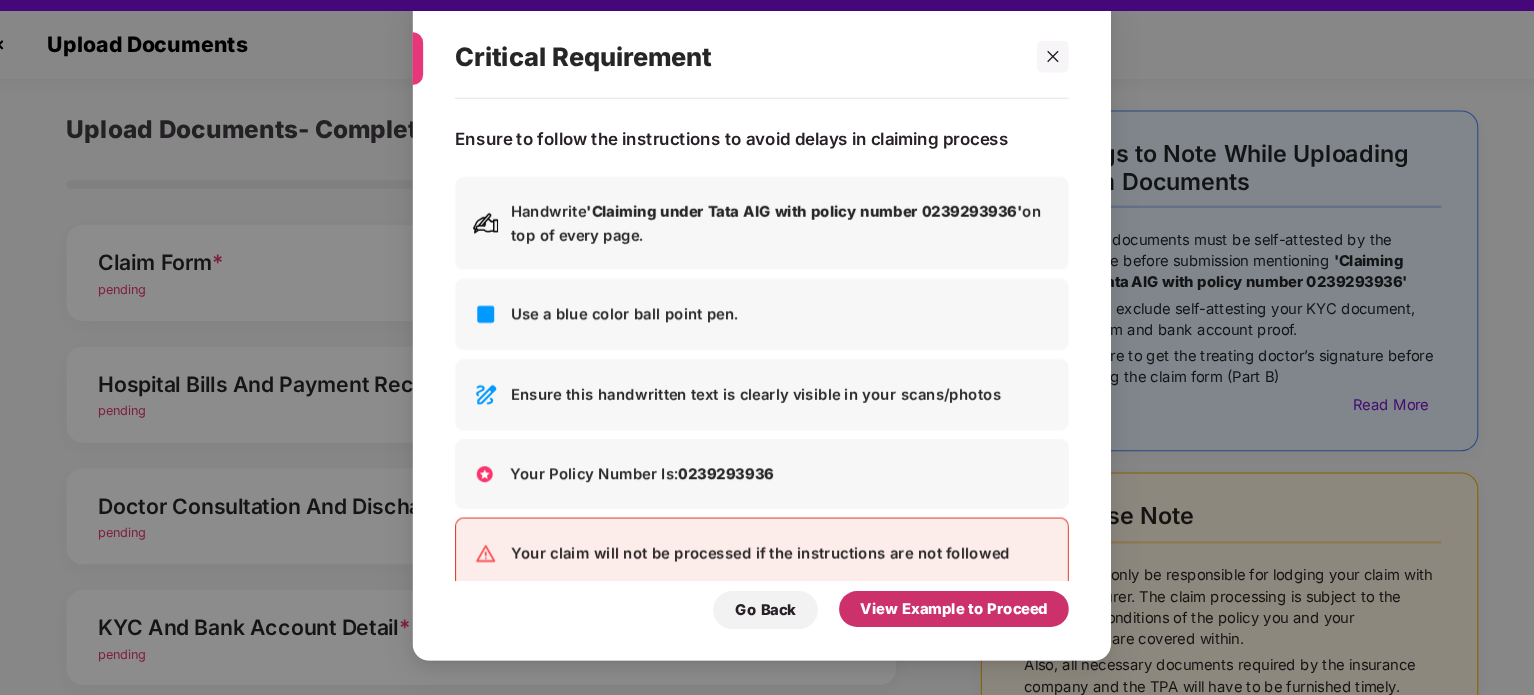 click on "View Example to Proceed" at bounding box center (948, 613) 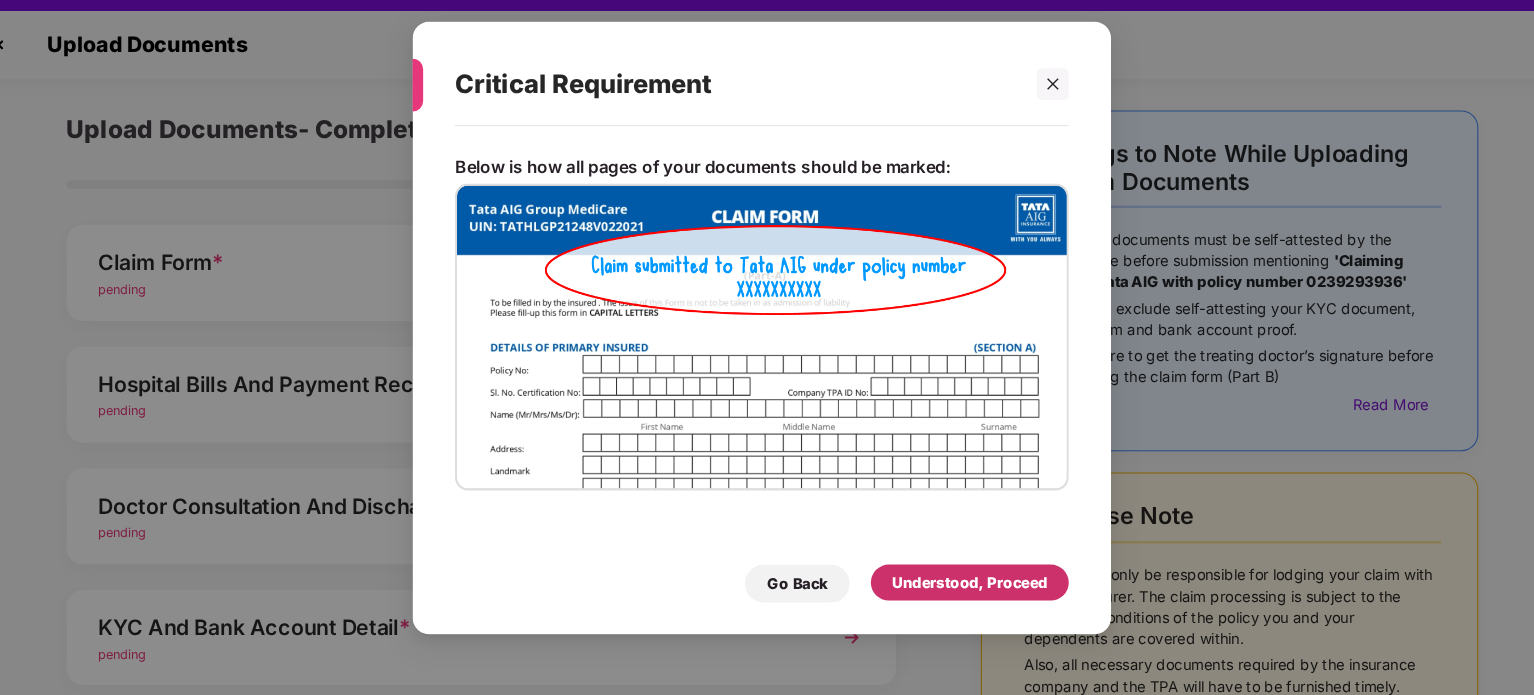 click on "Understood, Proceed" at bounding box center (963, 588) 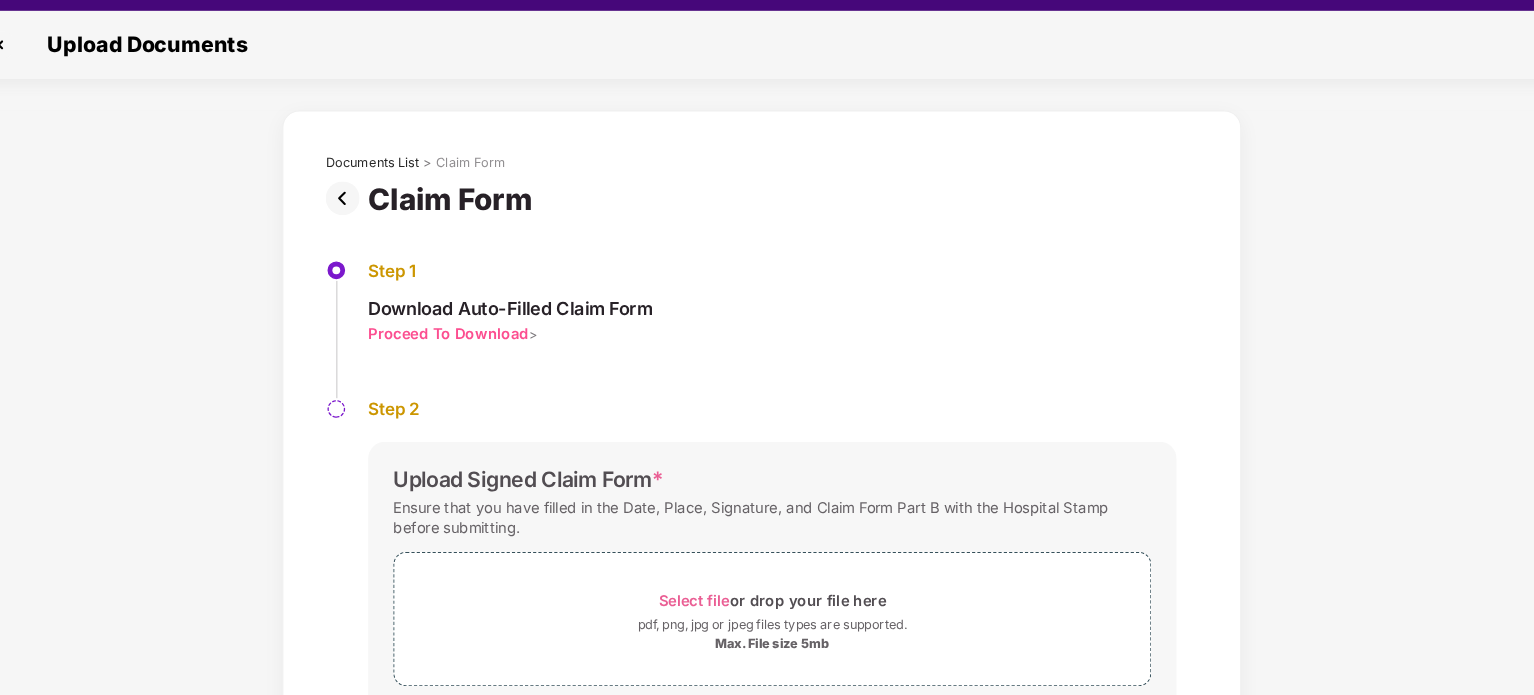 scroll, scrollTop: 76, scrollLeft: 0, axis: vertical 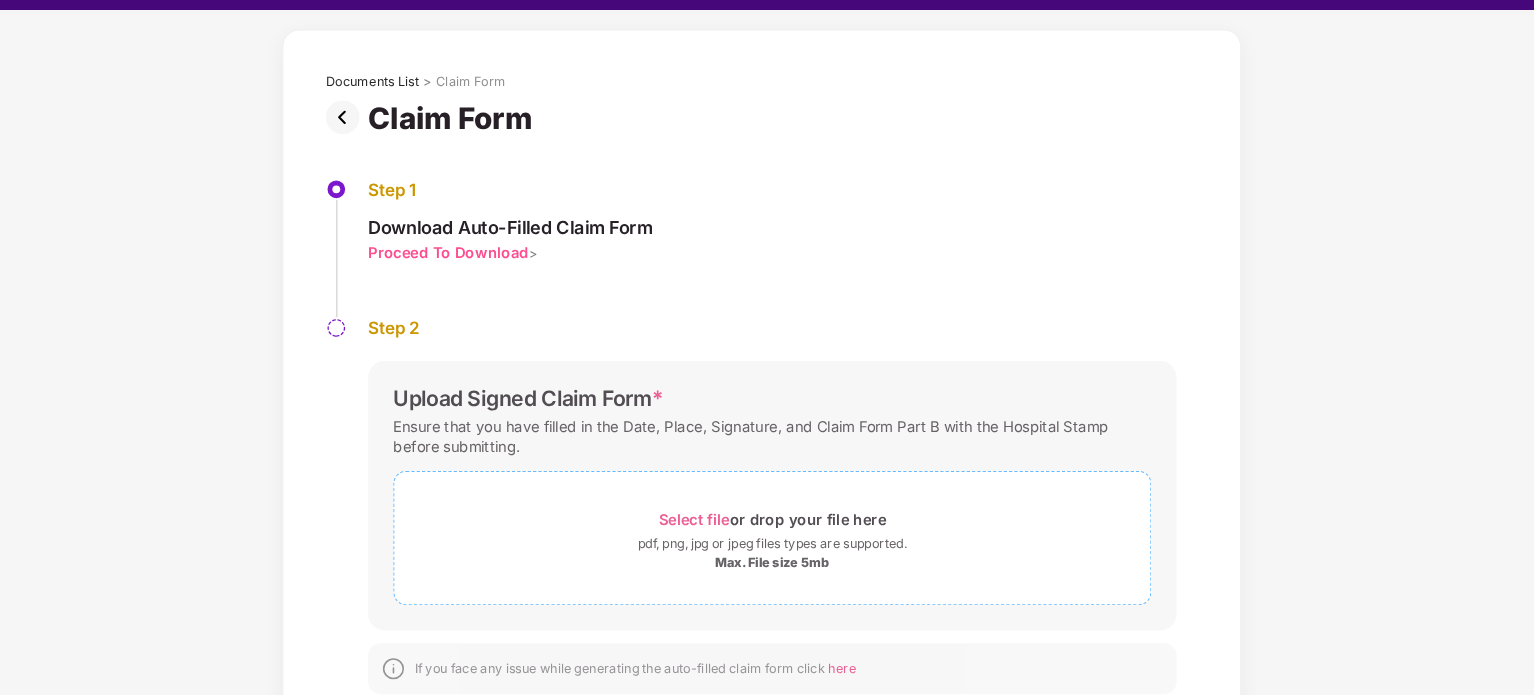 click on "pdf, png, jpg or jpeg files types are supported." at bounding box center [777, 552] 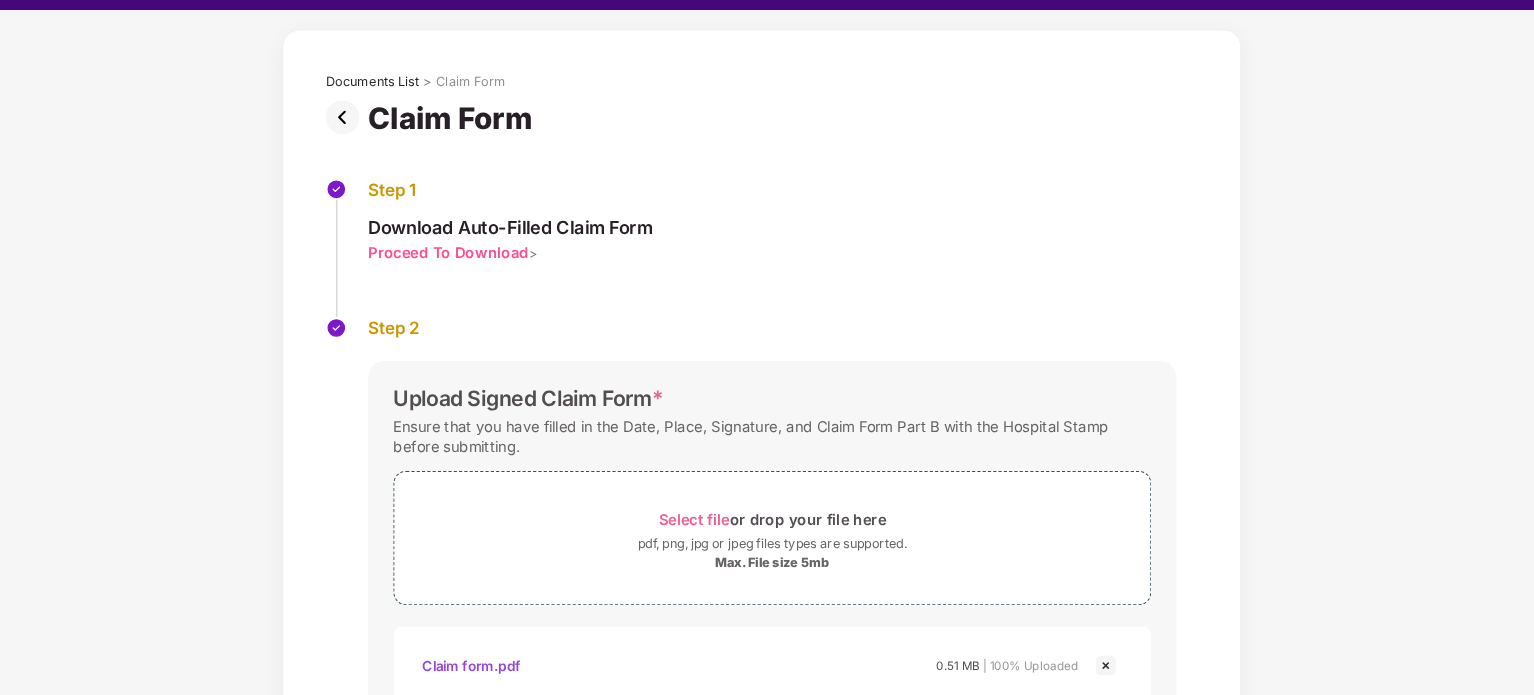 scroll, scrollTop: 228, scrollLeft: 0, axis: vertical 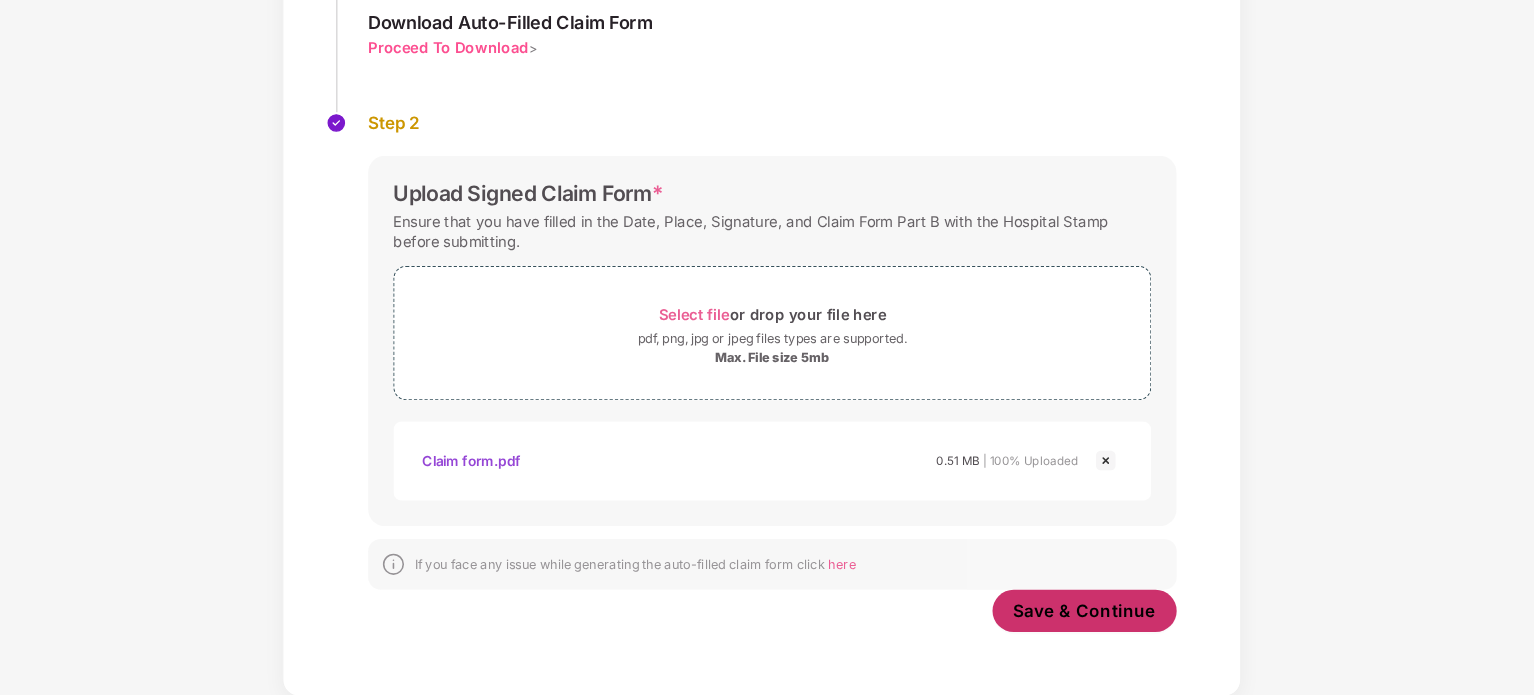 click on "Save & Continue" at bounding box center [1072, 615] 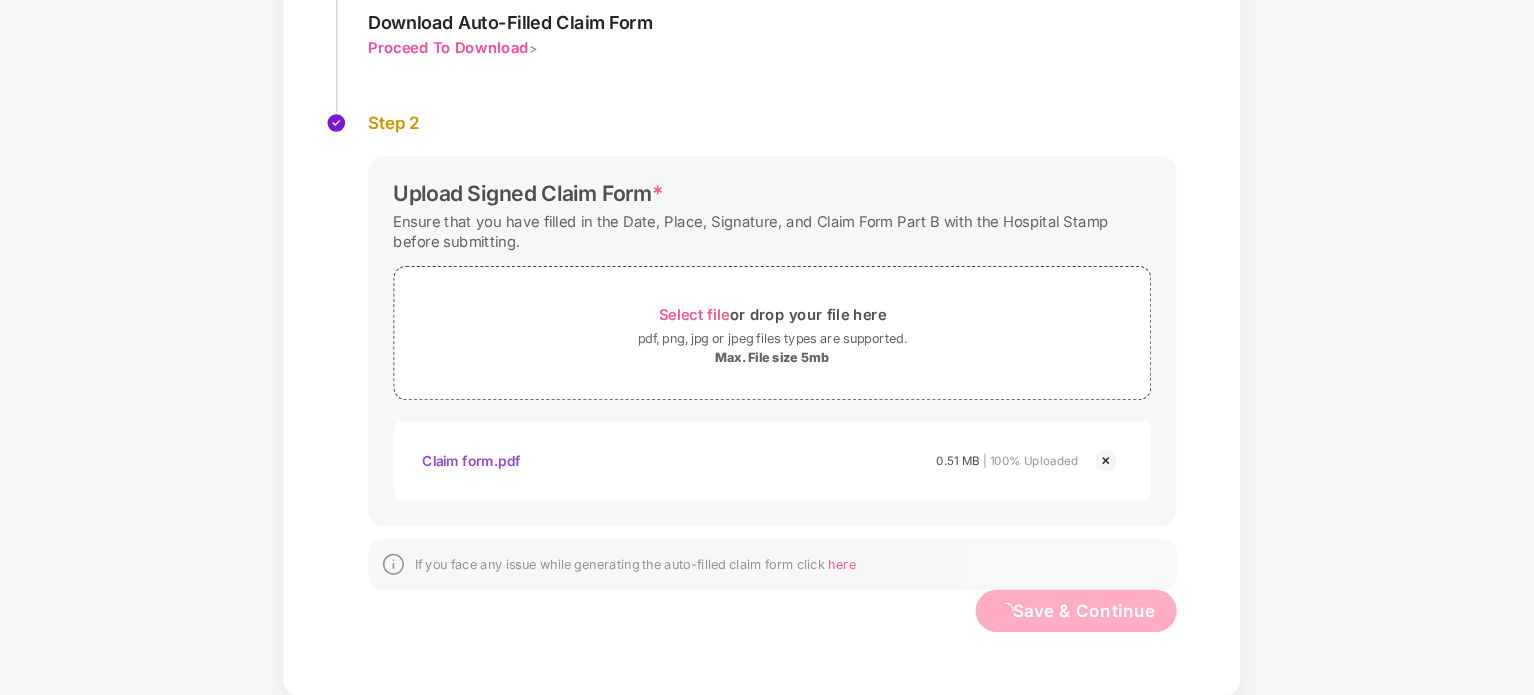 scroll, scrollTop: 0, scrollLeft: 0, axis: both 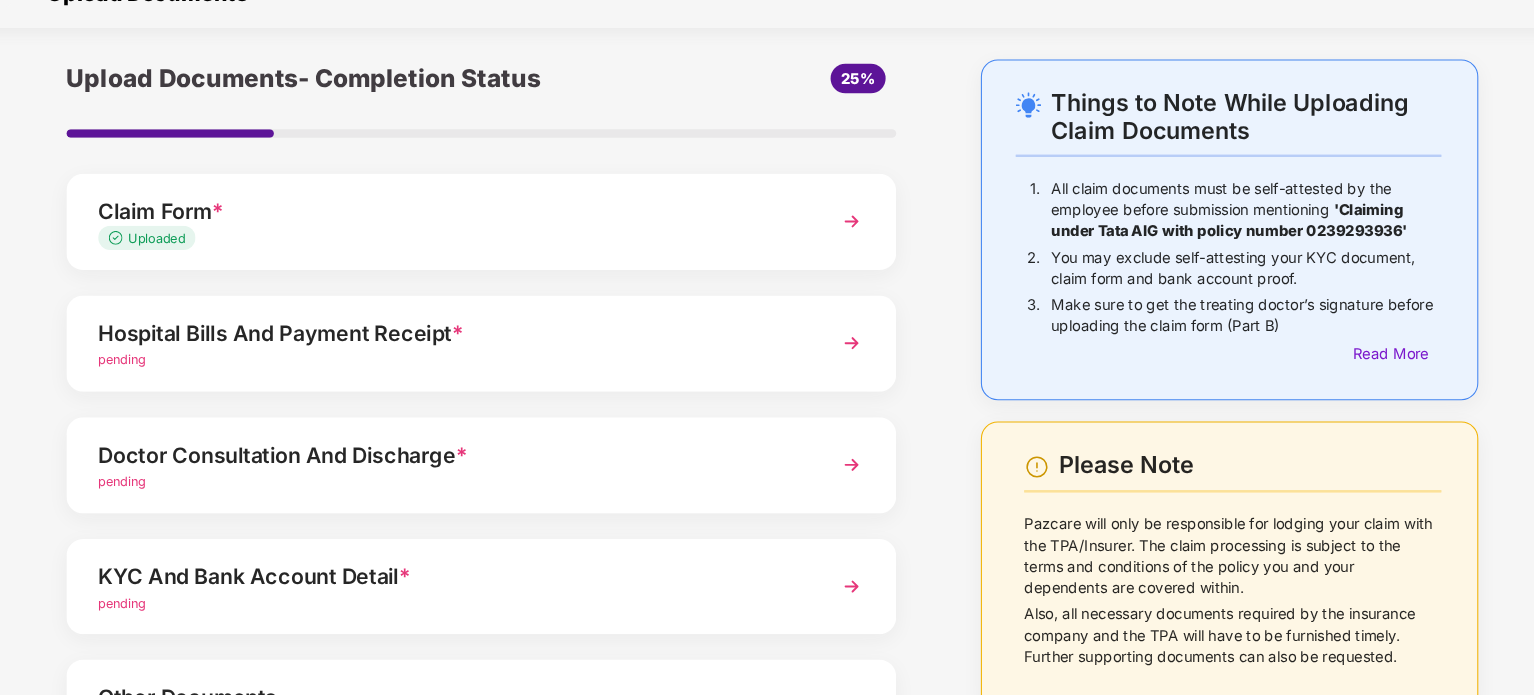 click at bounding box center [852, 362] 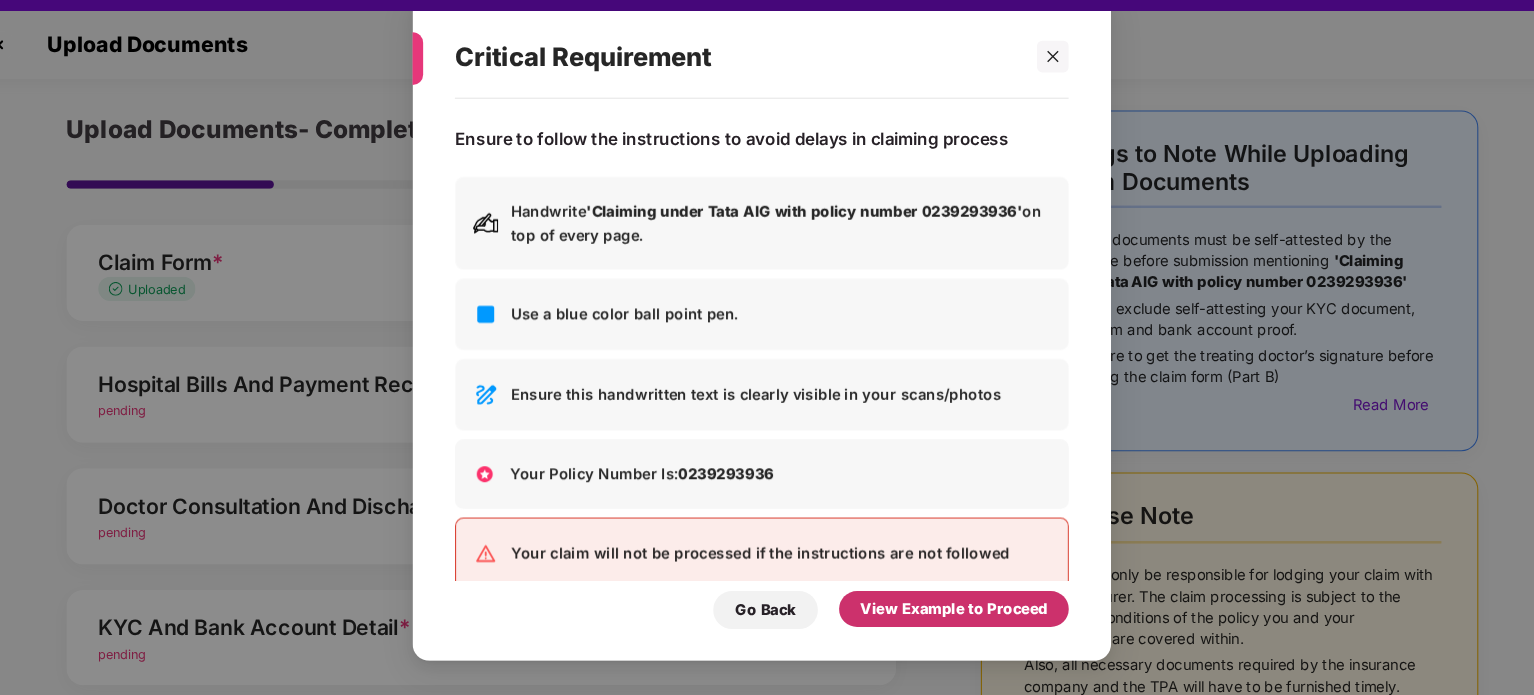 click on "View Example to Proceed" at bounding box center [948, 613] 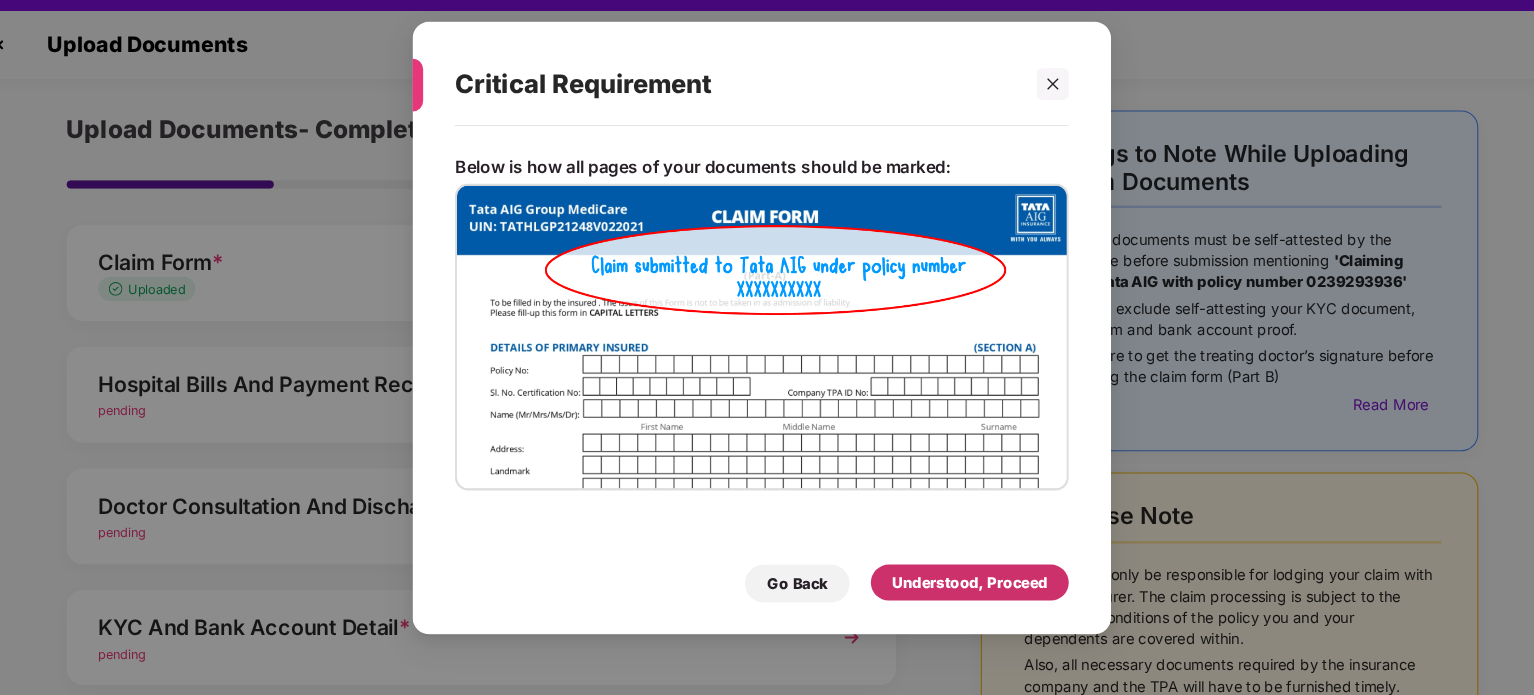 click on "Understood, Proceed" at bounding box center (963, 588) 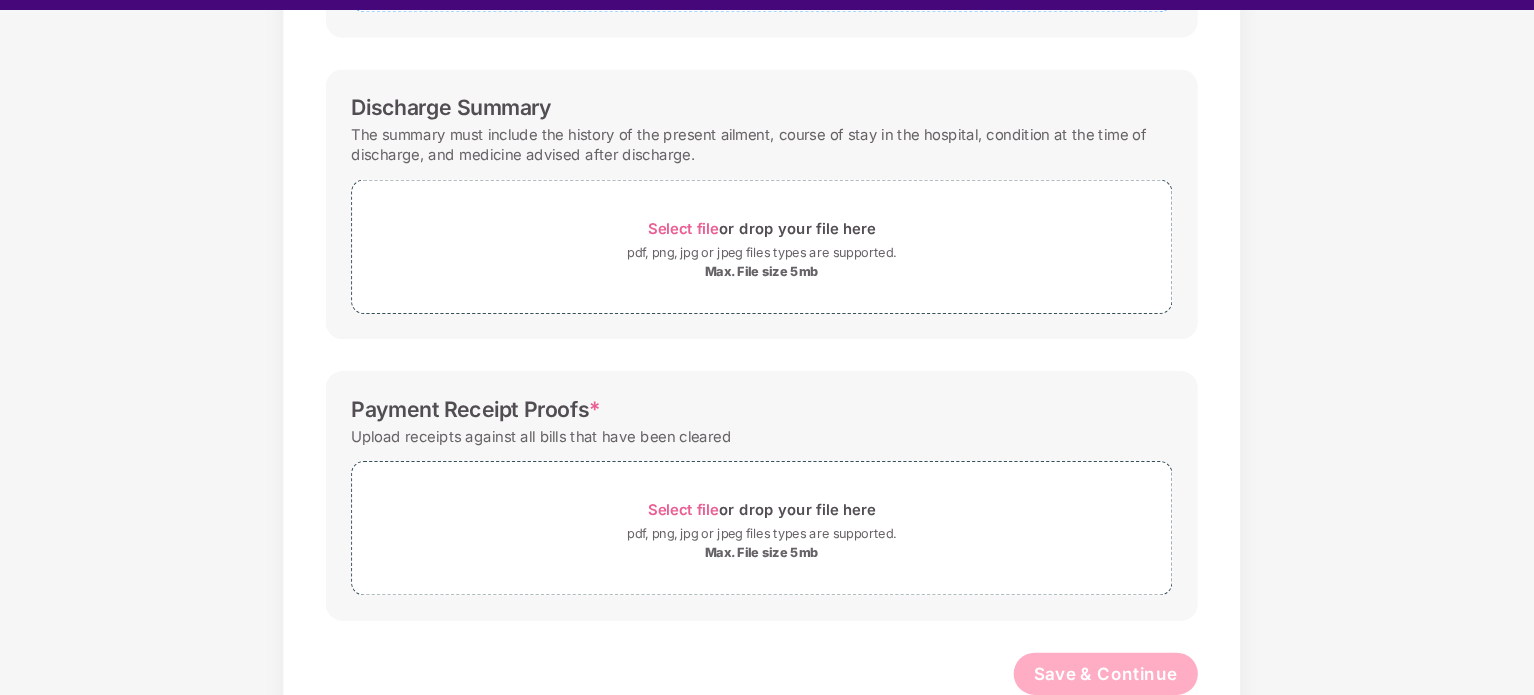 scroll, scrollTop: 0, scrollLeft: 0, axis: both 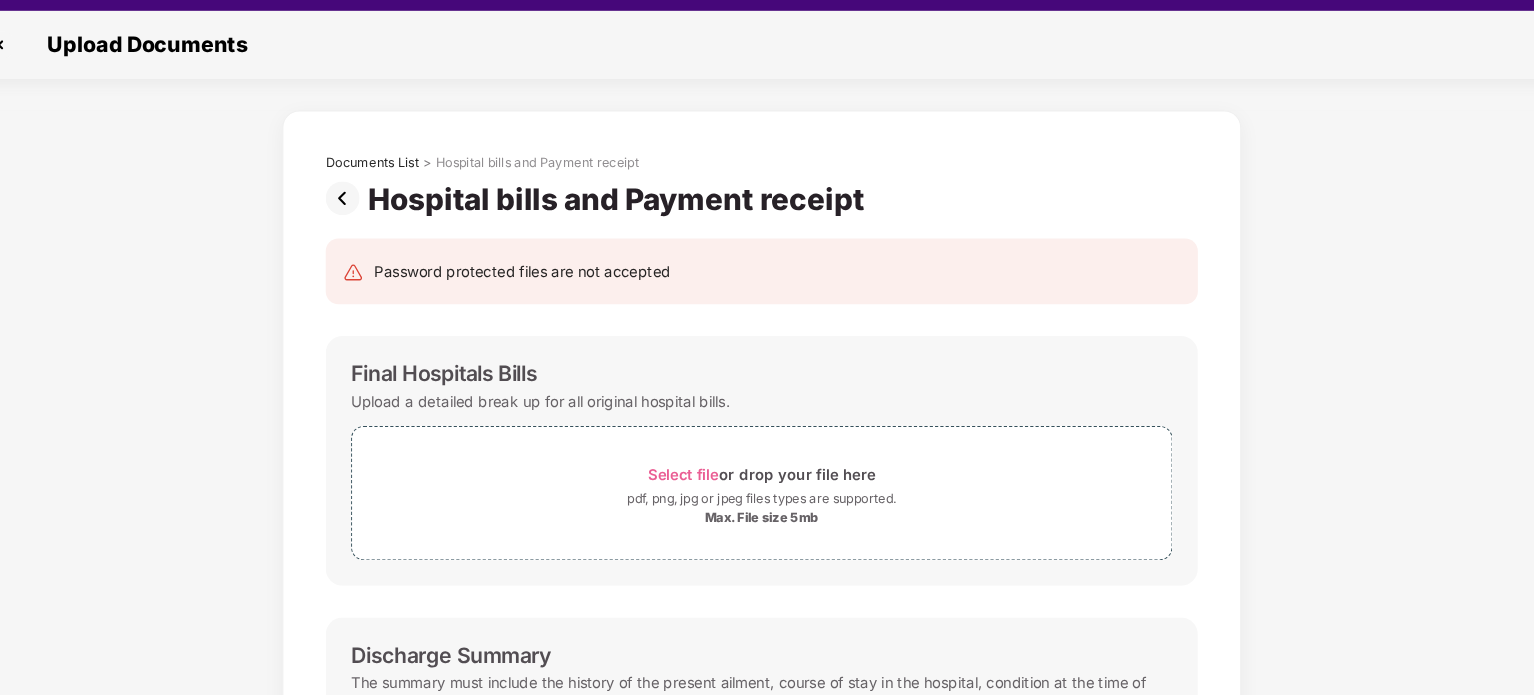 click at bounding box center (375, 225) 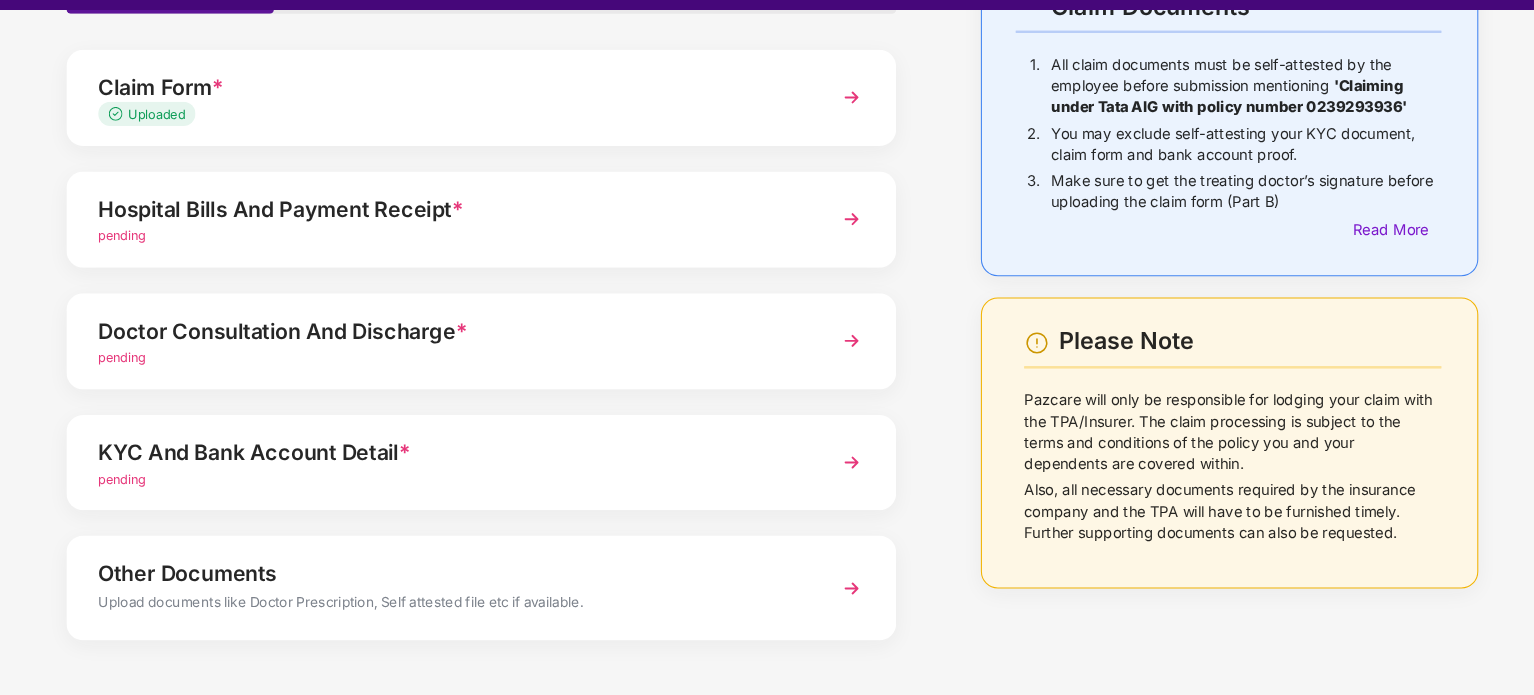scroll, scrollTop: 188, scrollLeft: 0, axis: vertical 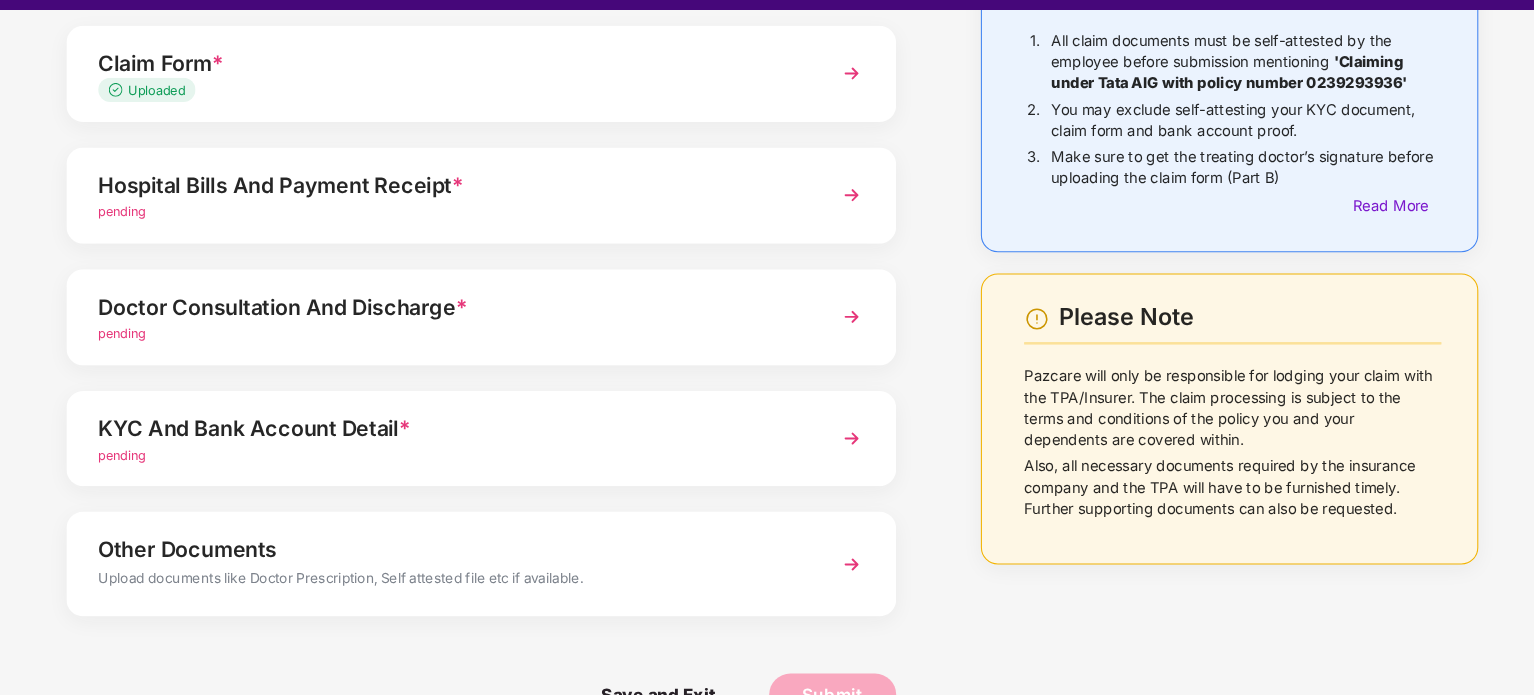 click on "pending" at bounding box center [471, 238] 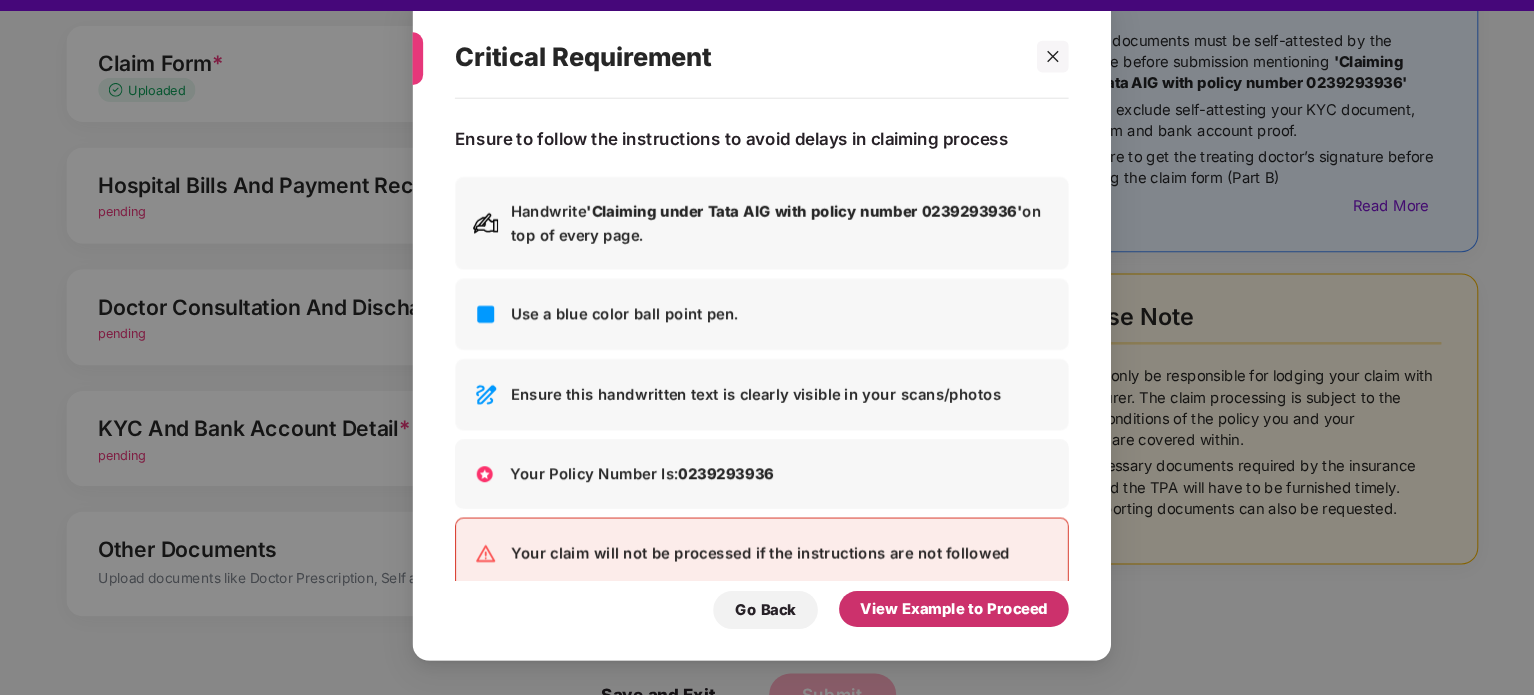 click on "View Example to Proceed" at bounding box center (948, 613) 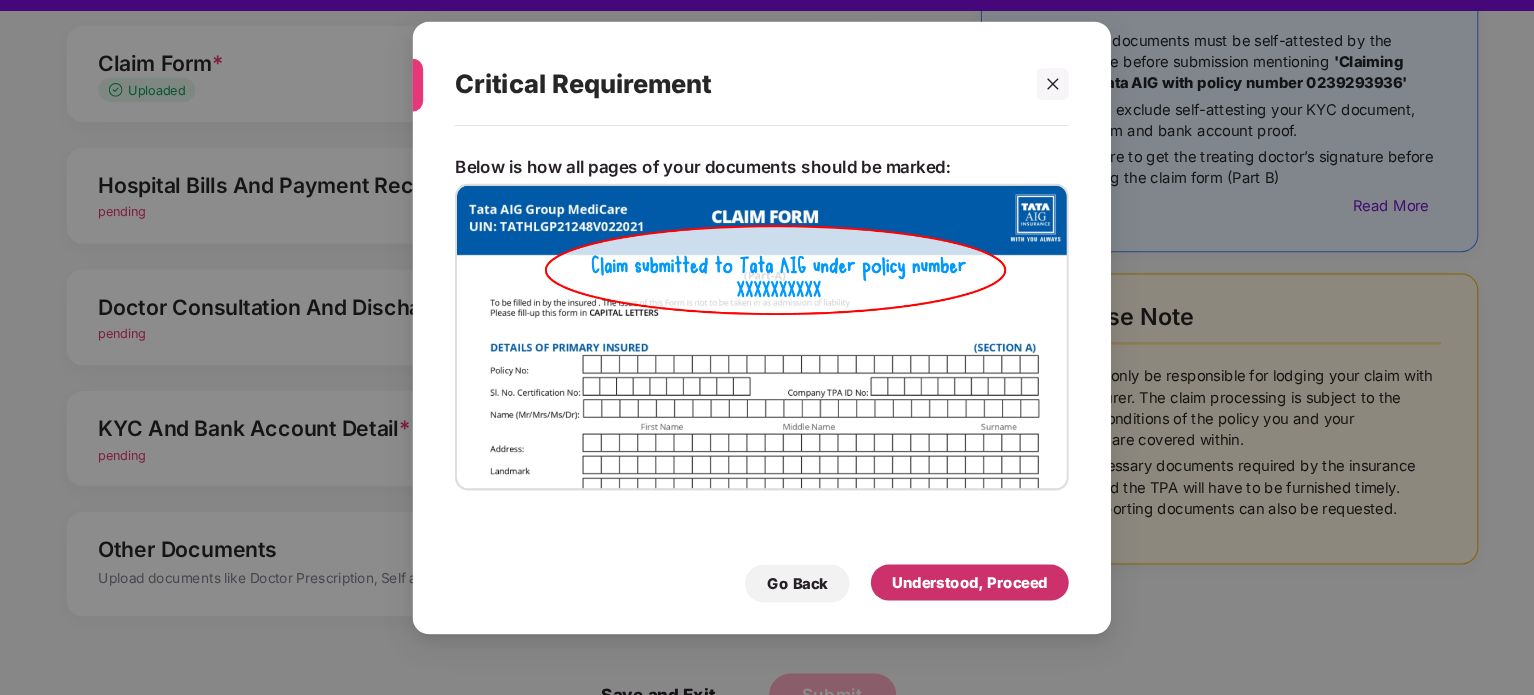 click on "Understood, Proceed" at bounding box center [963, 588] 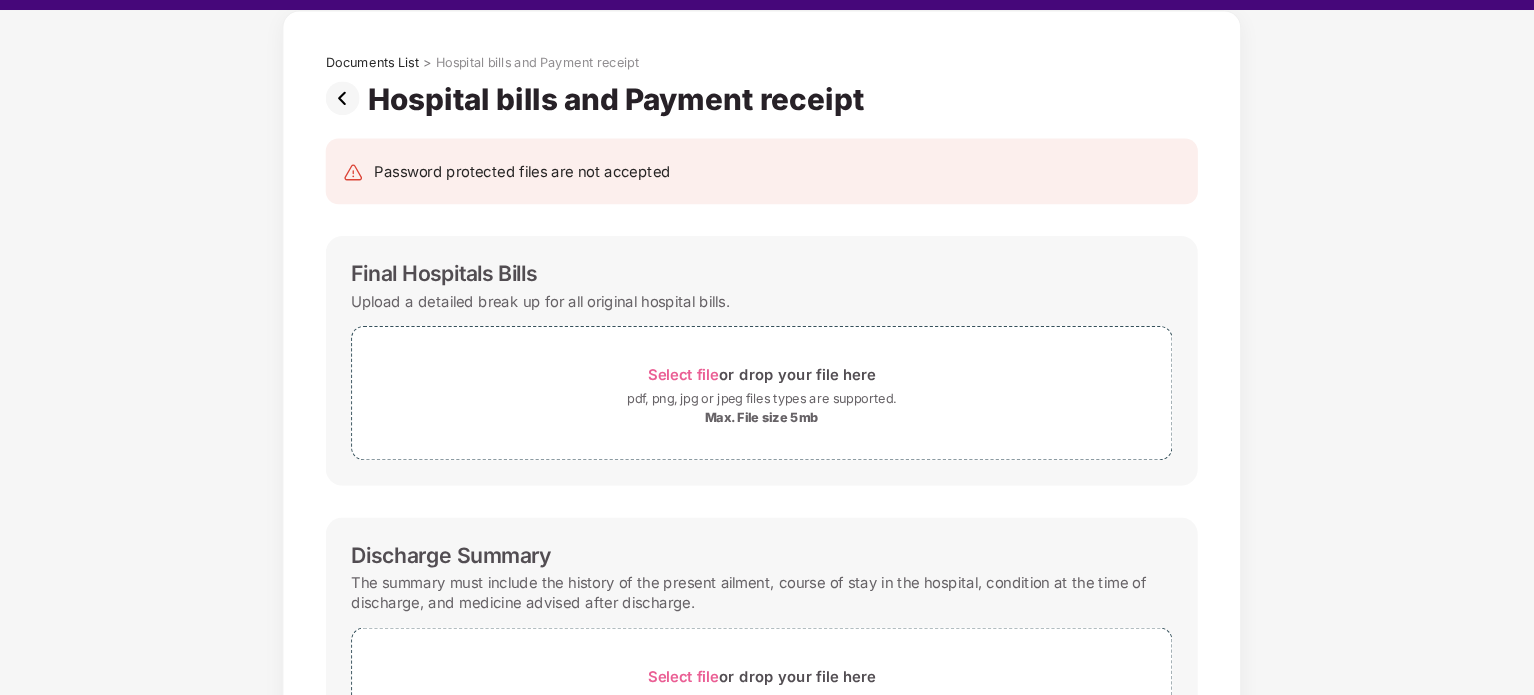 click at bounding box center (375, 131) 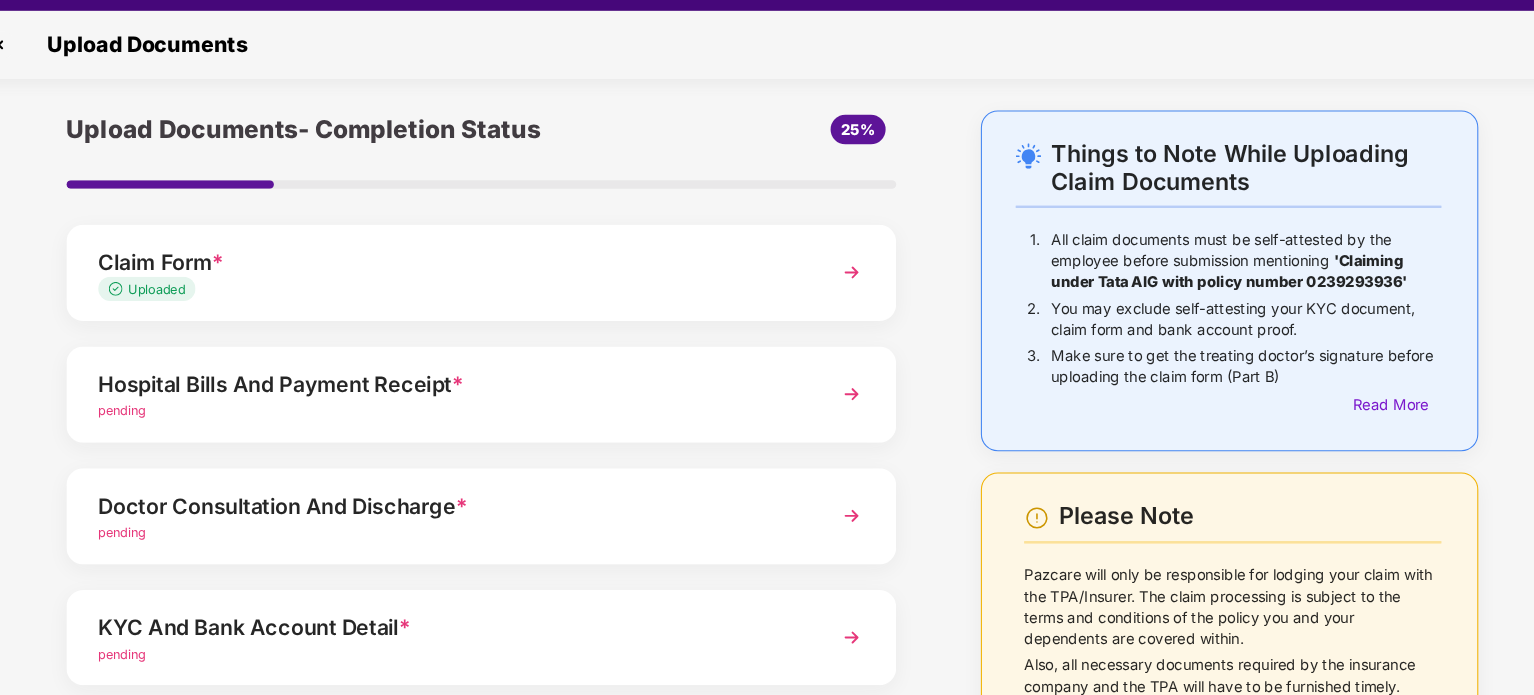 click on "Claim Form *" at bounding box center (471, 286) 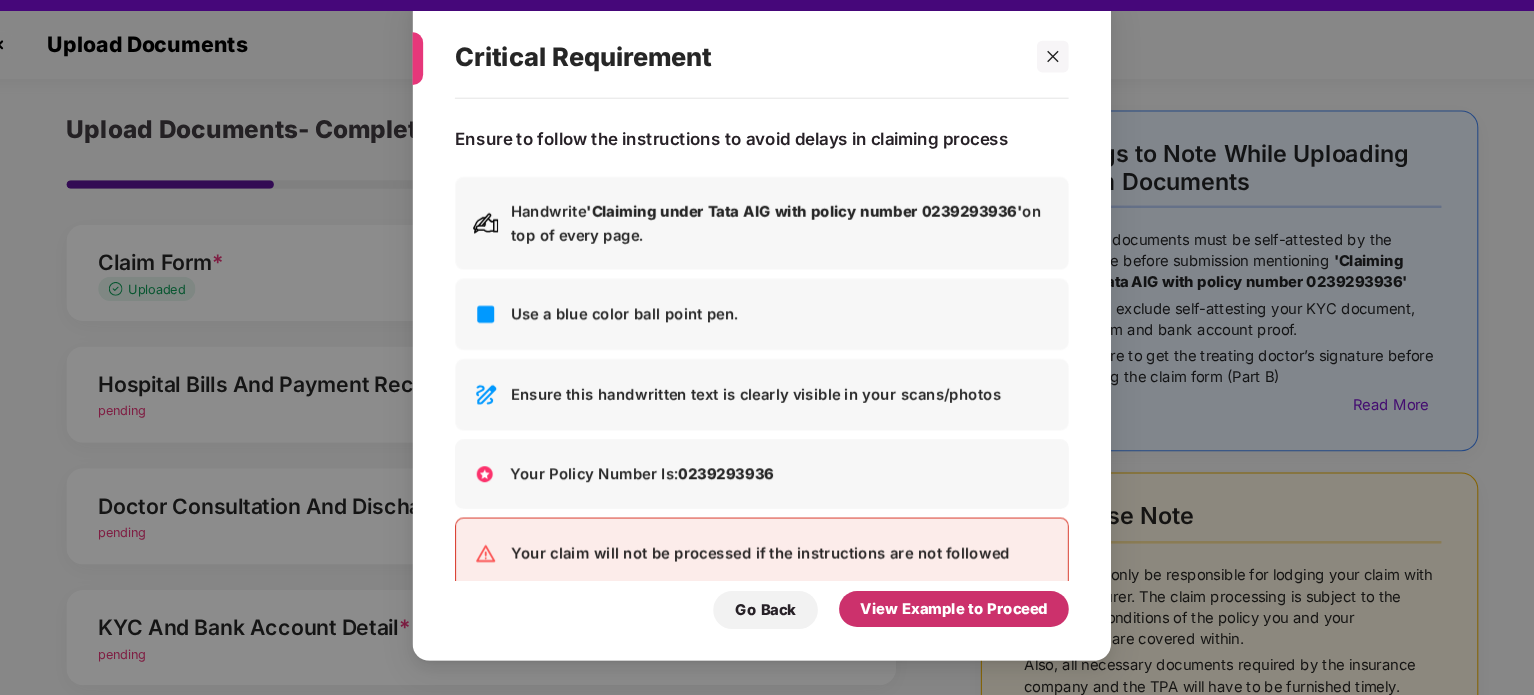 click on "View Example to Proceed" at bounding box center [948, 613] 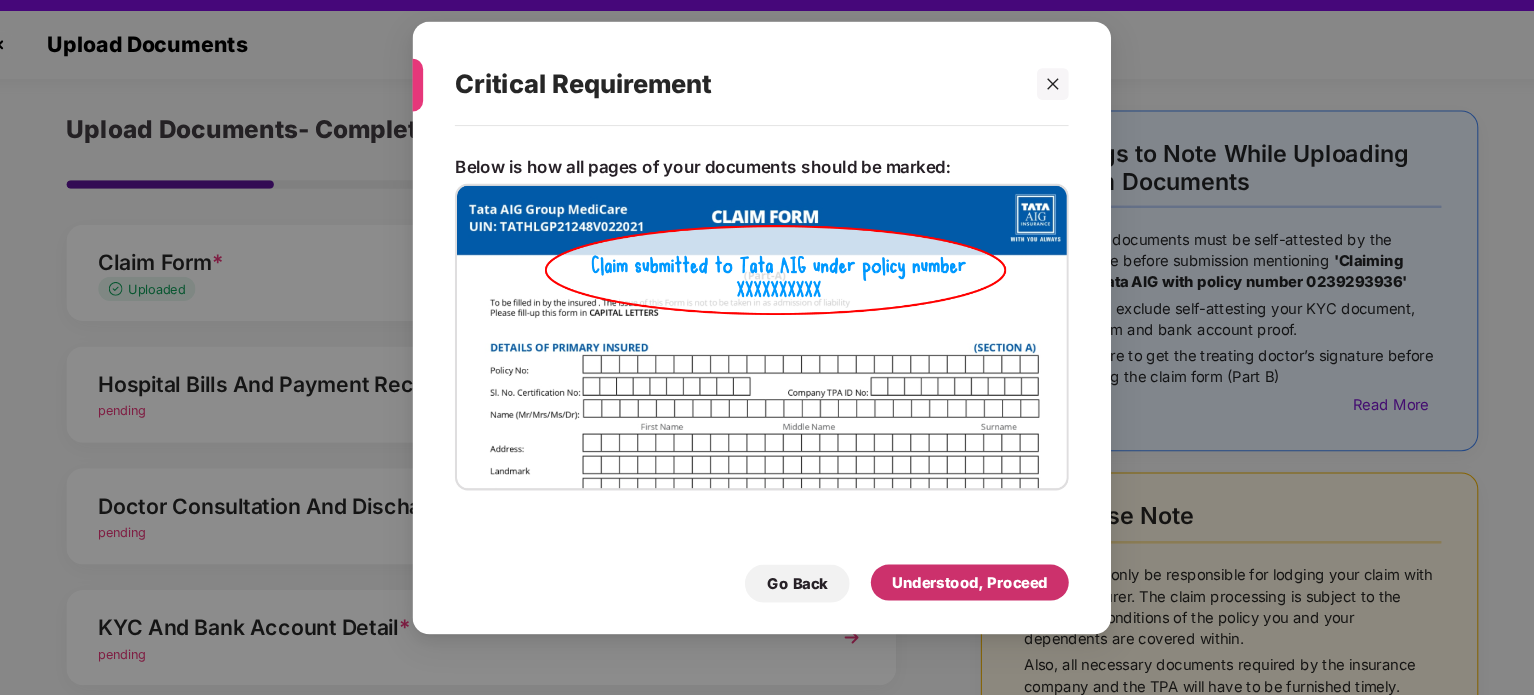 click on "Understood, Proceed" at bounding box center [963, 588] 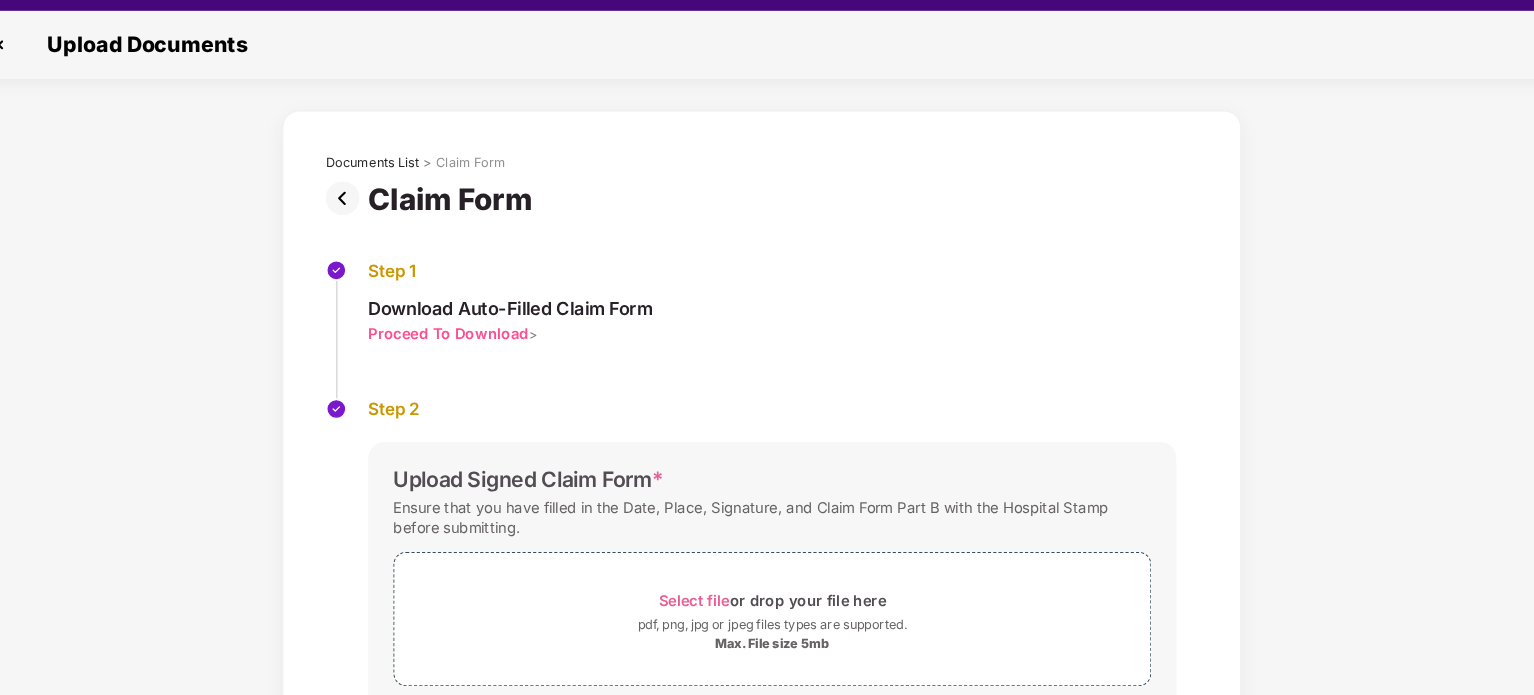 scroll, scrollTop: 171, scrollLeft: 0, axis: vertical 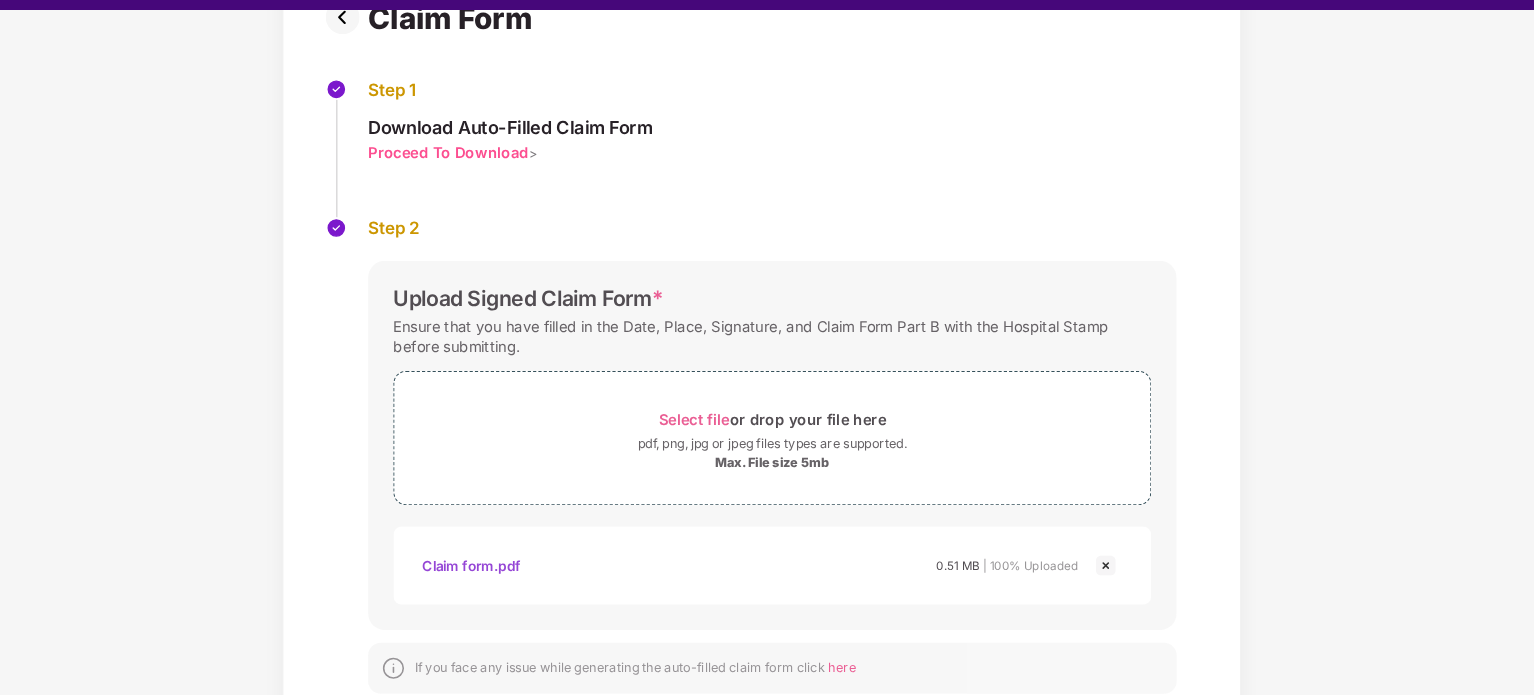 click at bounding box center [1092, 572] 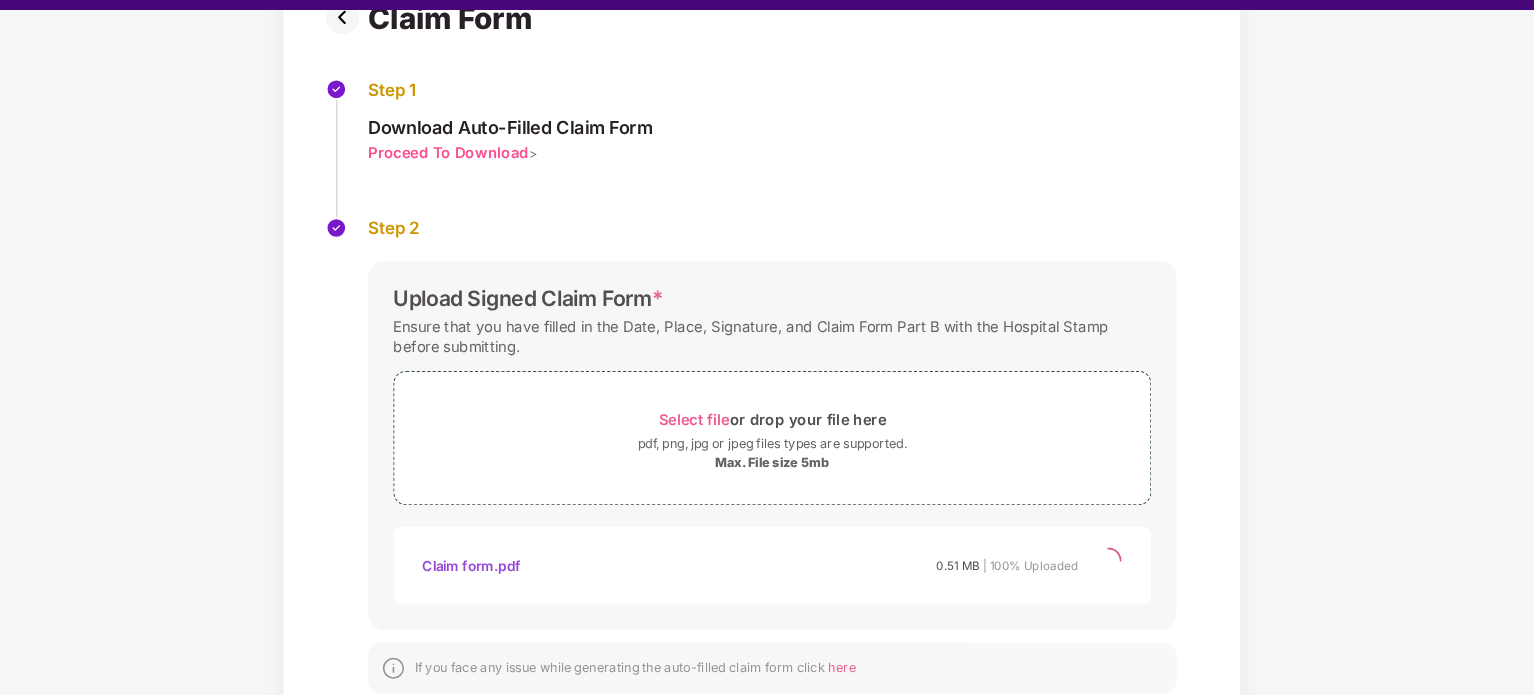 scroll, scrollTop: 76, scrollLeft: 0, axis: vertical 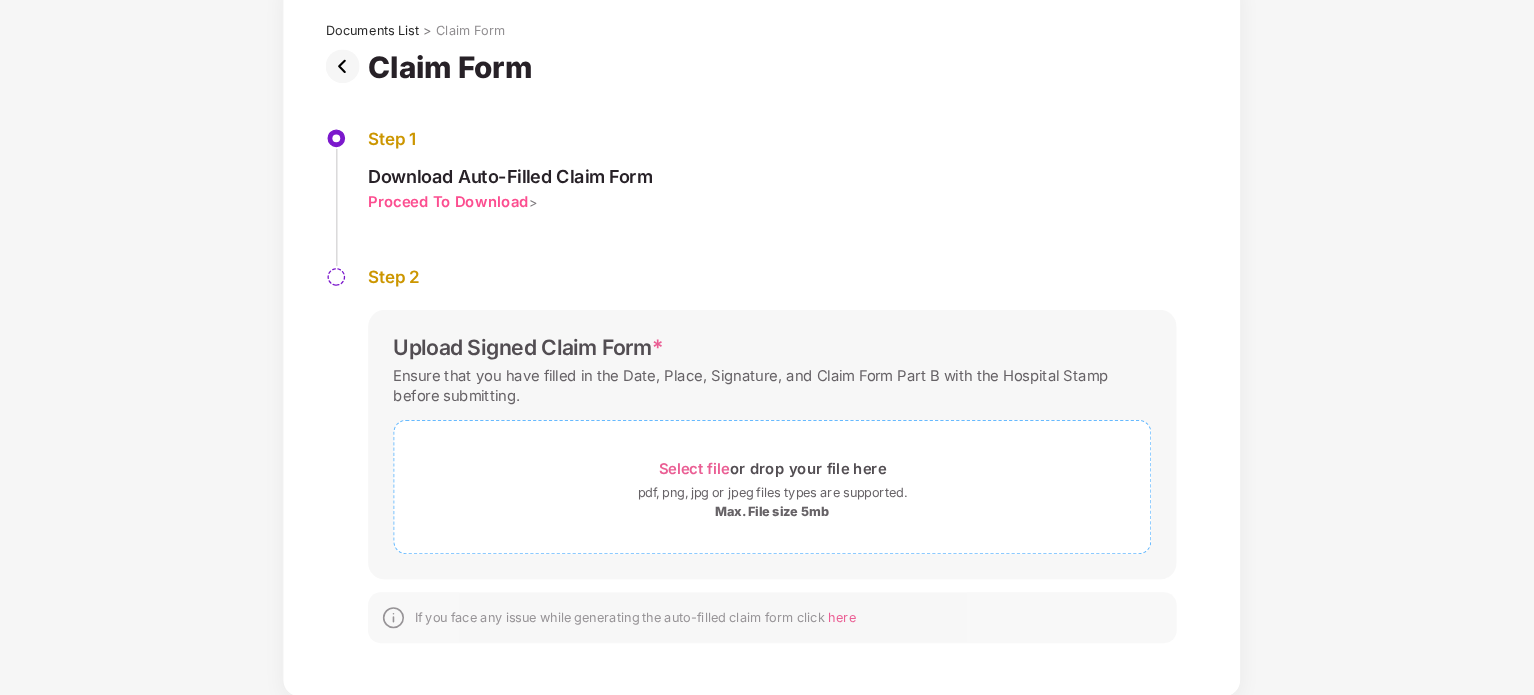 click on "Select file" at bounding box center [703, 480] 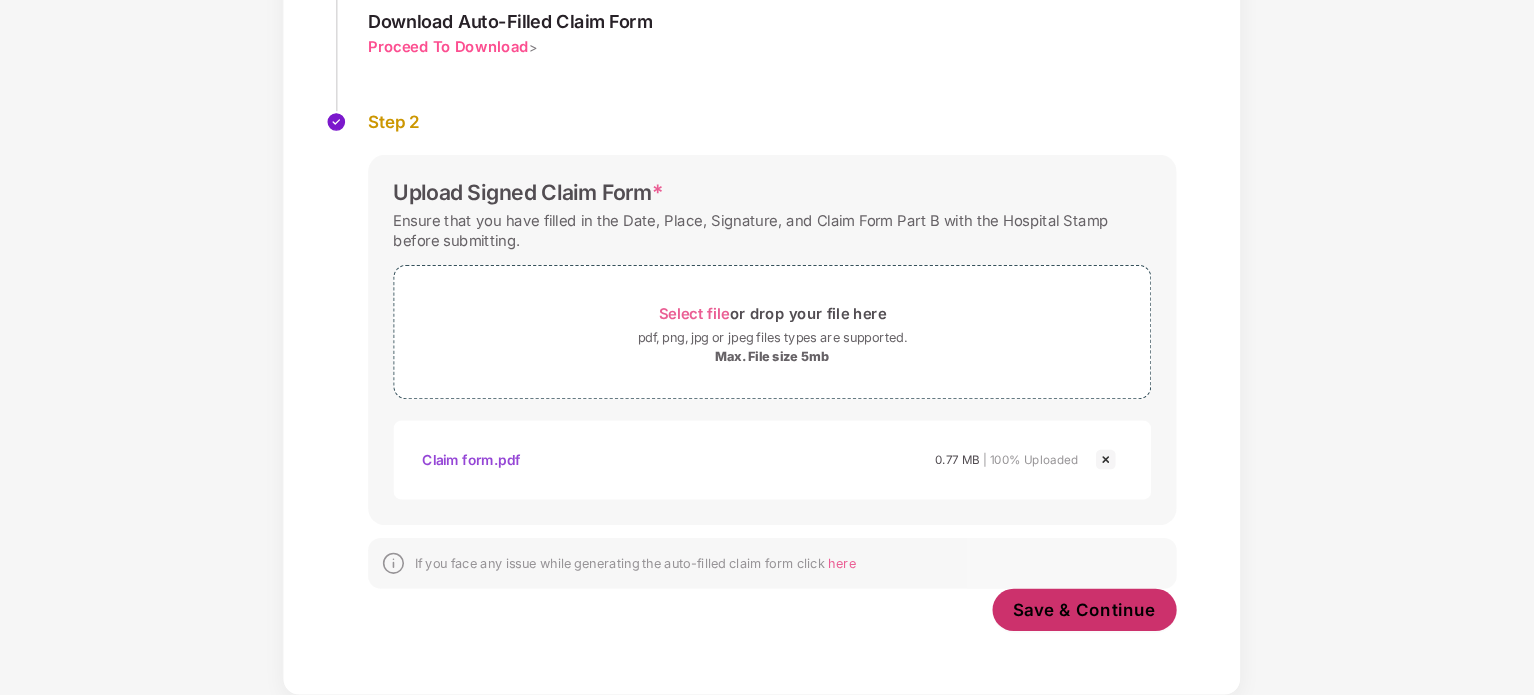 scroll, scrollTop: 222, scrollLeft: 0, axis: vertical 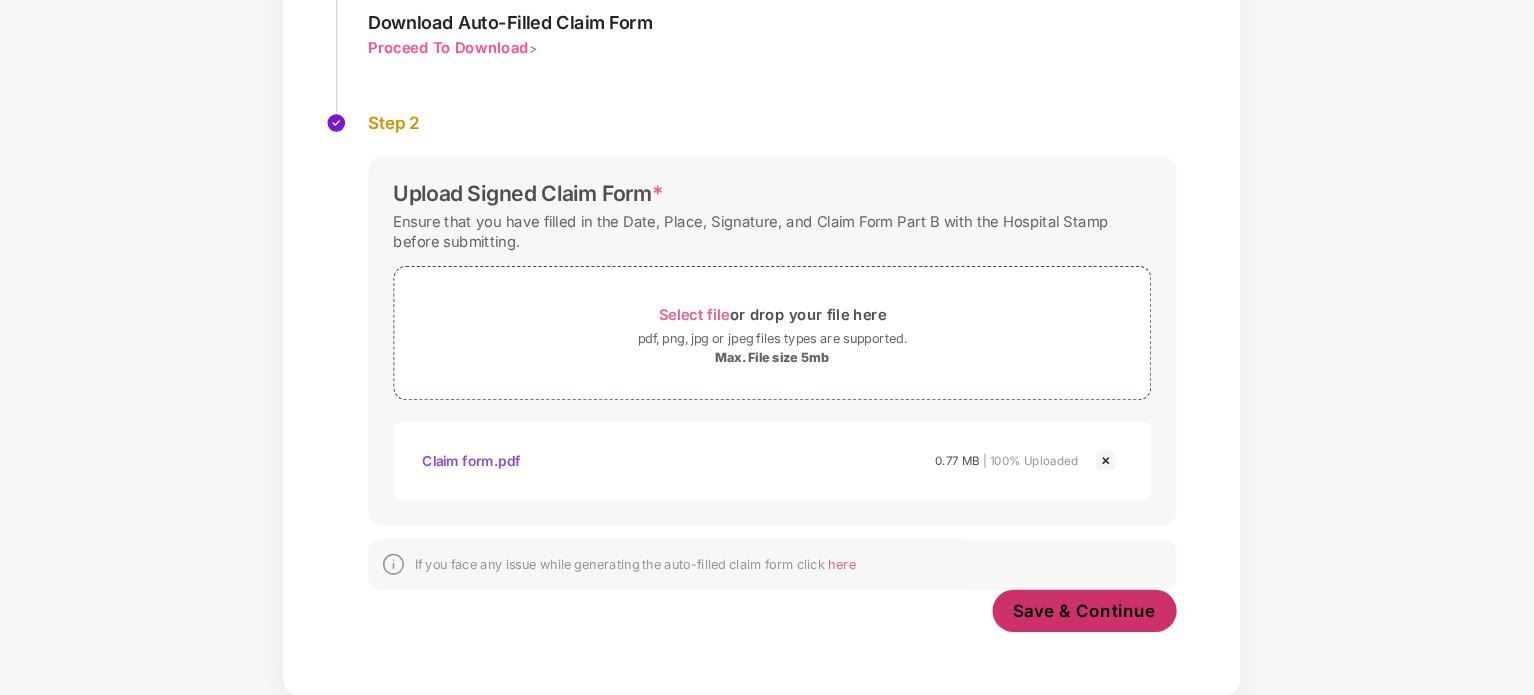 click on "Save & Continue" at bounding box center [1072, 615] 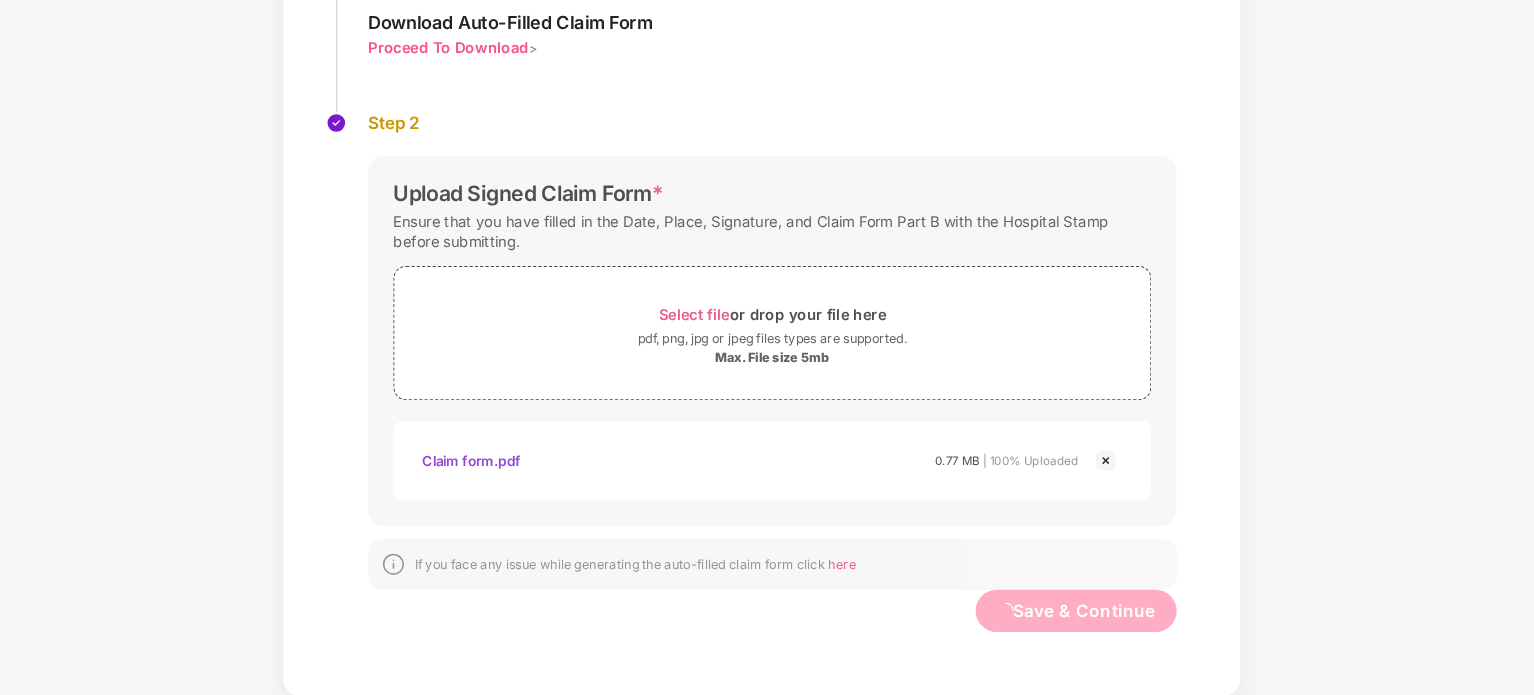 scroll, scrollTop: 0, scrollLeft: 0, axis: both 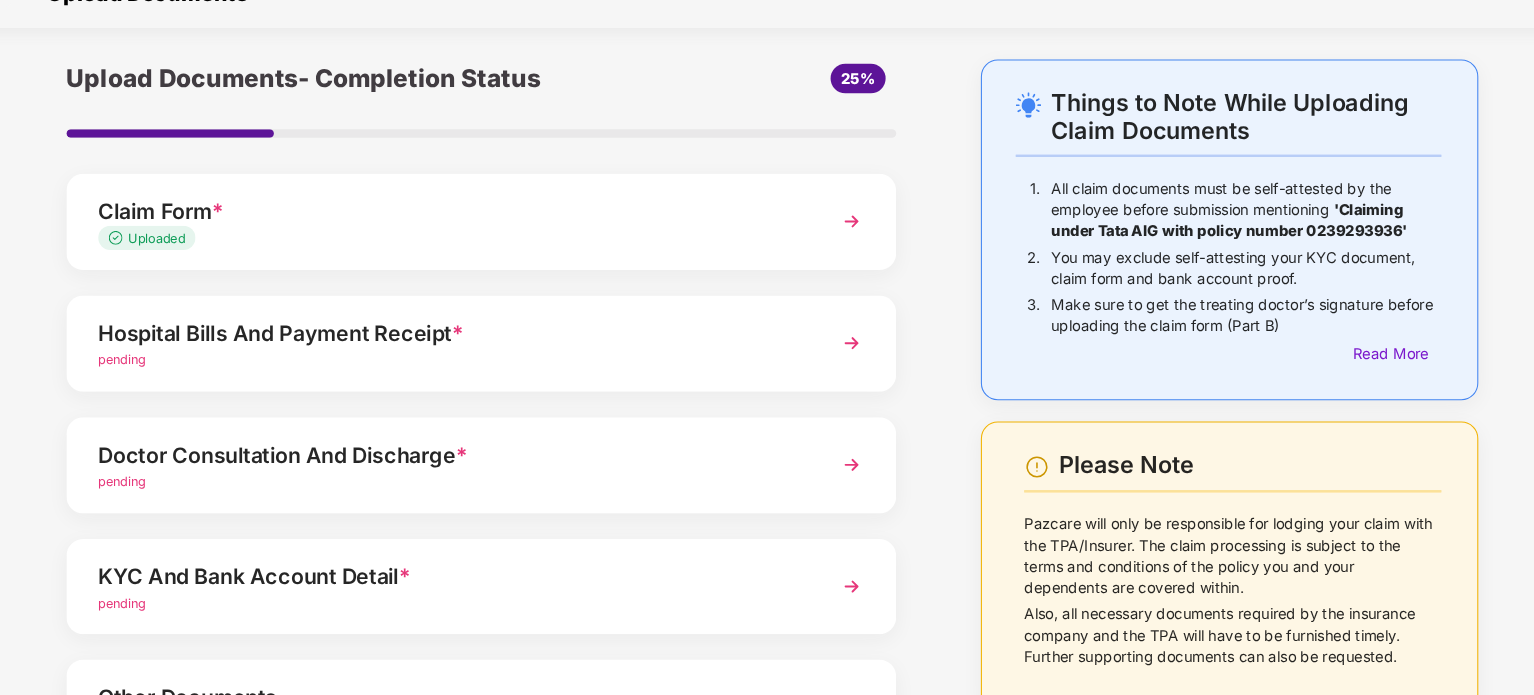 click on "Hospital Bills And Payment Receipt *" at bounding box center (471, 353) 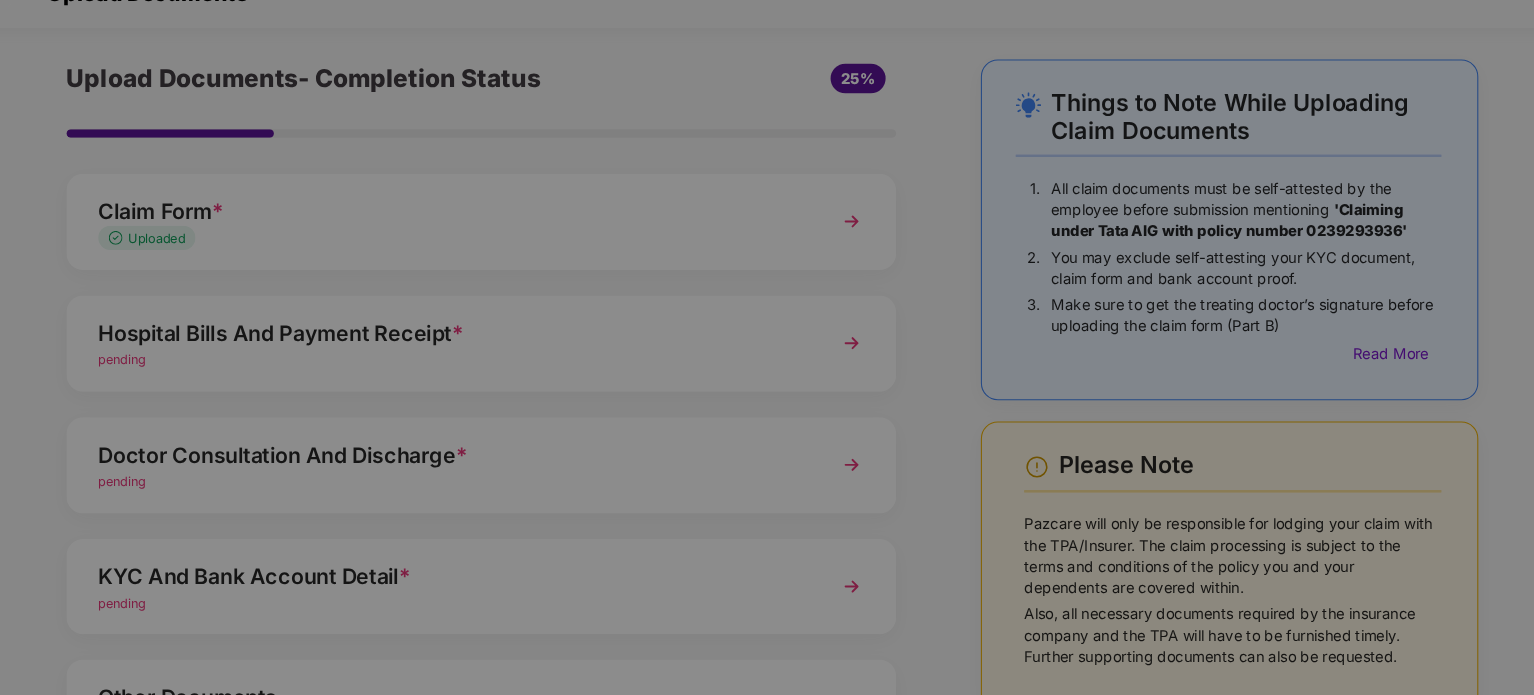 scroll, scrollTop: 0, scrollLeft: 0, axis: both 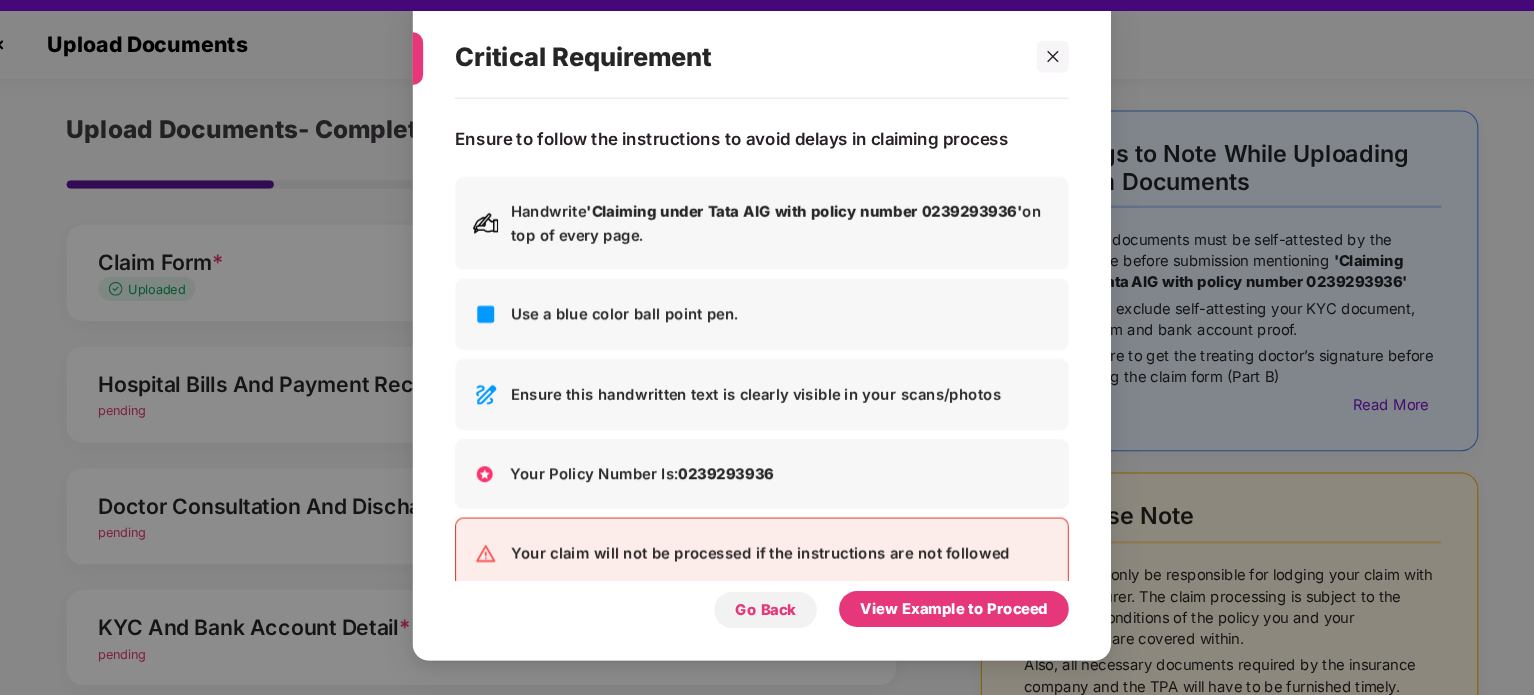 click on "Go Back" at bounding box center [770, 614] 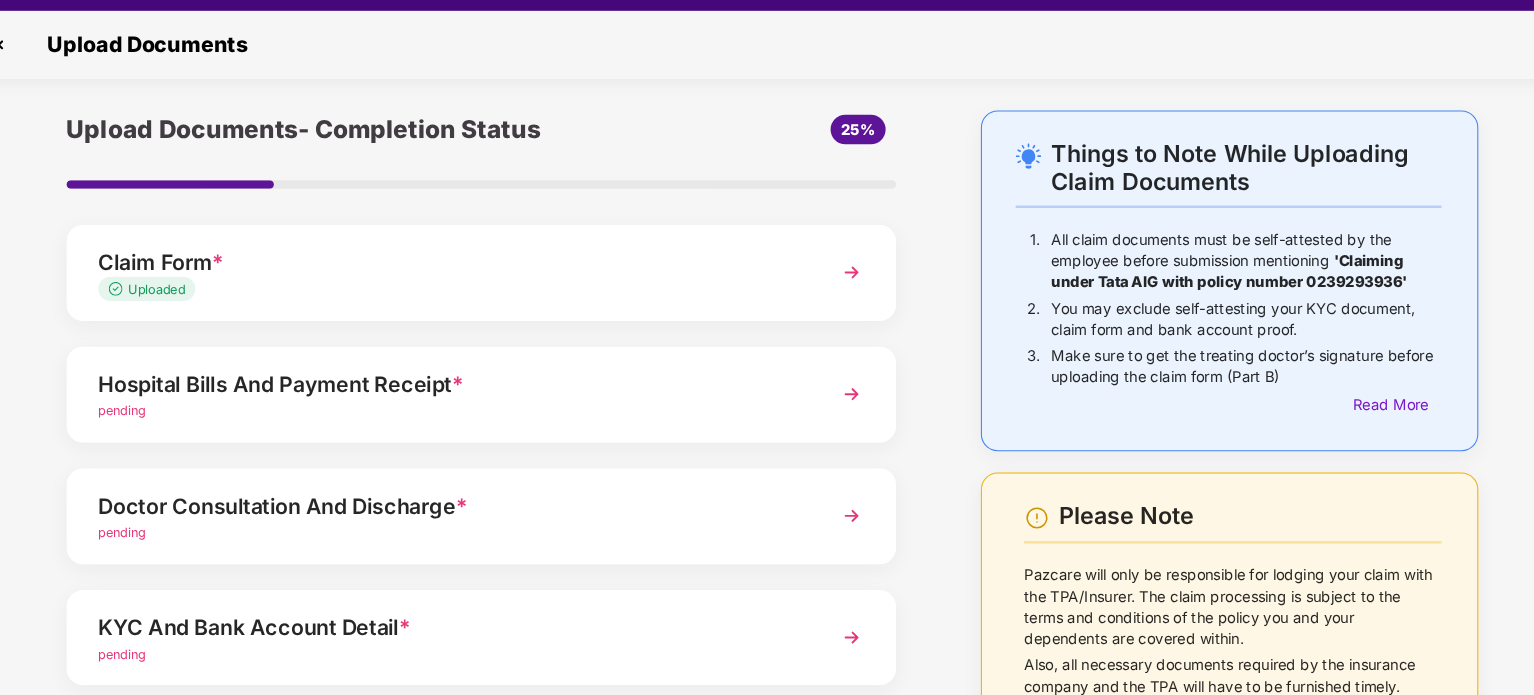 click at bounding box center [852, 410] 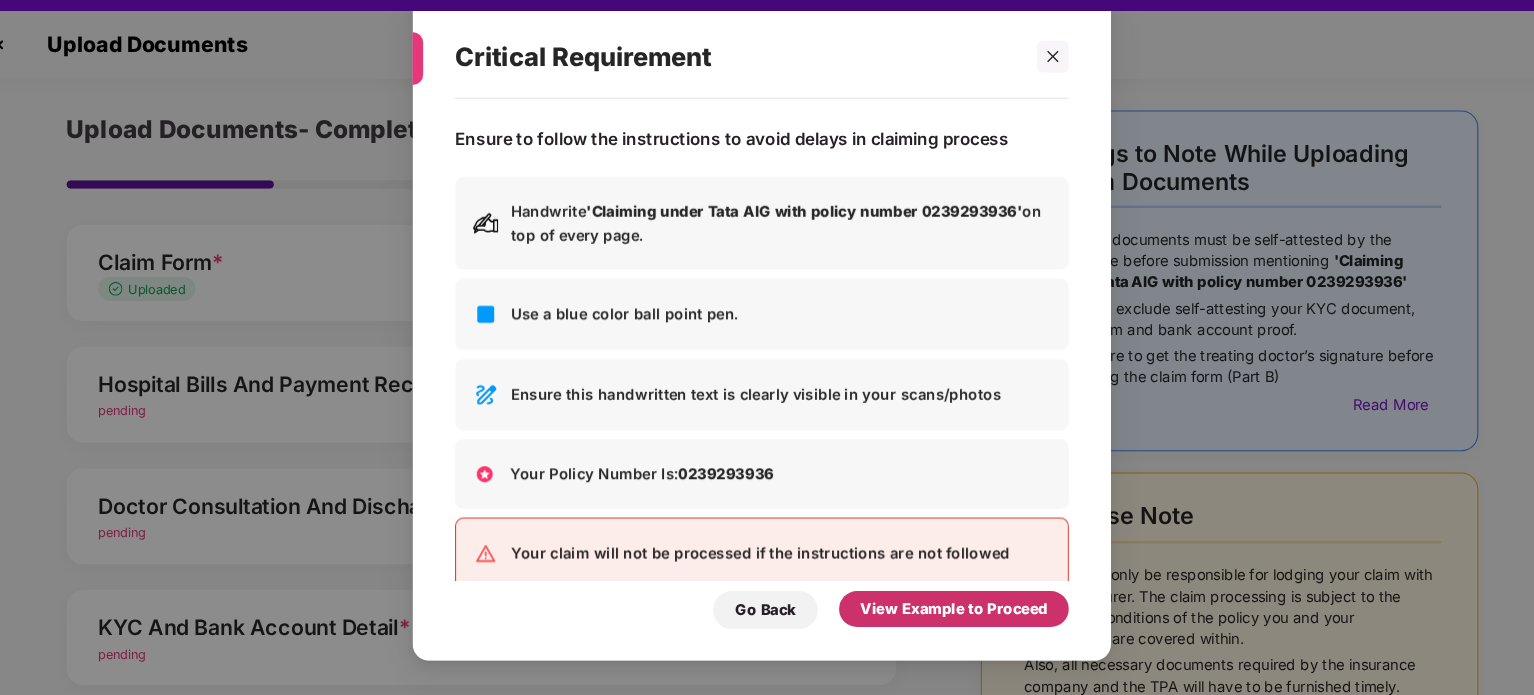 click on "View Example to Proceed" at bounding box center [948, 613] 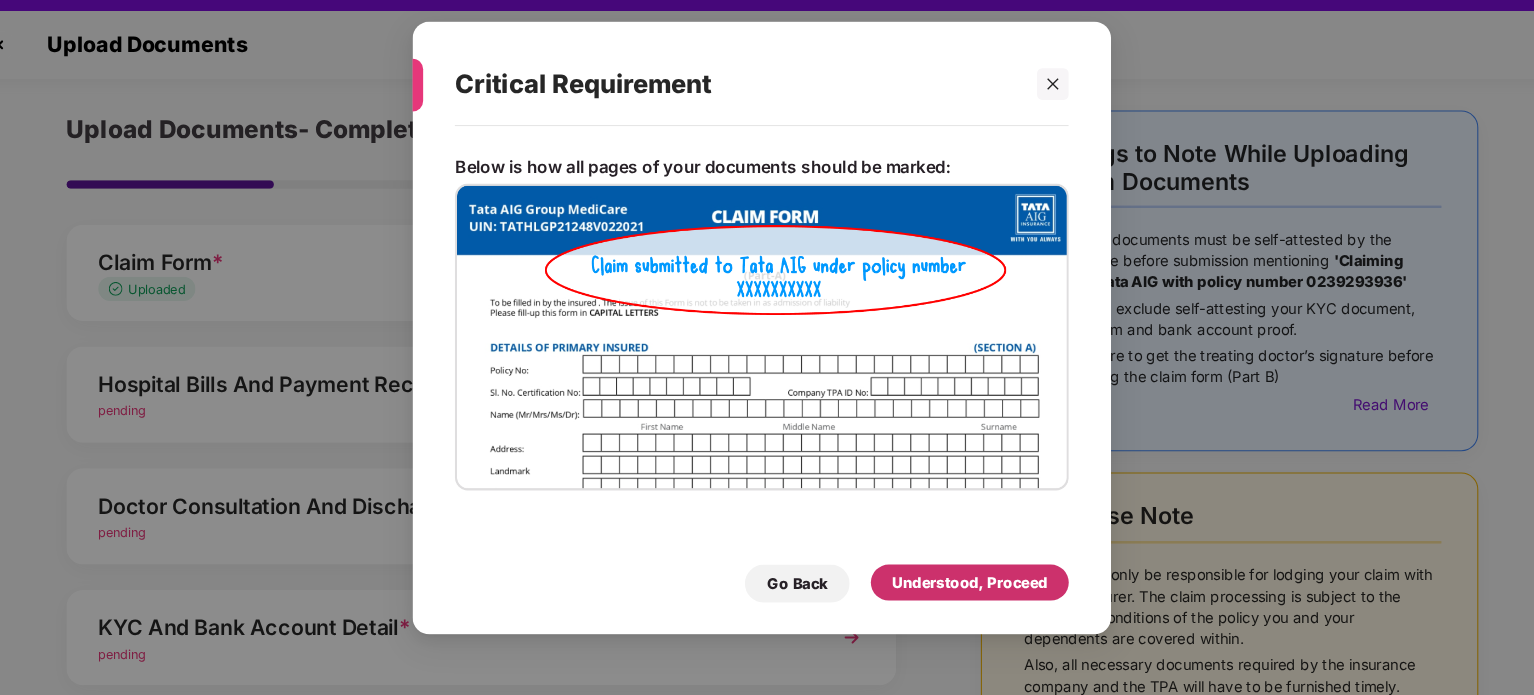 click on "Understood, Proceed" at bounding box center [963, 588] 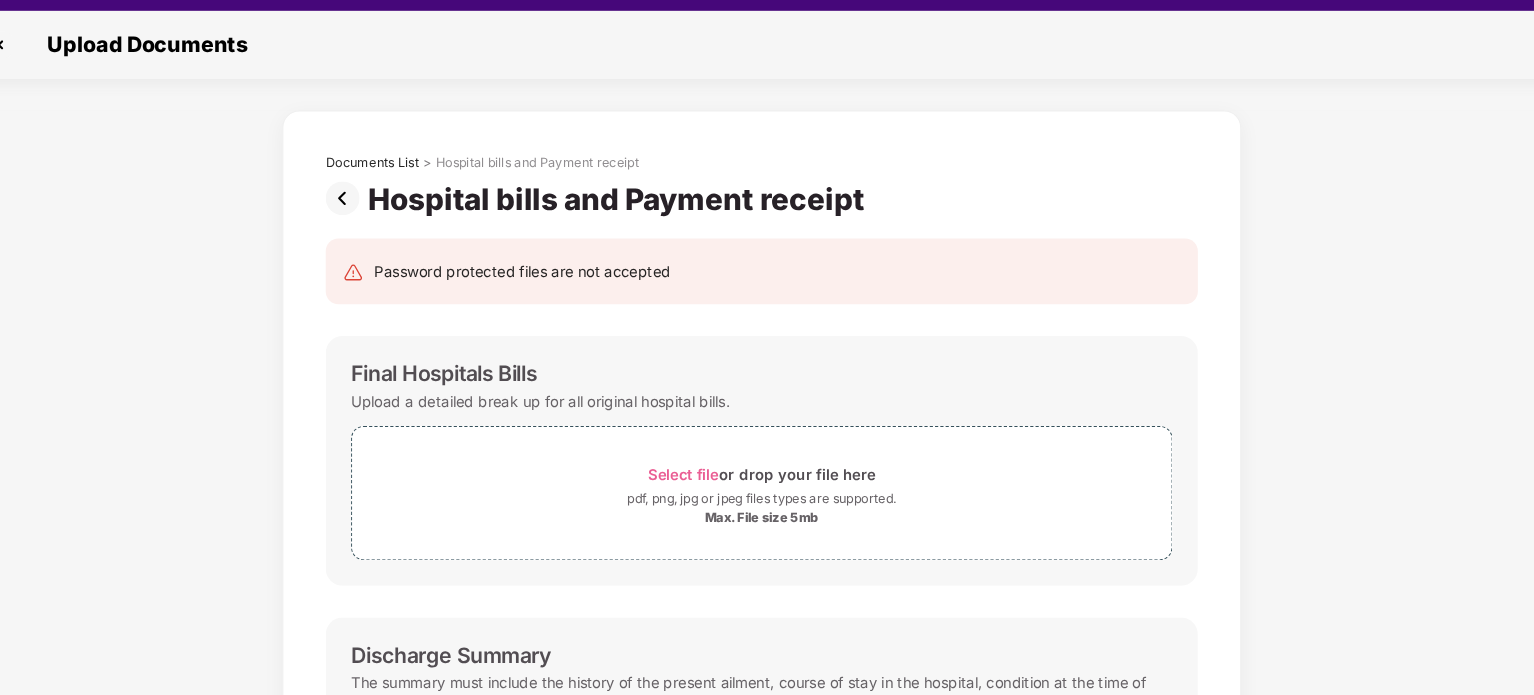 scroll, scrollTop: 518, scrollLeft: 0, axis: vertical 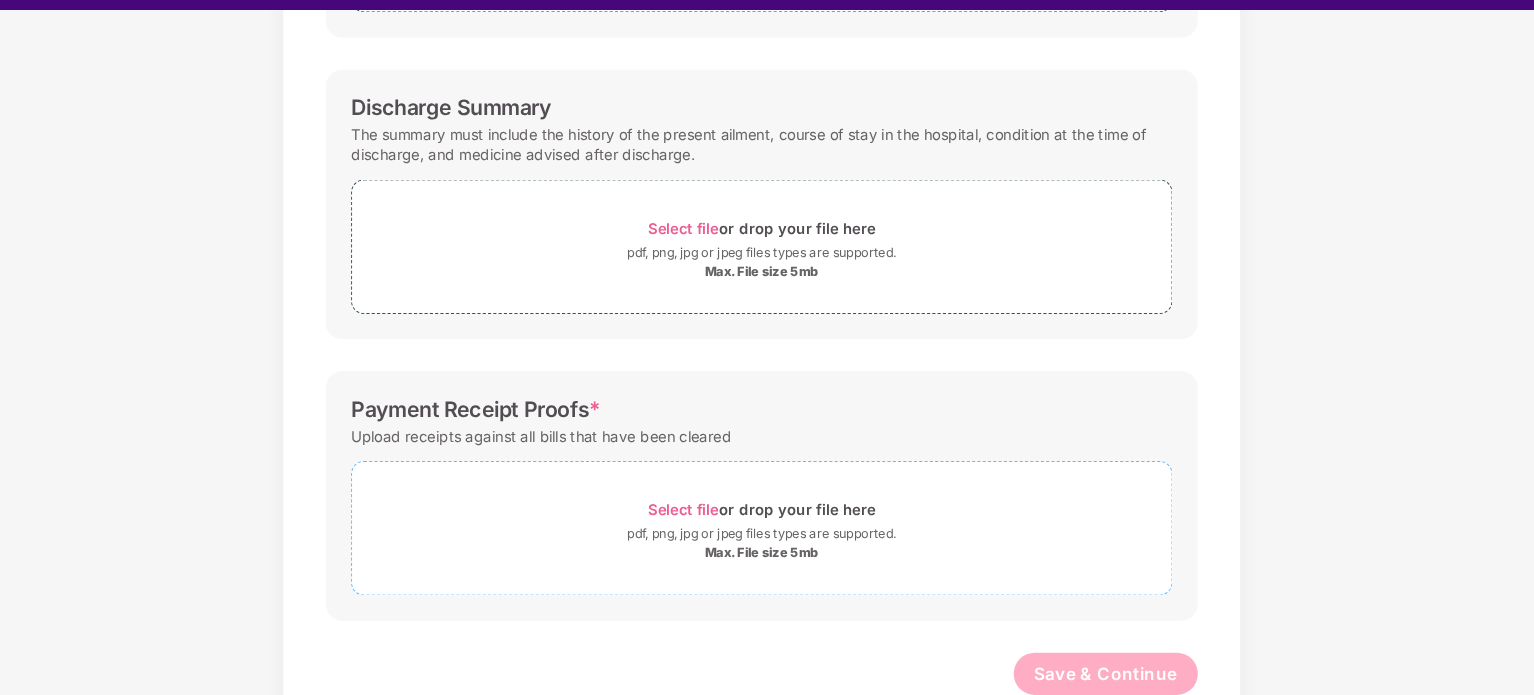 click on "pdf, png, jpg or jpeg files types are supported." at bounding box center (767, 542) 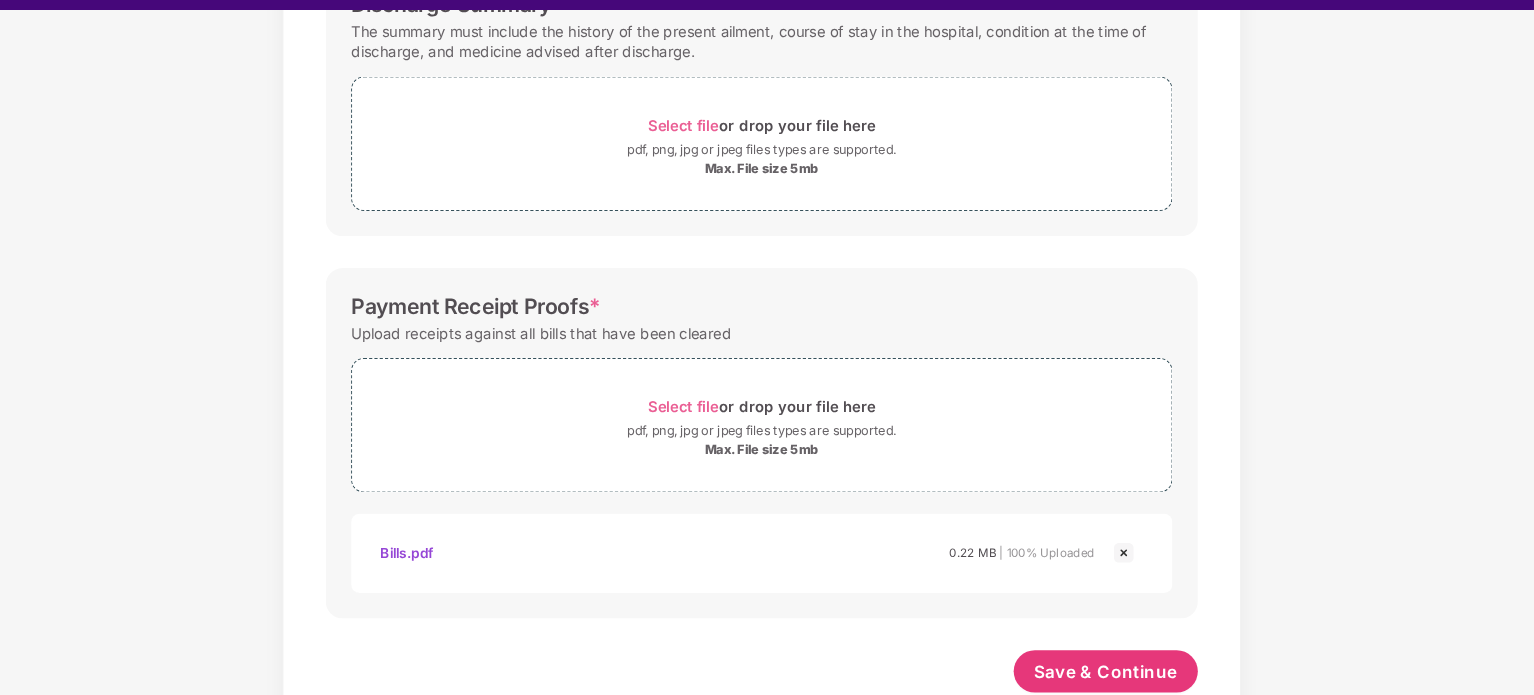 scroll, scrollTop: 613, scrollLeft: 0, axis: vertical 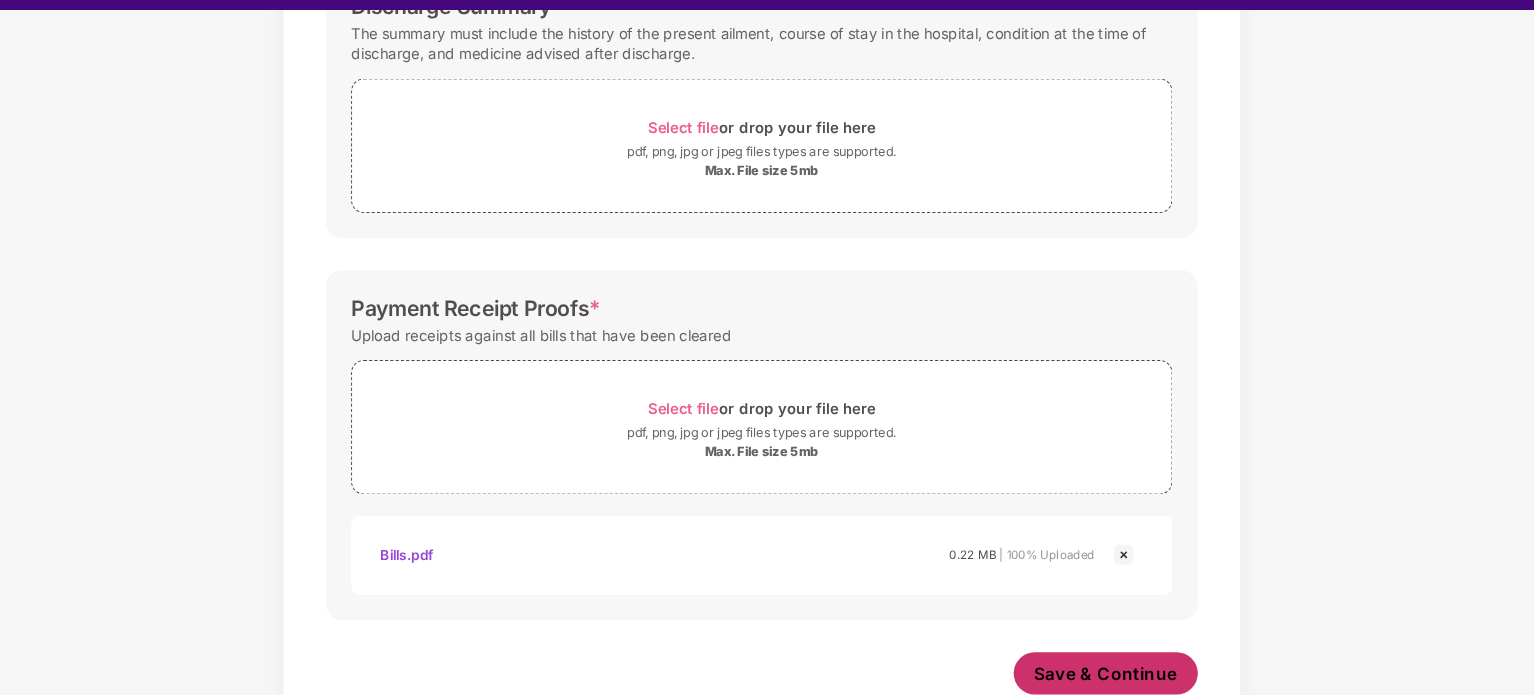 click on "Save & Continue" at bounding box center (1092, 674) 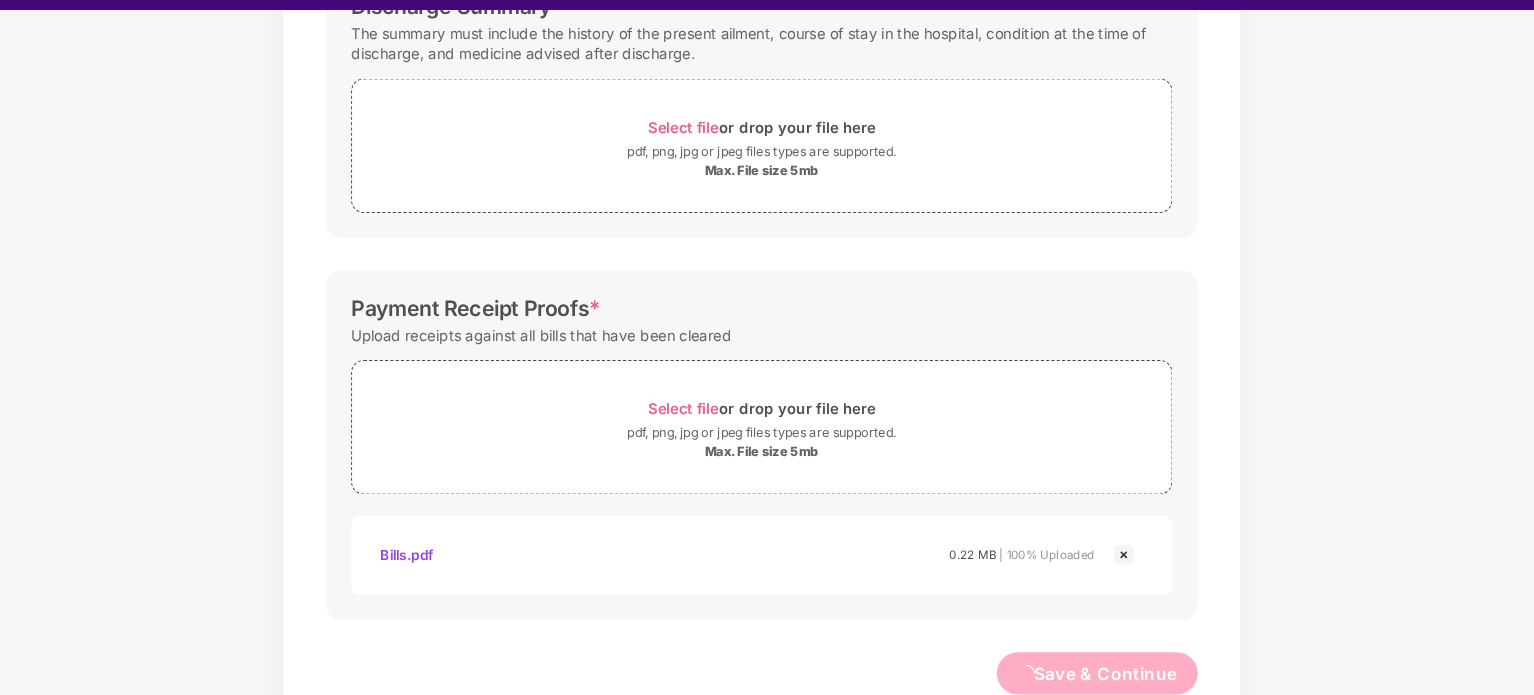 scroll, scrollTop: 0, scrollLeft: 0, axis: both 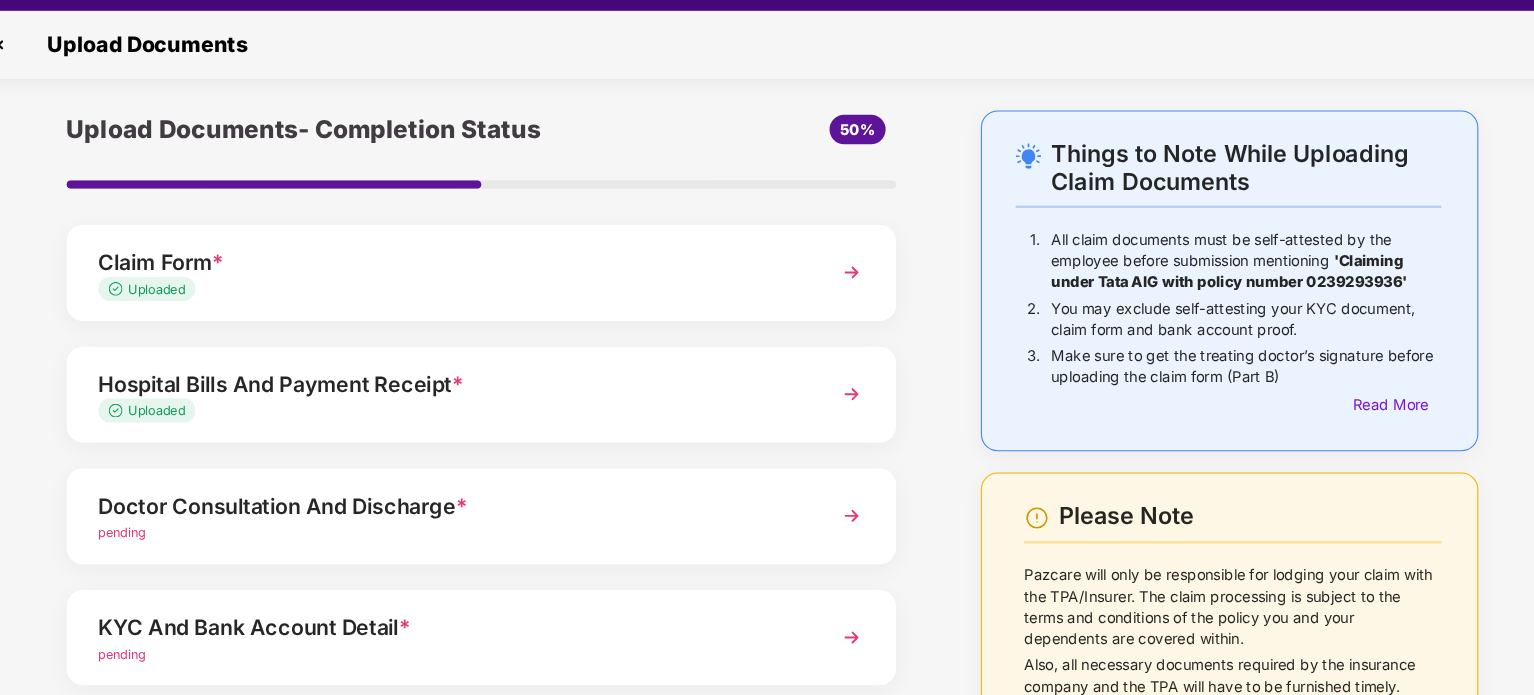click at bounding box center [852, 525] 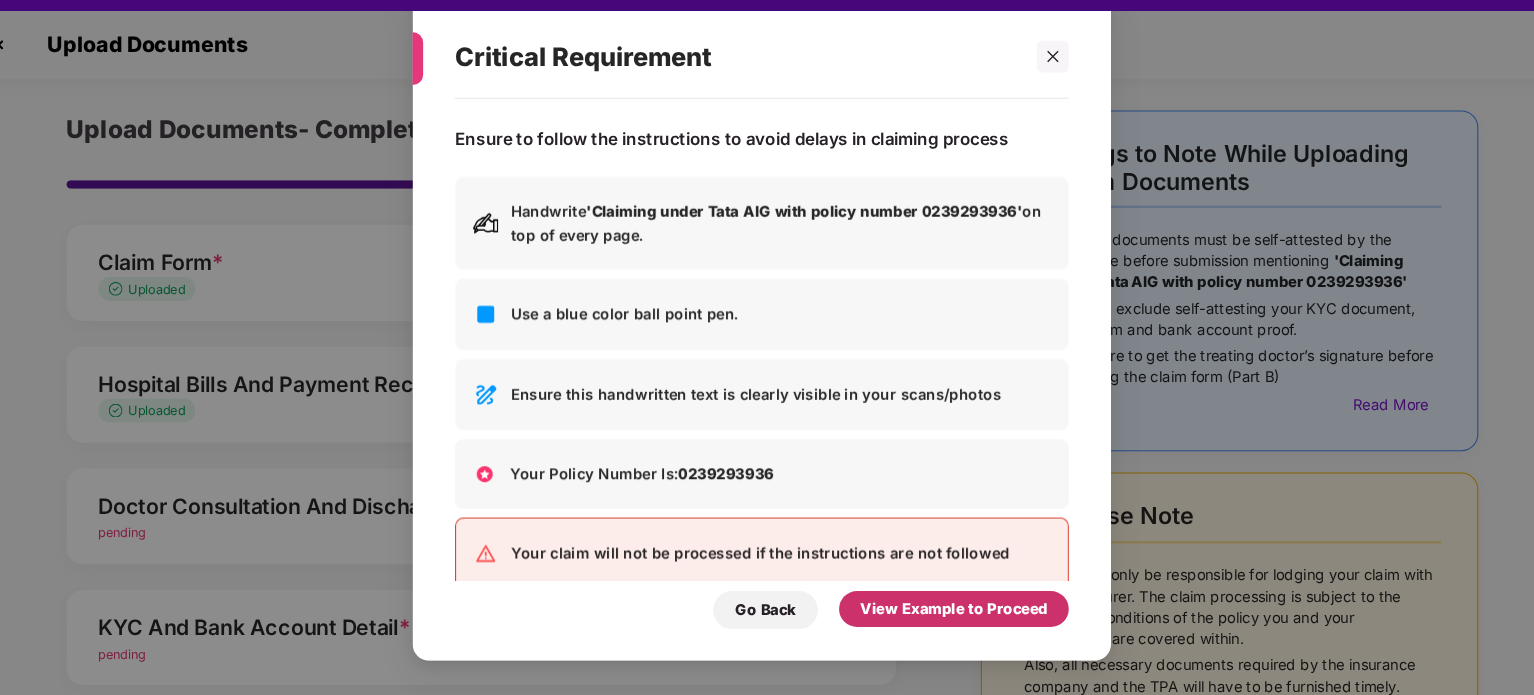 click on "View Example to Proceed" at bounding box center [948, 613] 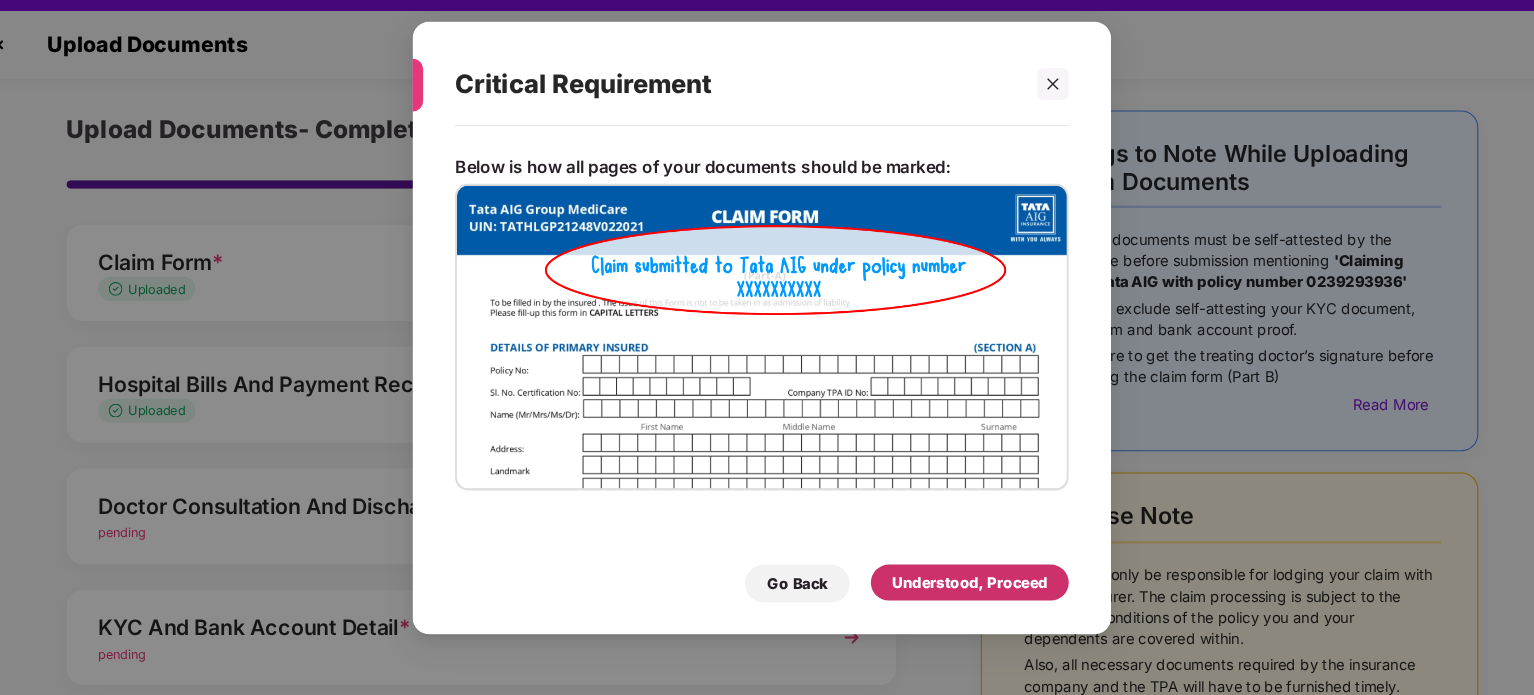 click on "Understood, Proceed" at bounding box center [963, 588] 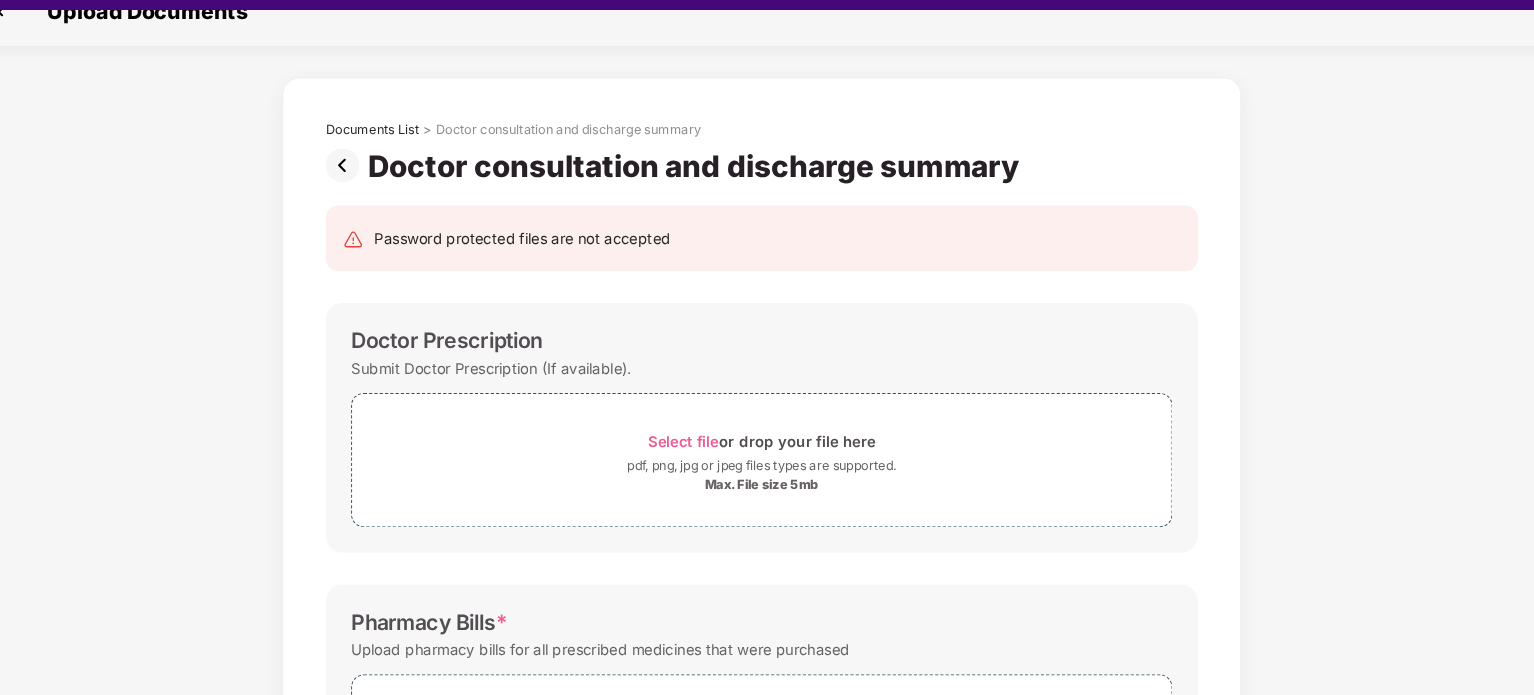 scroll, scrollTop: 0, scrollLeft: 0, axis: both 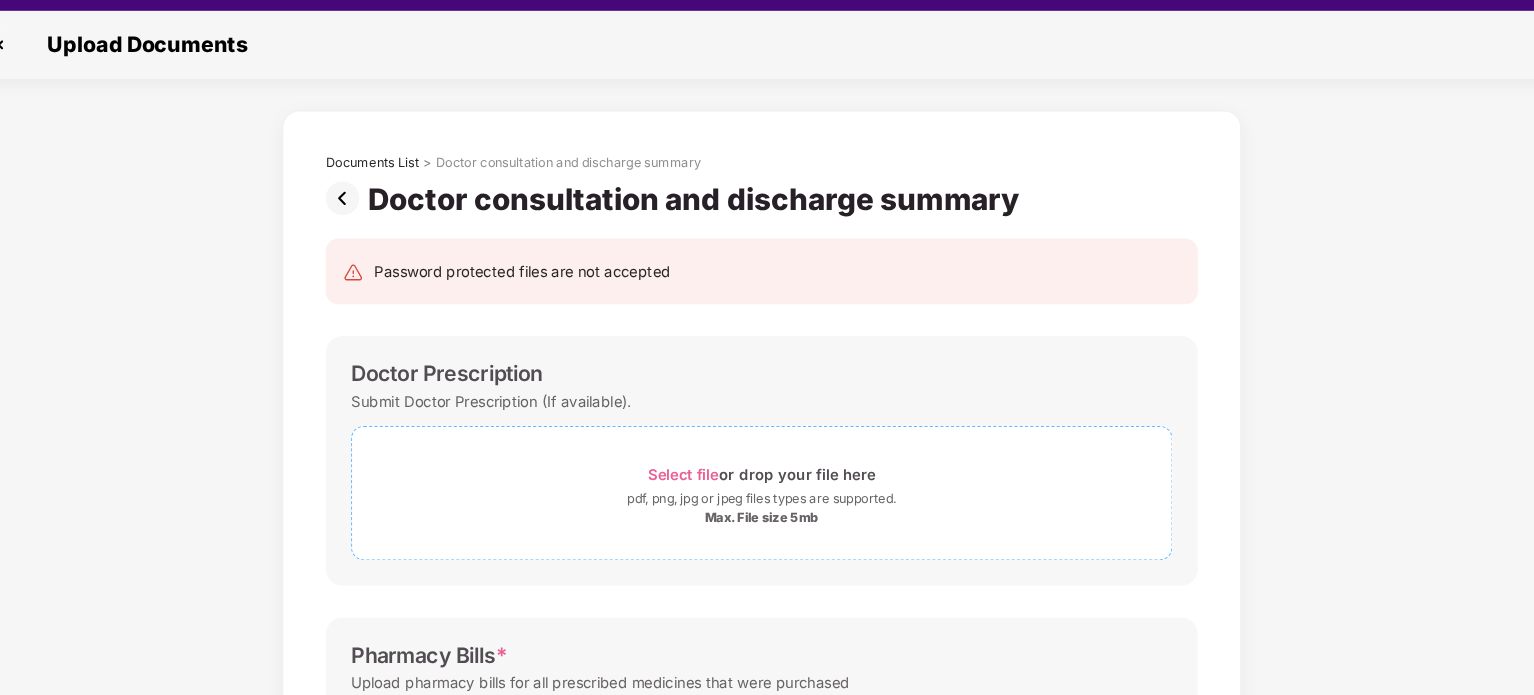 click on "Select file  or drop your file here" at bounding box center (767, 485) 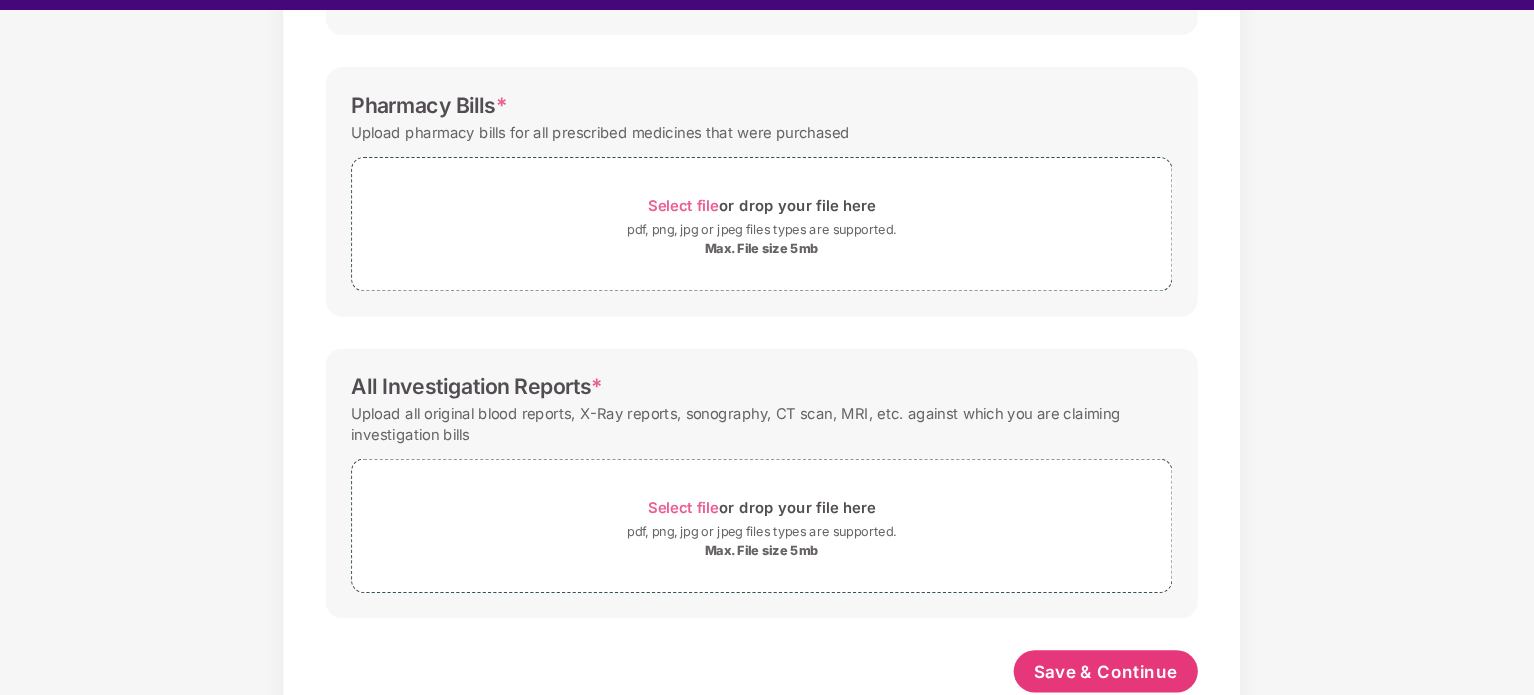 scroll, scrollTop: 613, scrollLeft: 0, axis: vertical 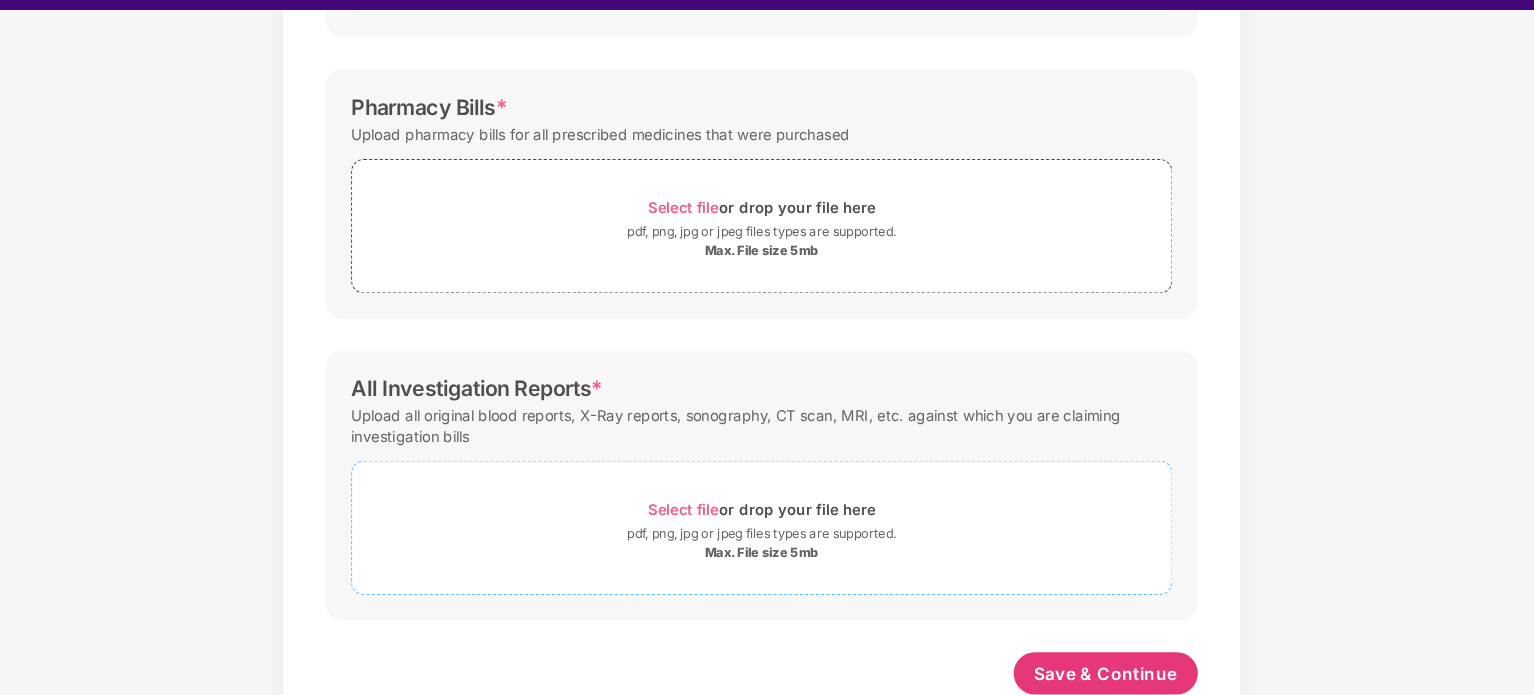click on "Select file" at bounding box center (693, 518) 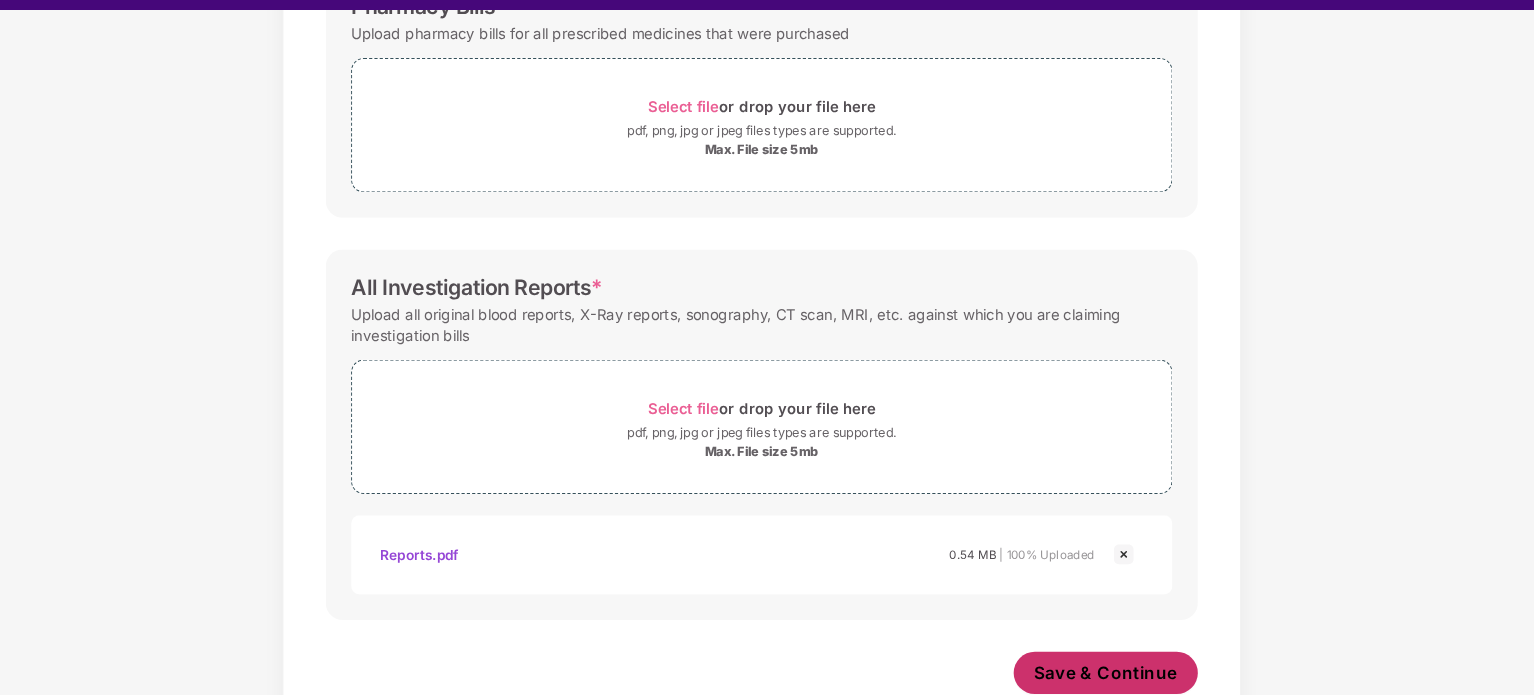 scroll, scrollTop: 708, scrollLeft: 0, axis: vertical 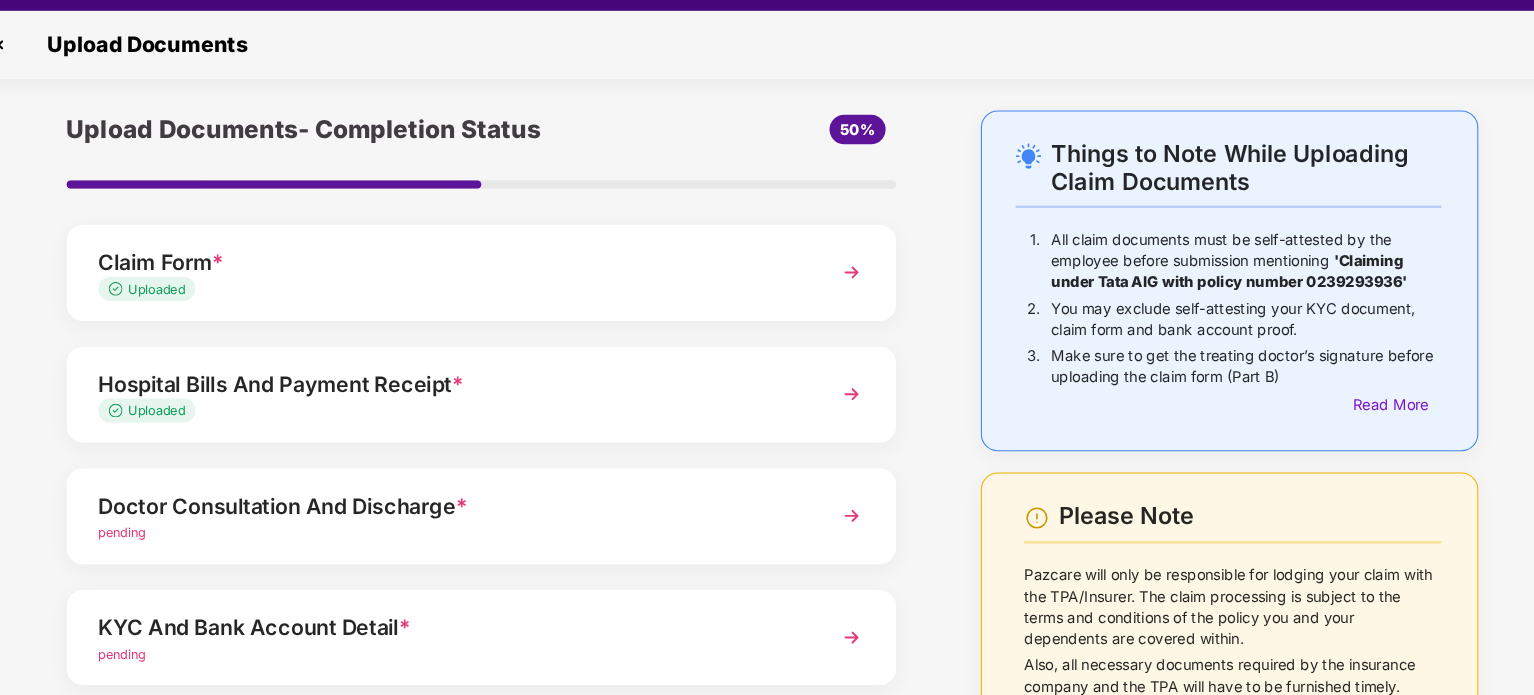 click on "pending" at bounding box center (471, 541) 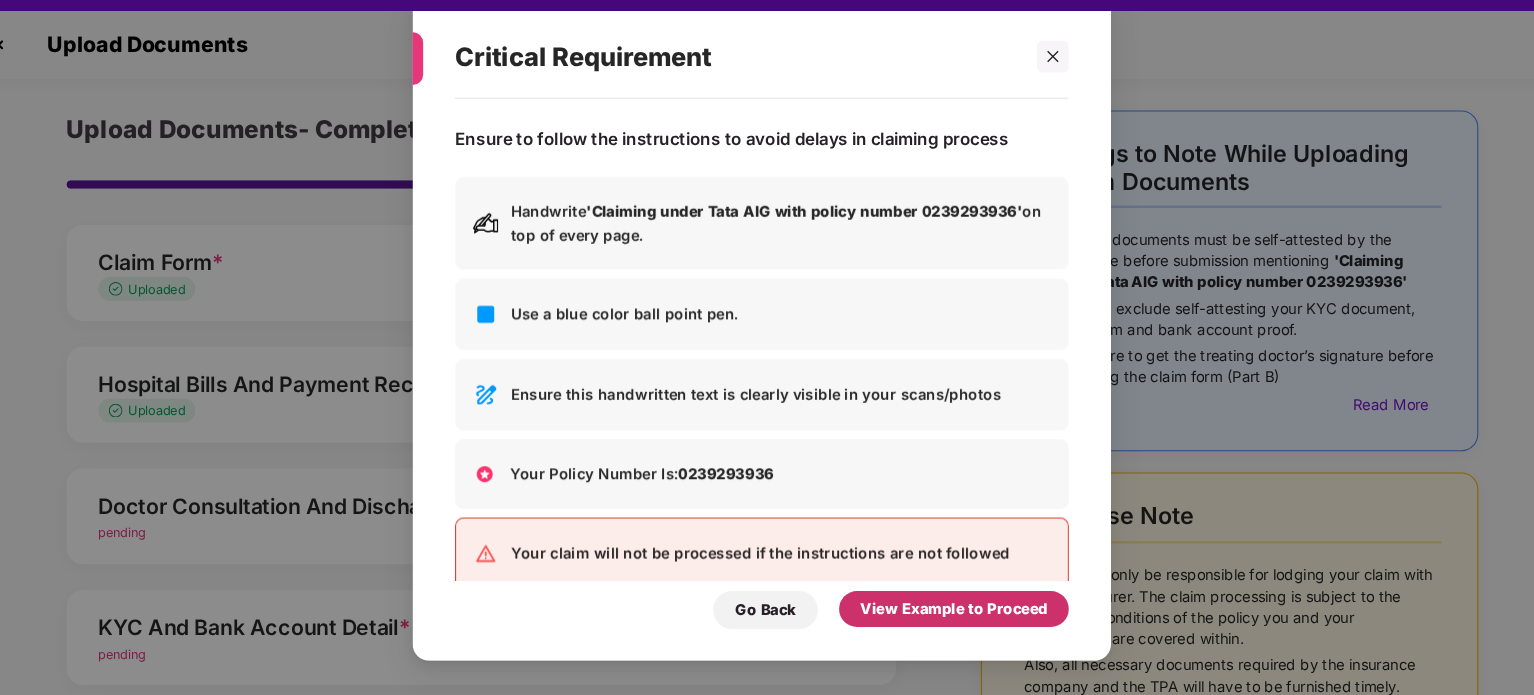 click on "View Example to Proceed" at bounding box center (948, 613) 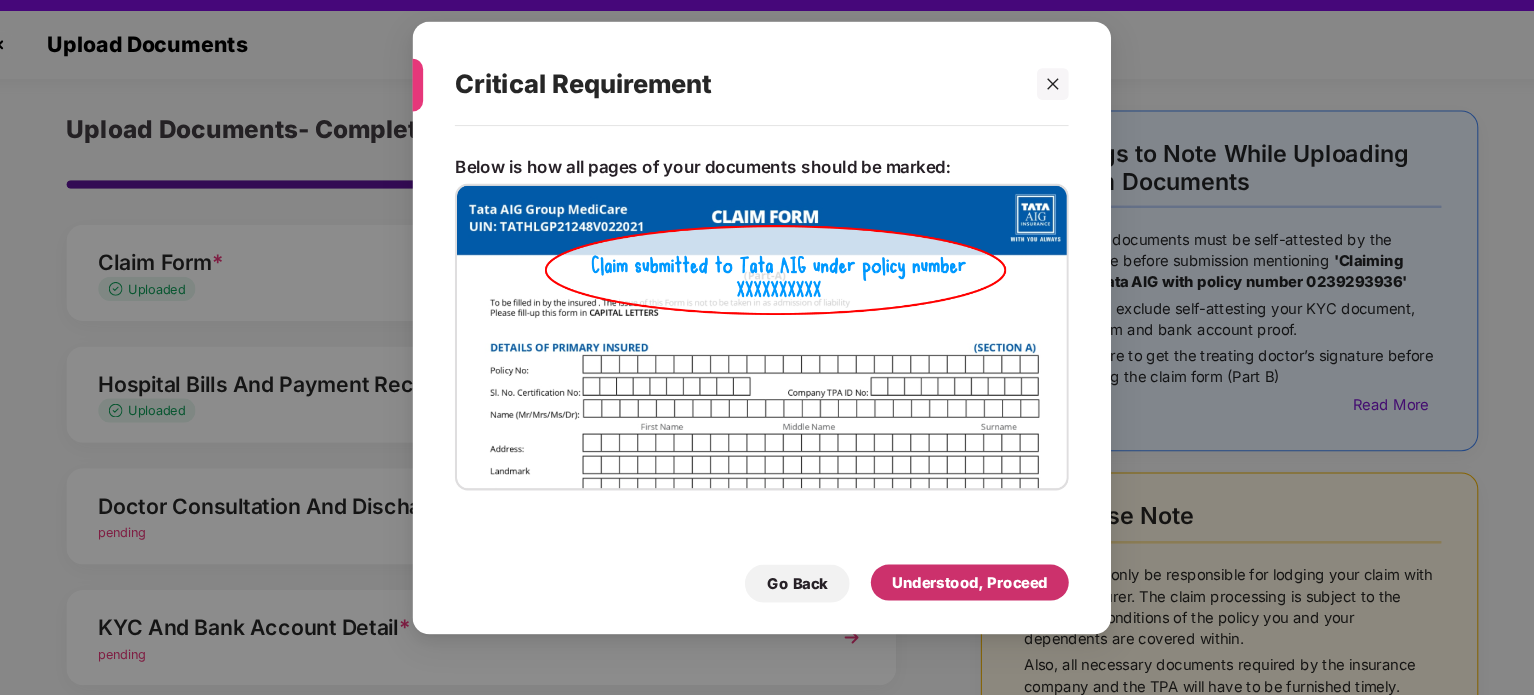 click on "Understood, Proceed" at bounding box center [963, 588] 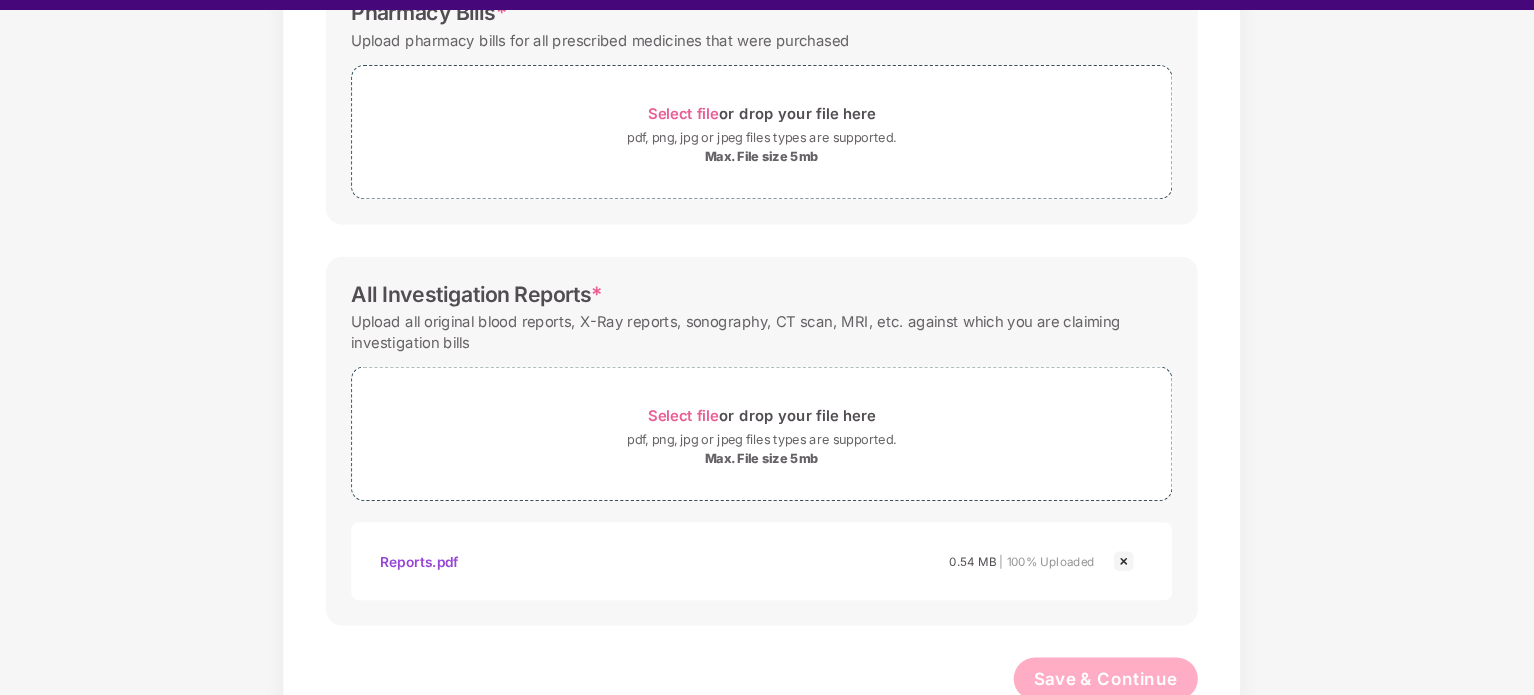 scroll, scrollTop: 706, scrollLeft: 0, axis: vertical 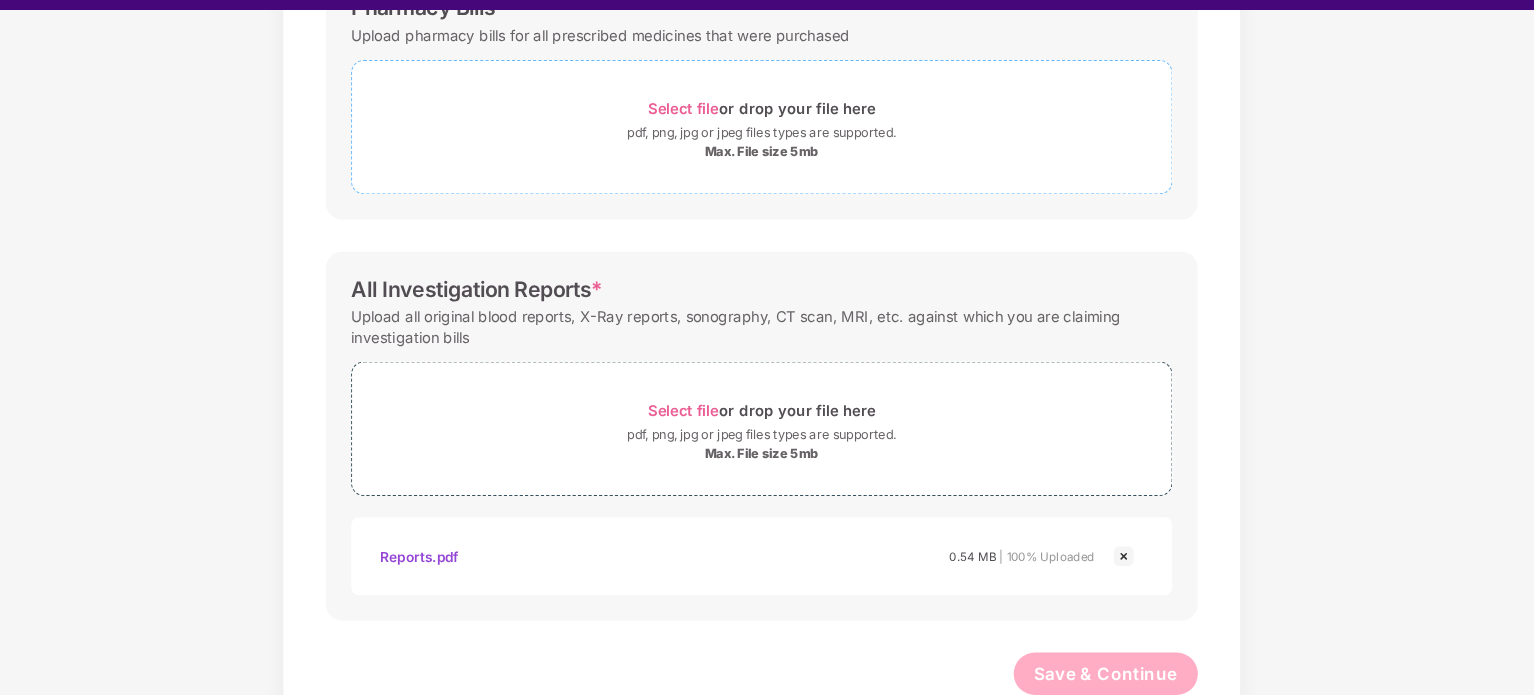 click on "Max. File size 5mb" at bounding box center [767, 181] 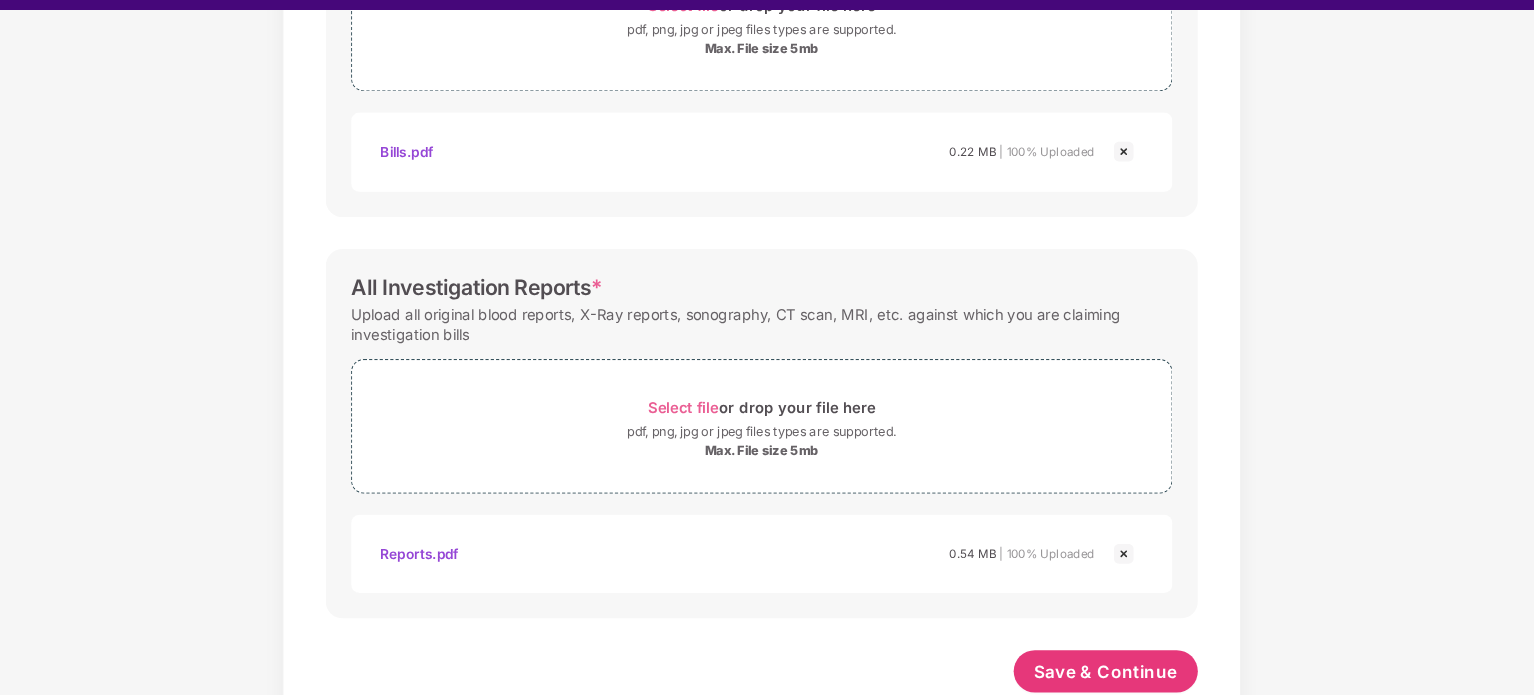 scroll, scrollTop: 801, scrollLeft: 0, axis: vertical 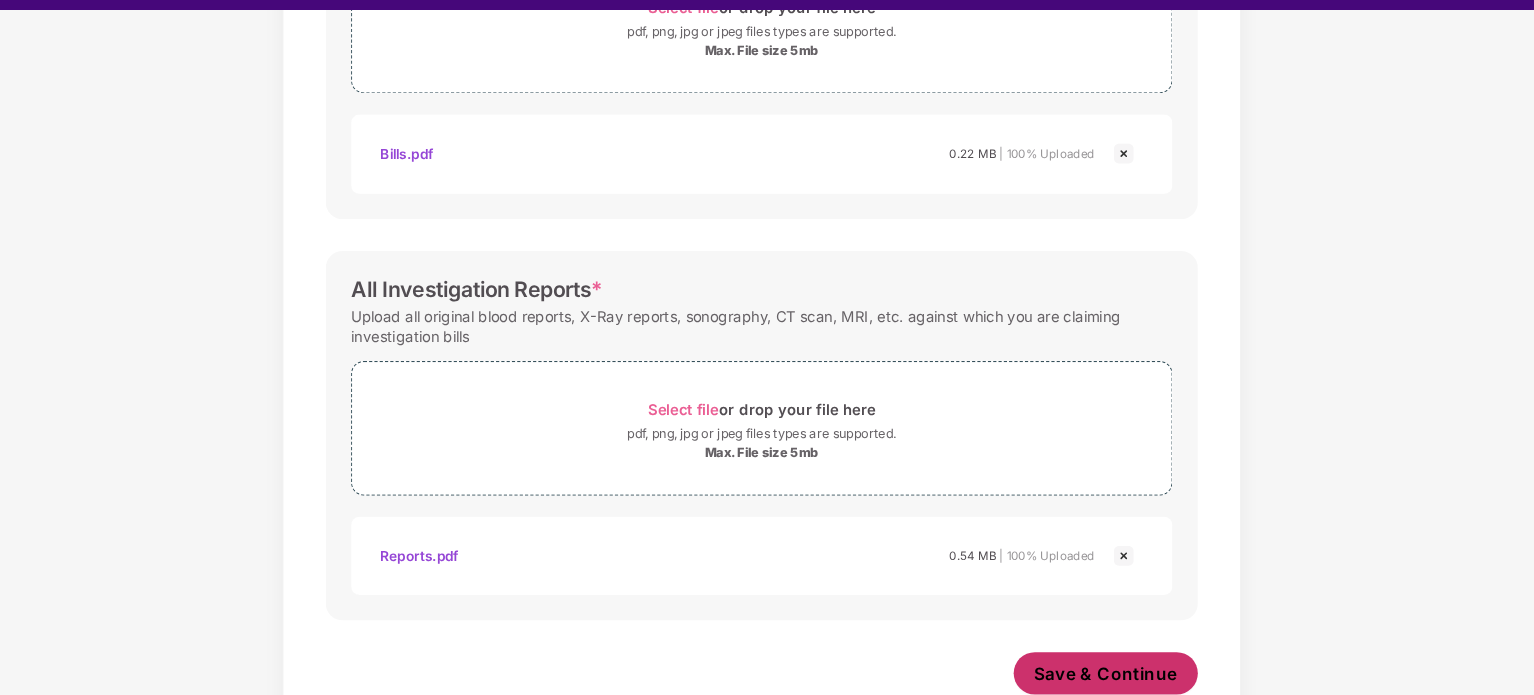 click on "Save & Continue" at bounding box center (1092, 674) 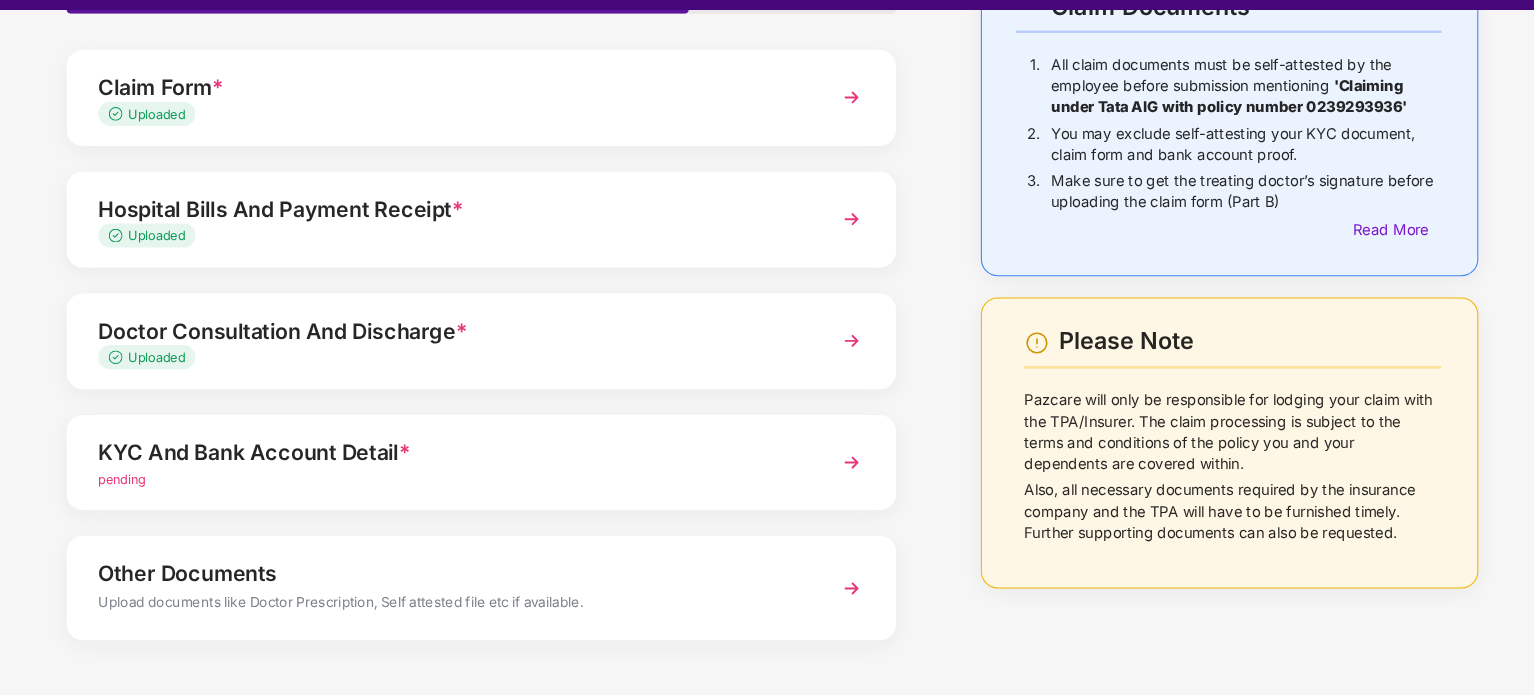 scroll, scrollTop: 188, scrollLeft: 0, axis: vertical 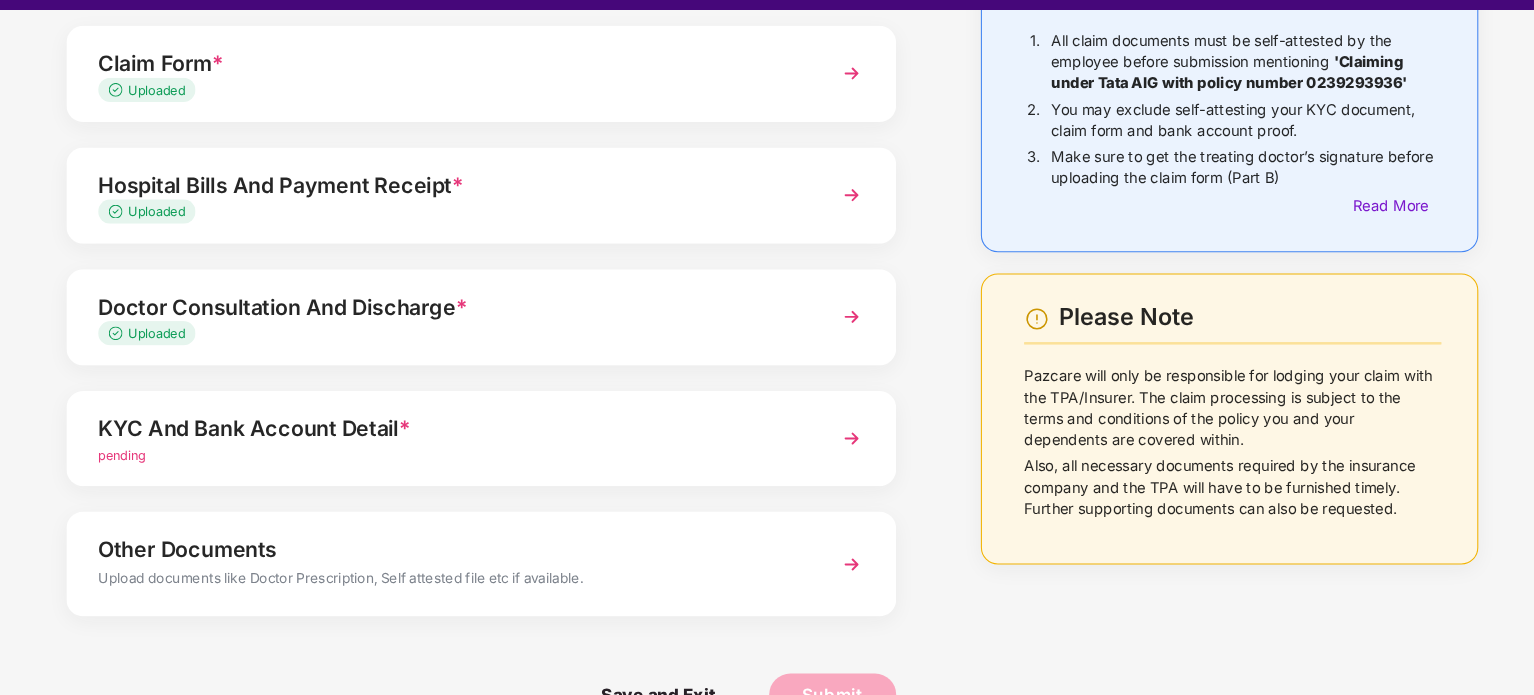 click on "pending" at bounding box center [471, 468] 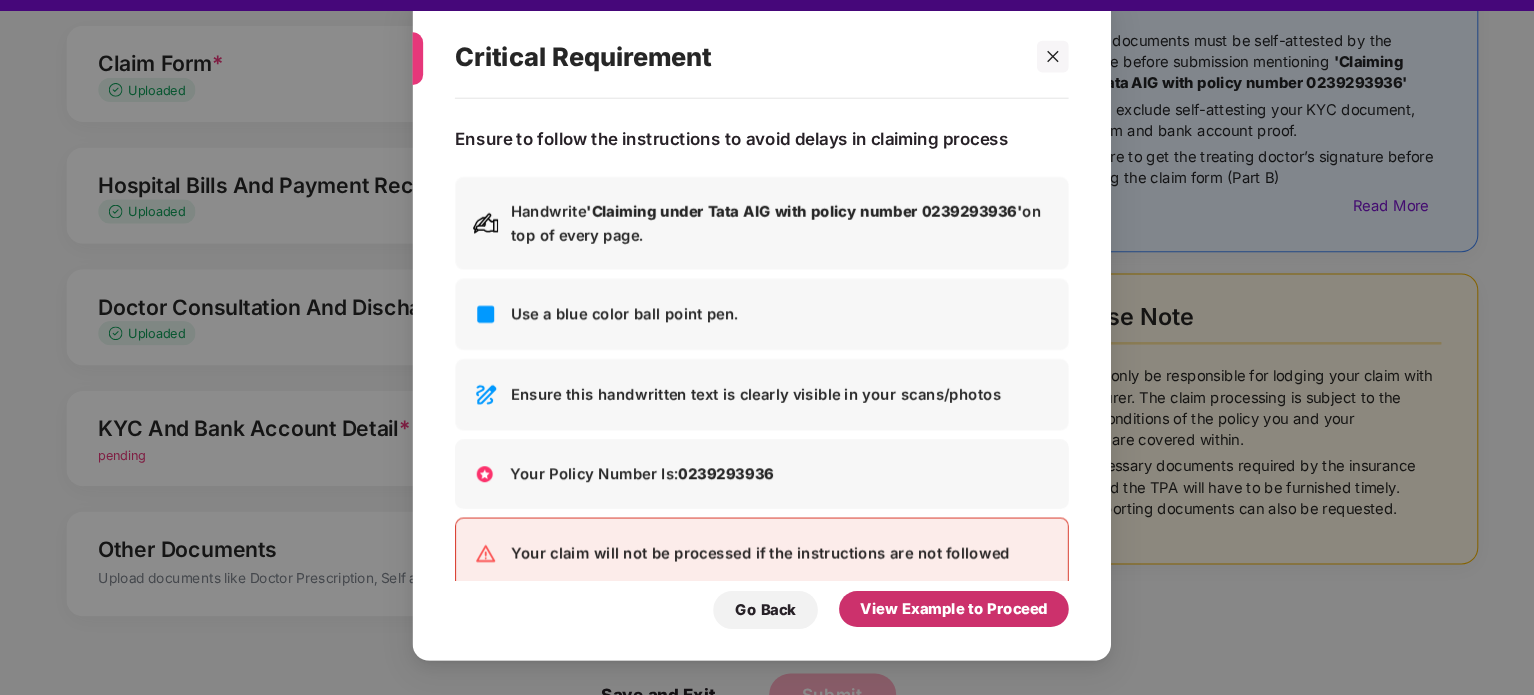 click on "View Example to Proceed" at bounding box center (948, 613) 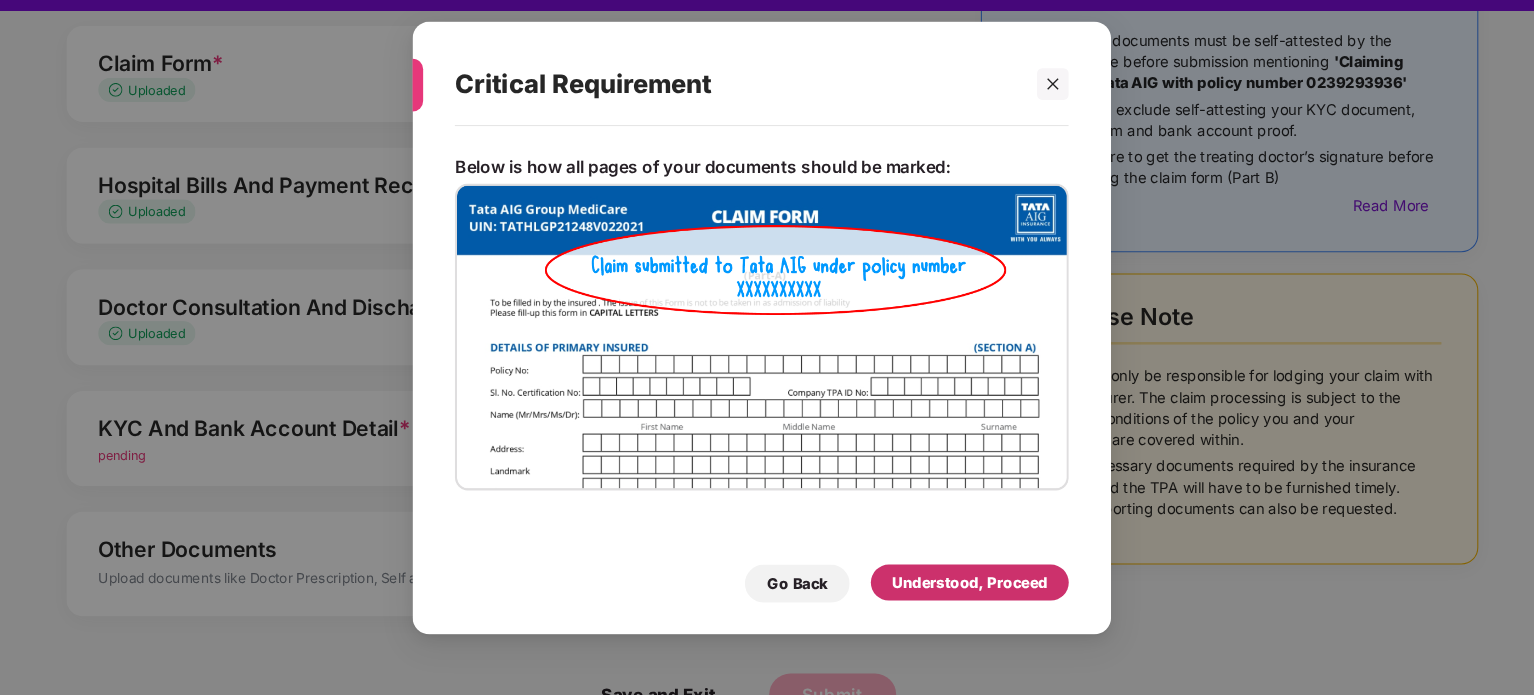 click on "Understood, Proceed" at bounding box center [963, 588] 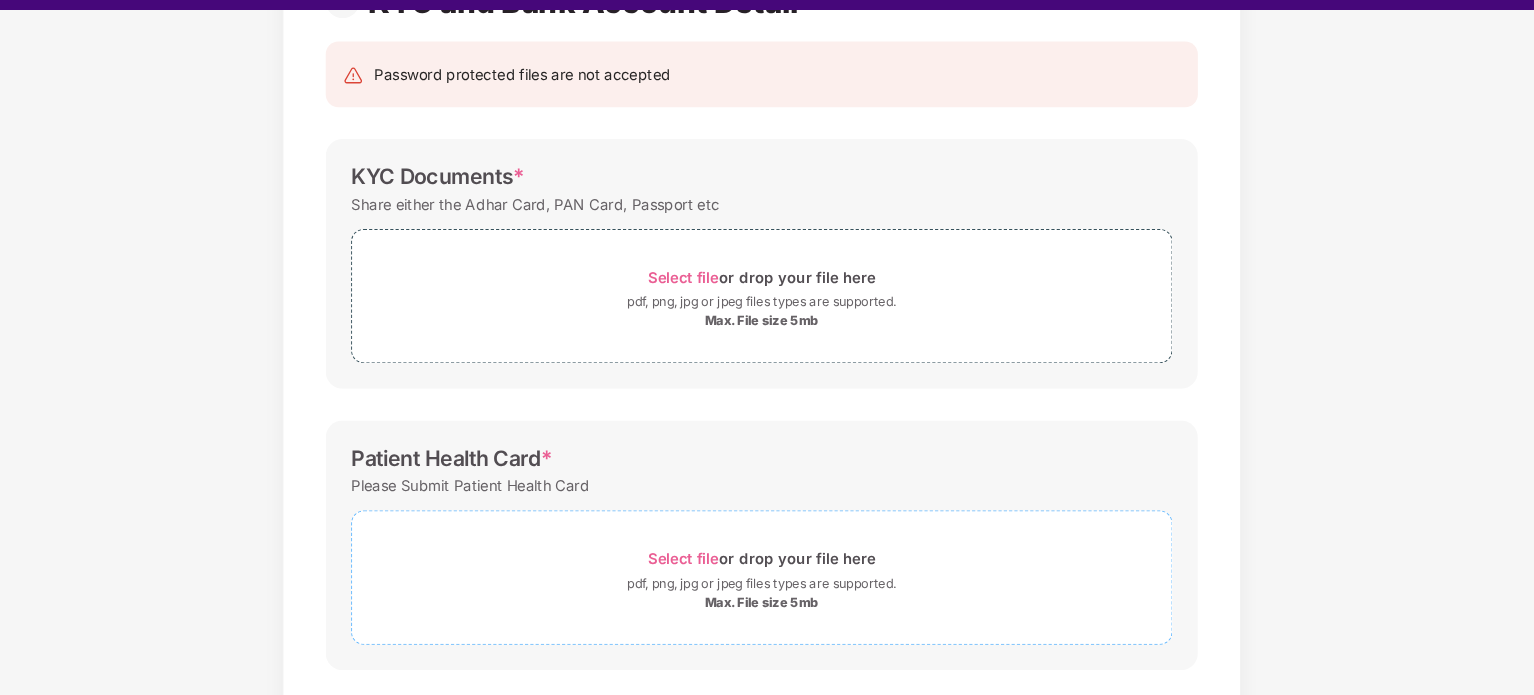 scroll, scrollTop: 184, scrollLeft: 0, axis: vertical 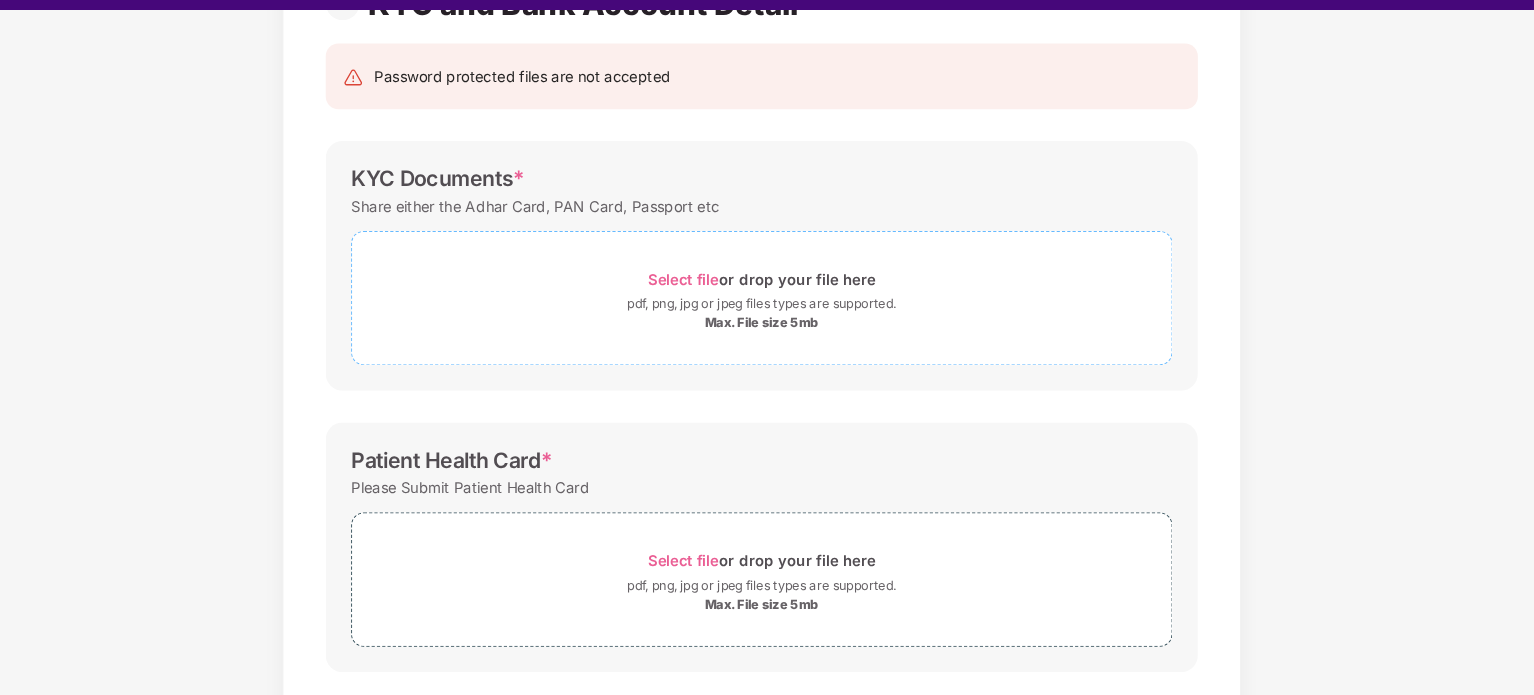 click on "Max. File size 5mb" at bounding box center [767, 343] 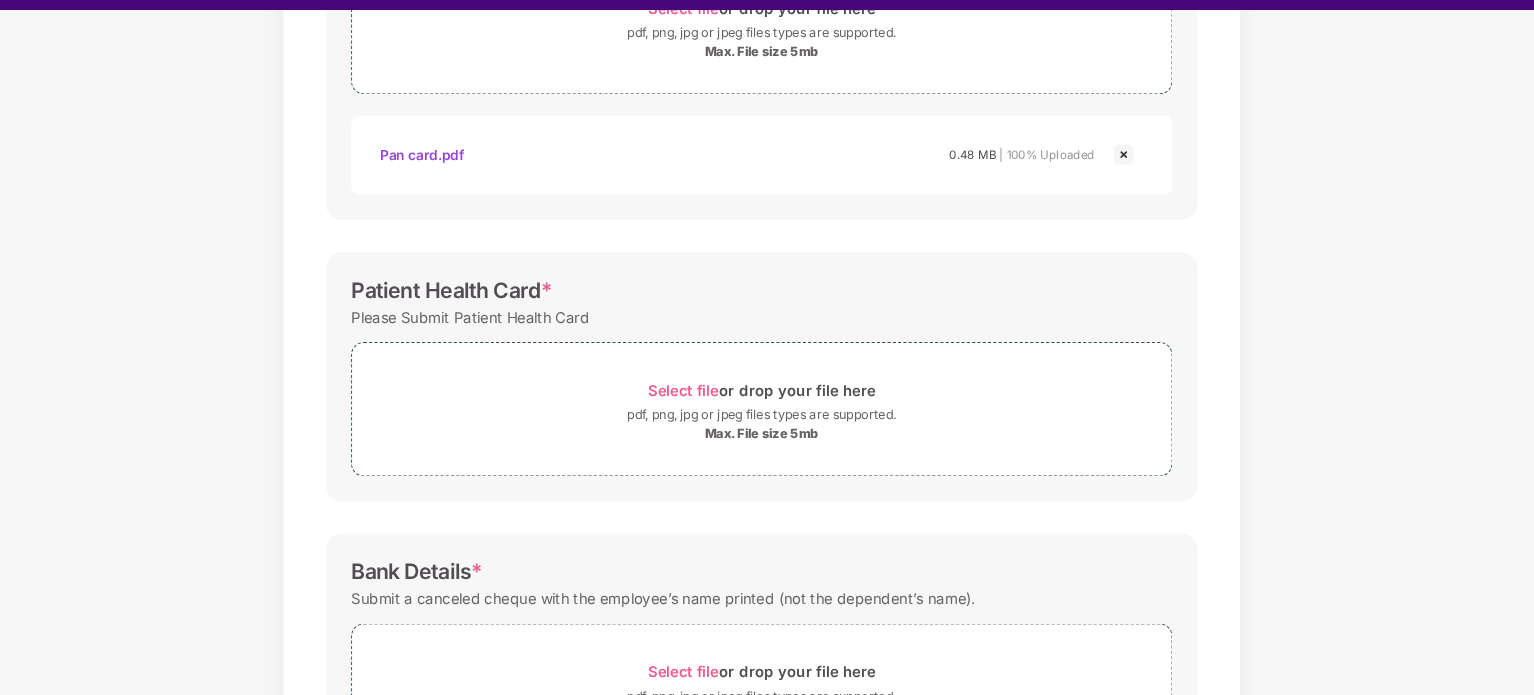 scroll, scrollTop: 440, scrollLeft: 0, axis: vertical 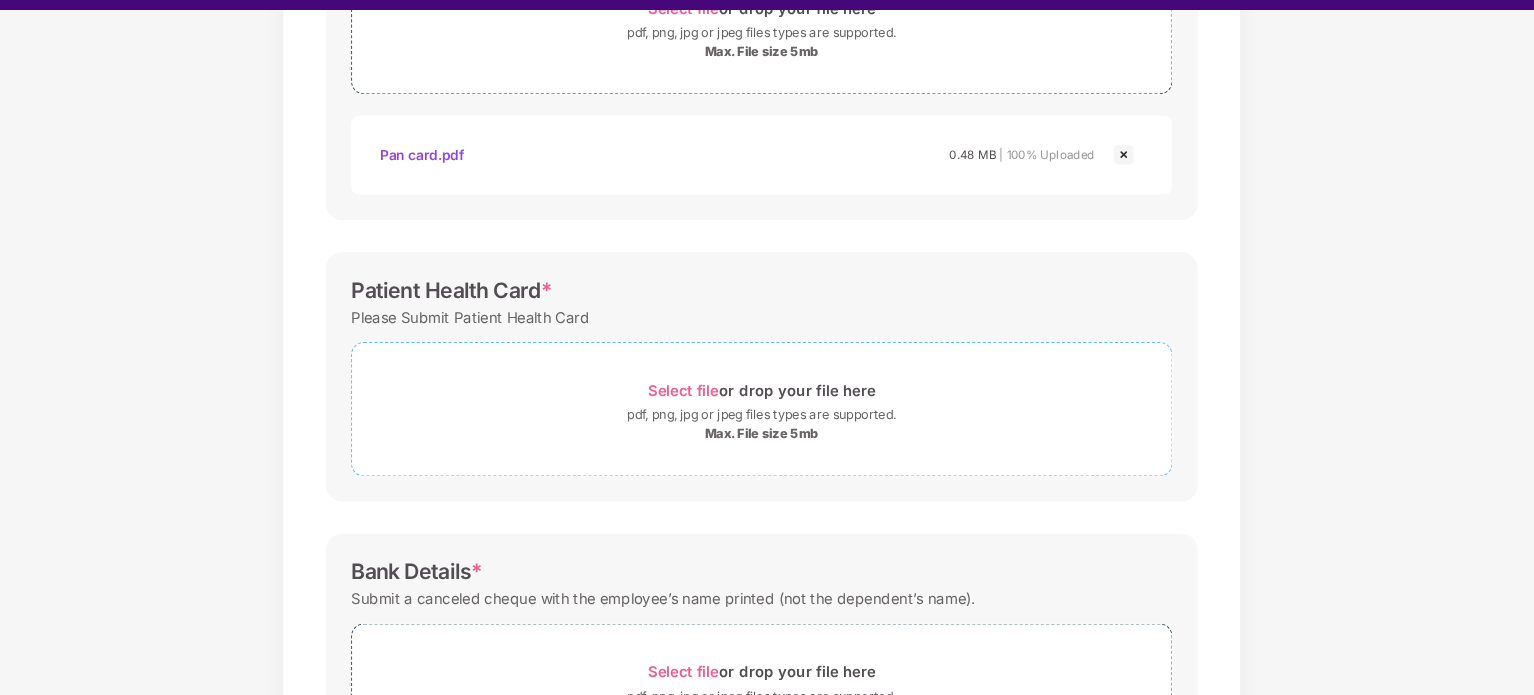 click on "pdf, png, jpg or jpeg files types are supported." at bounding box center (767, 430) 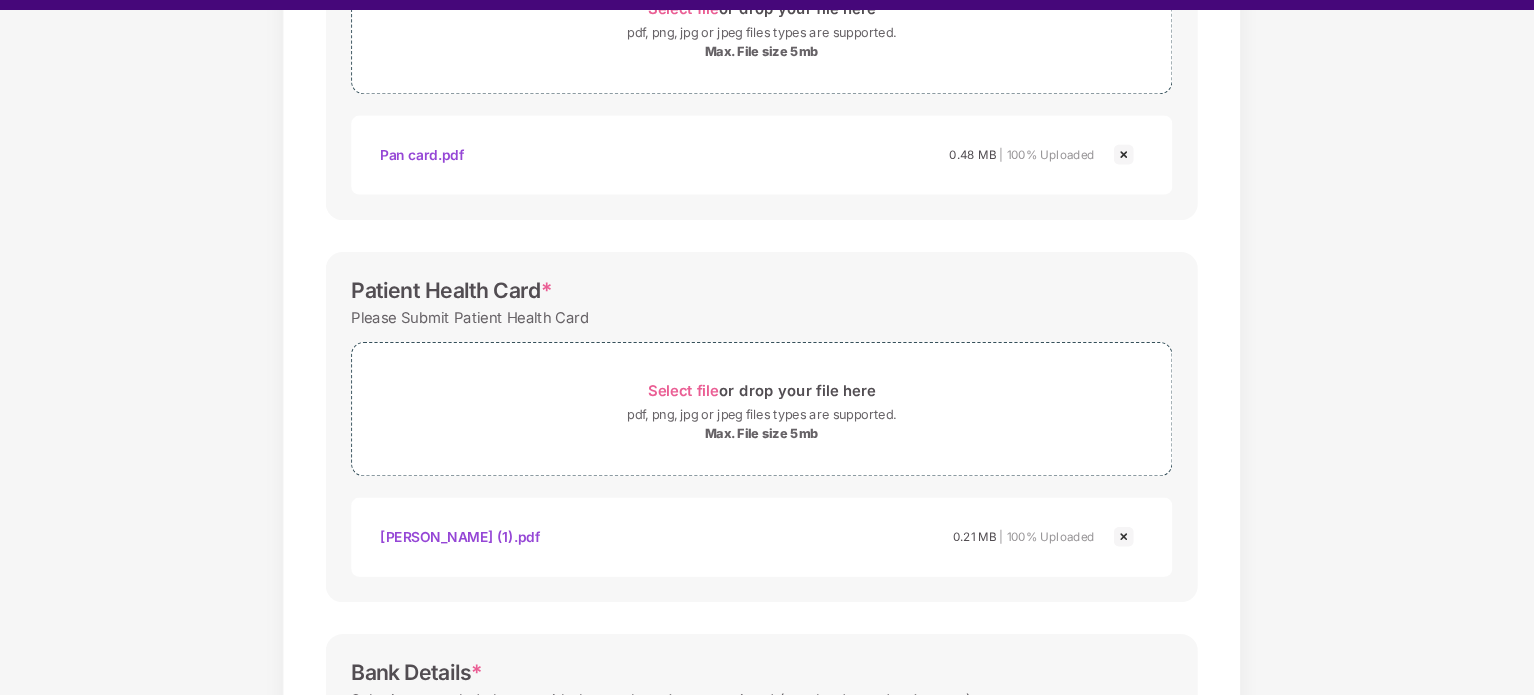 scroll, scrollTop: 689, scrollLeft: 0, axis: vertical 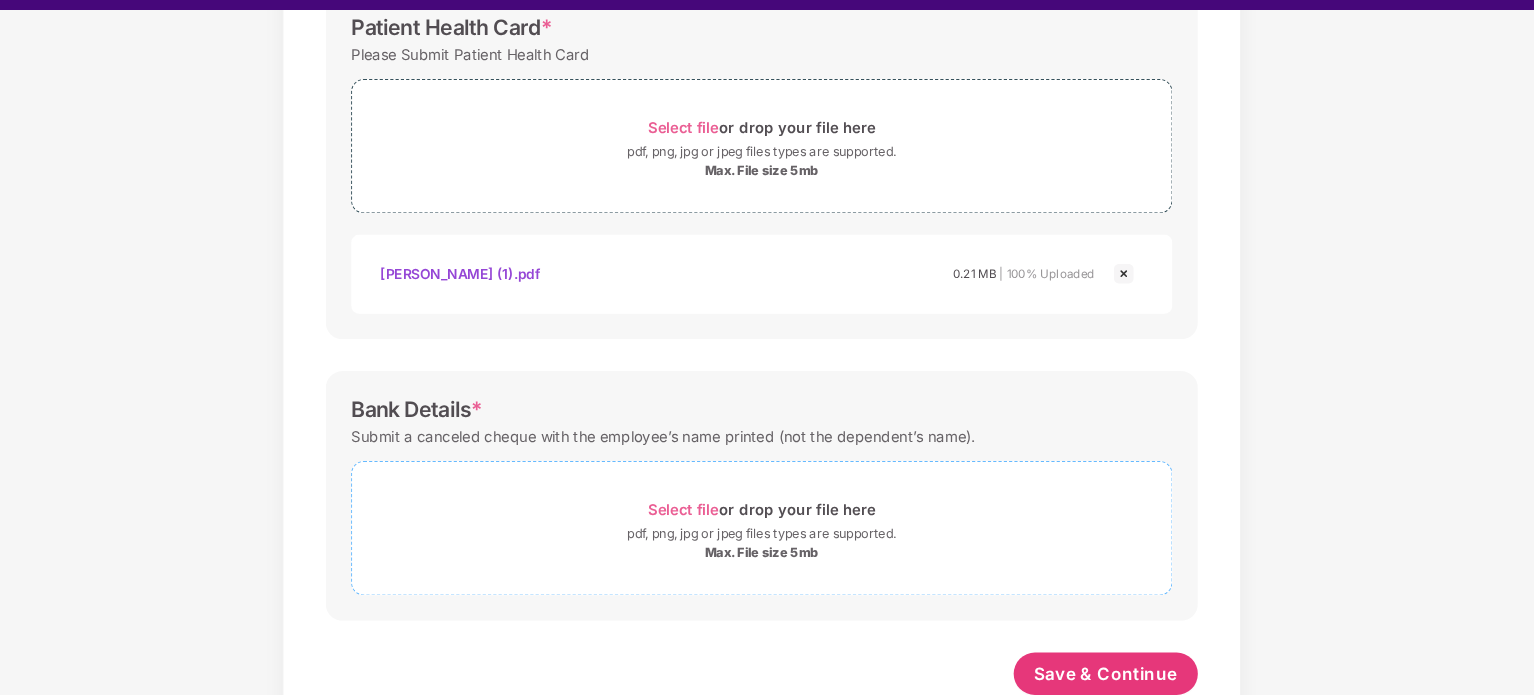 click on "Select file" at bounding box center (693, 518) 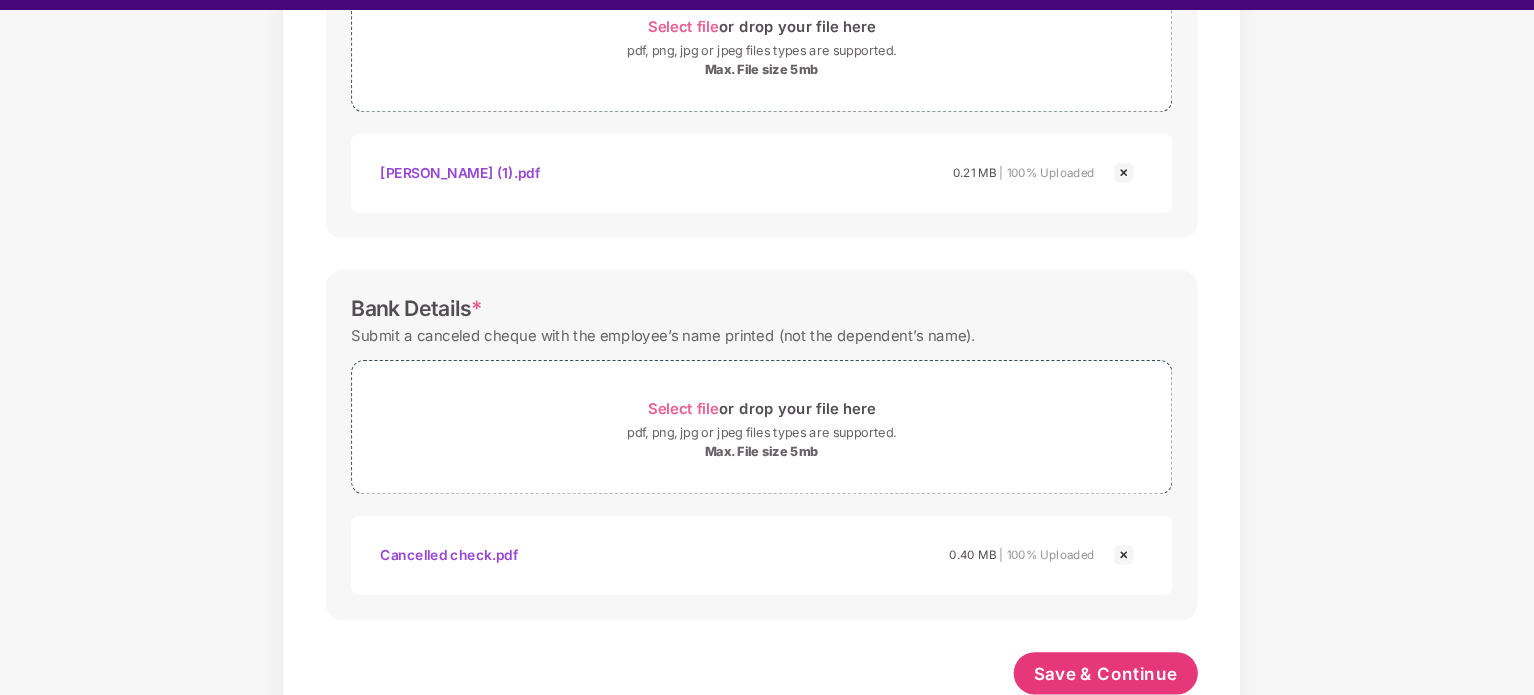 scroll, scrollTop: 784, scrollLeft: 0, axis: vertical 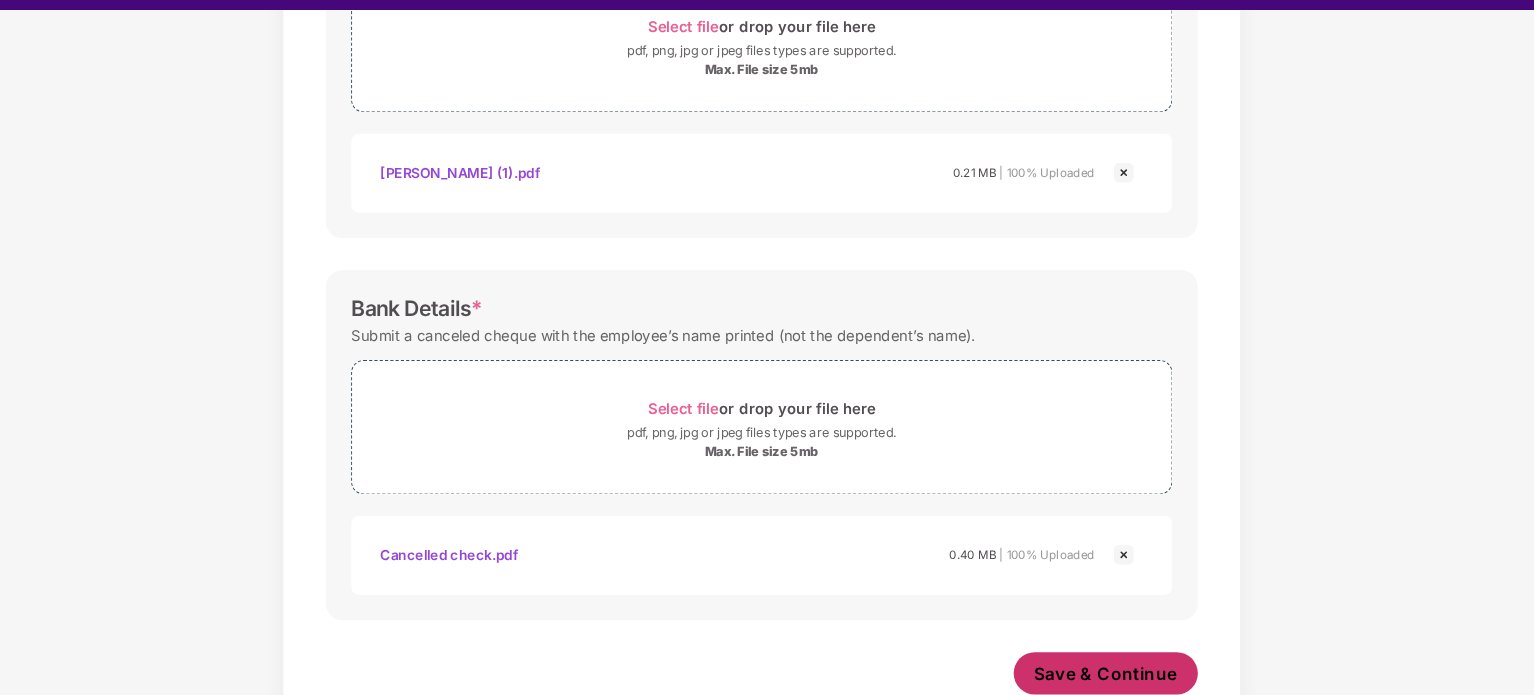 click on "Save & Continue" at bounding box center [1092, 674] 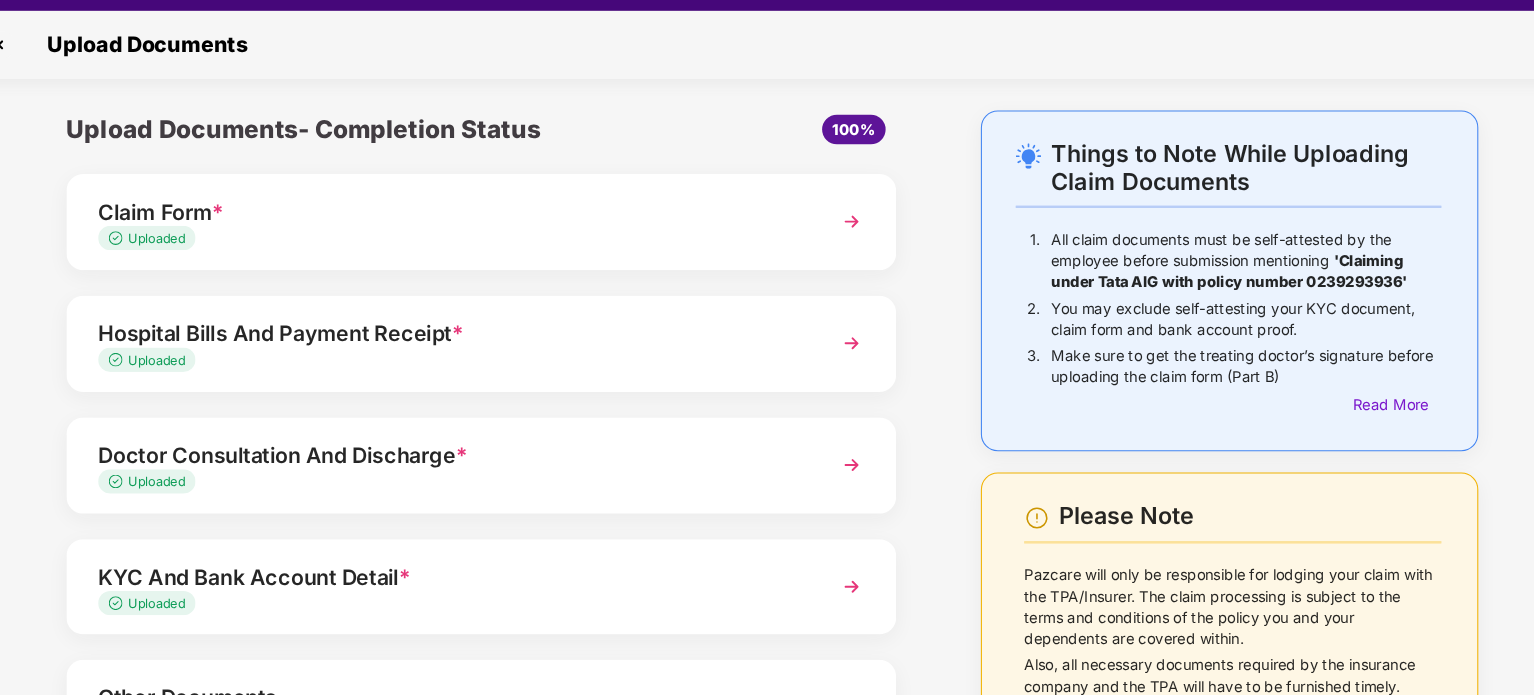 scroll, scrollTop: 140, scrollLeft: 0, axis: vertical 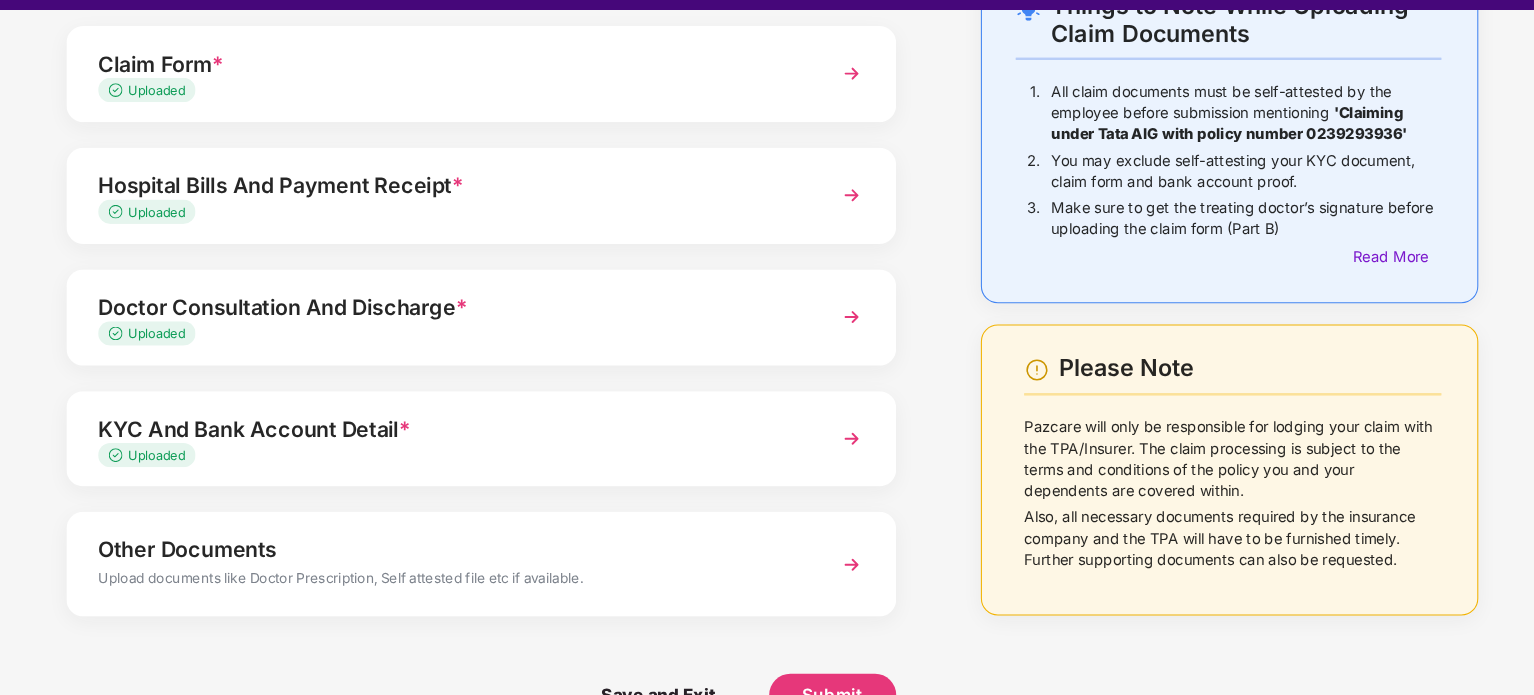 click on "Other Documents" at bounding box center [471, 557] 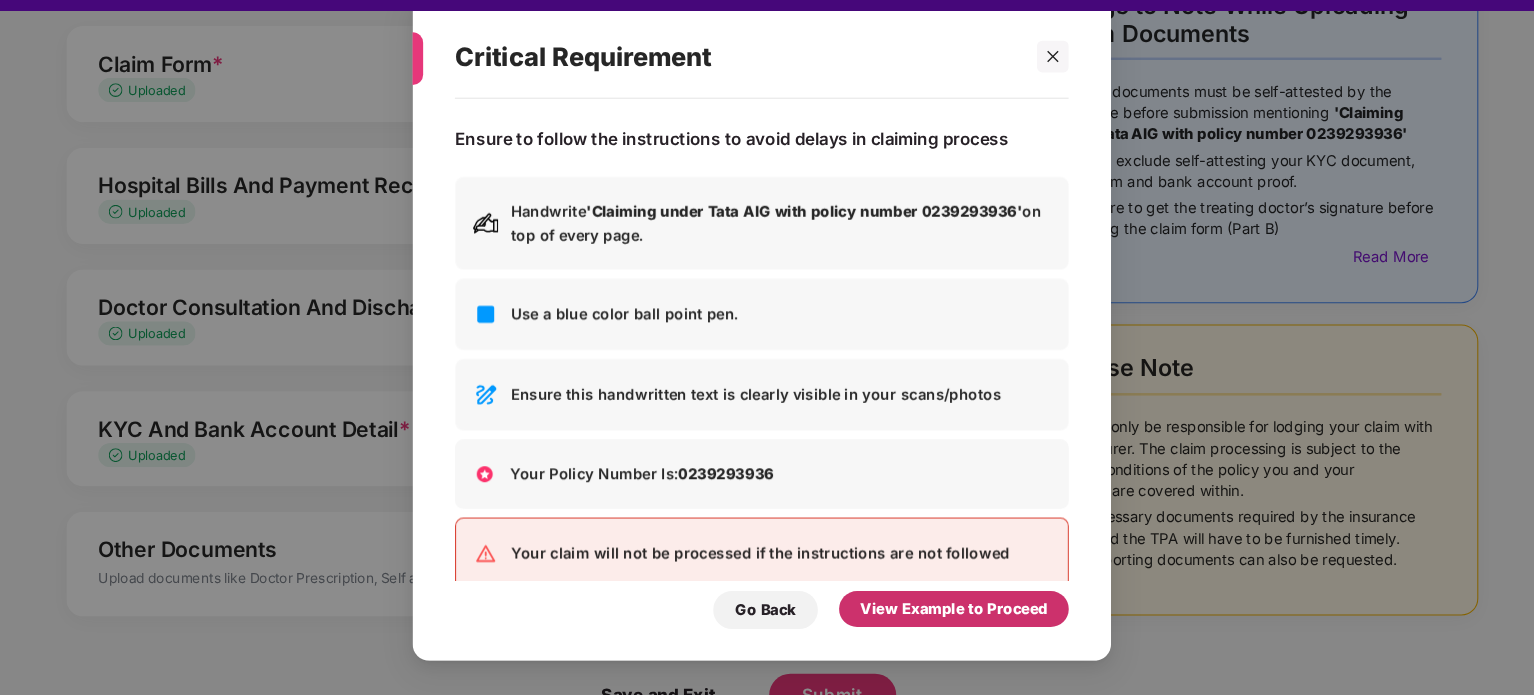 click on "View Example to Proceed" at bounding box center [948, 613] 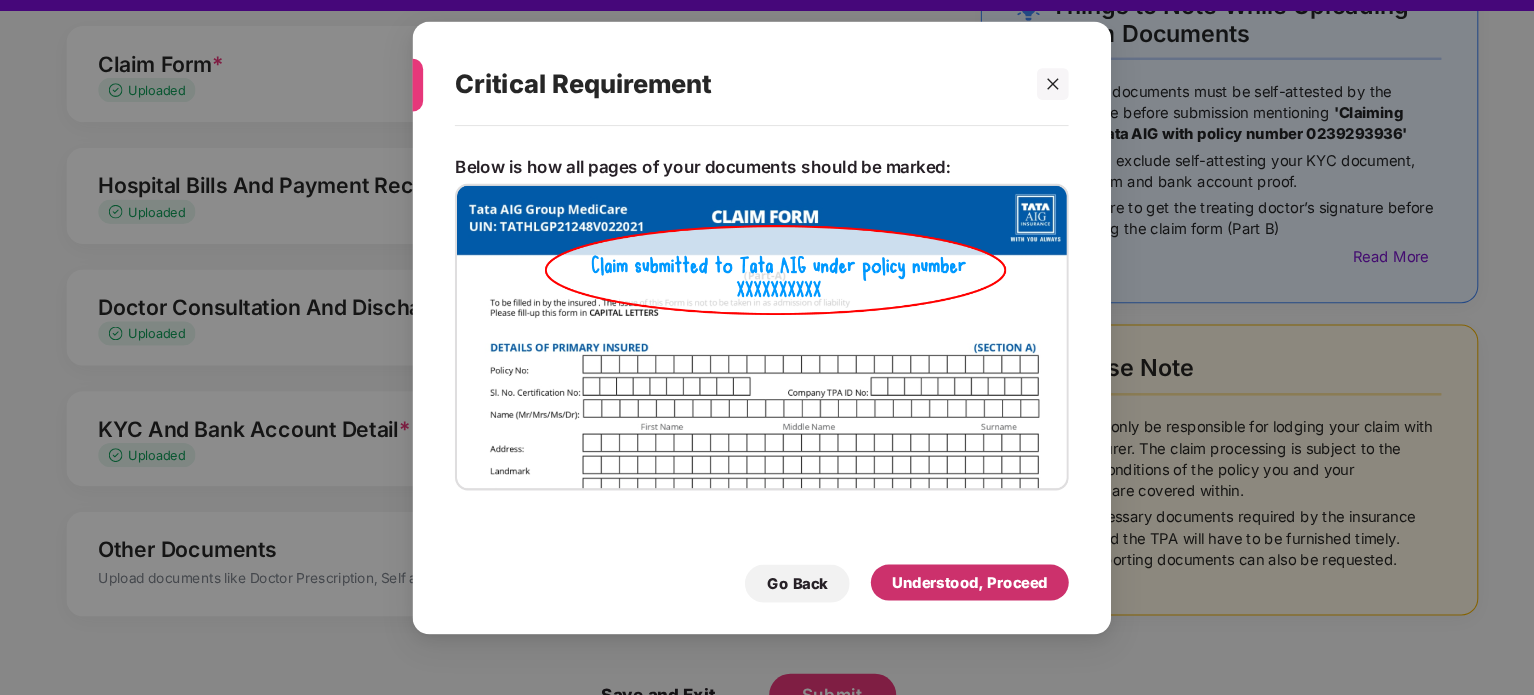 click on "Understood, Proceed" at bounding box center (963, 588) 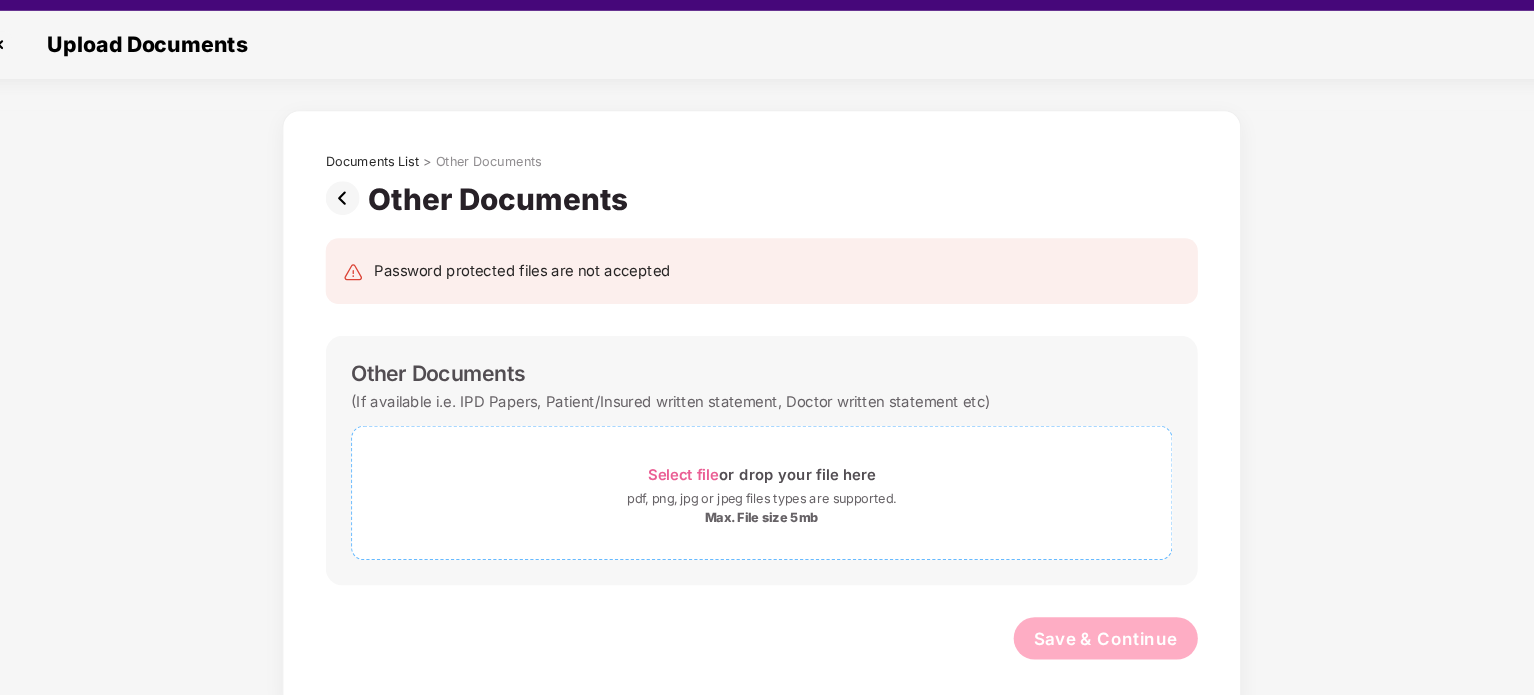 scroll, scrollTop: 48, scrollLeft: 0, axis: vertical 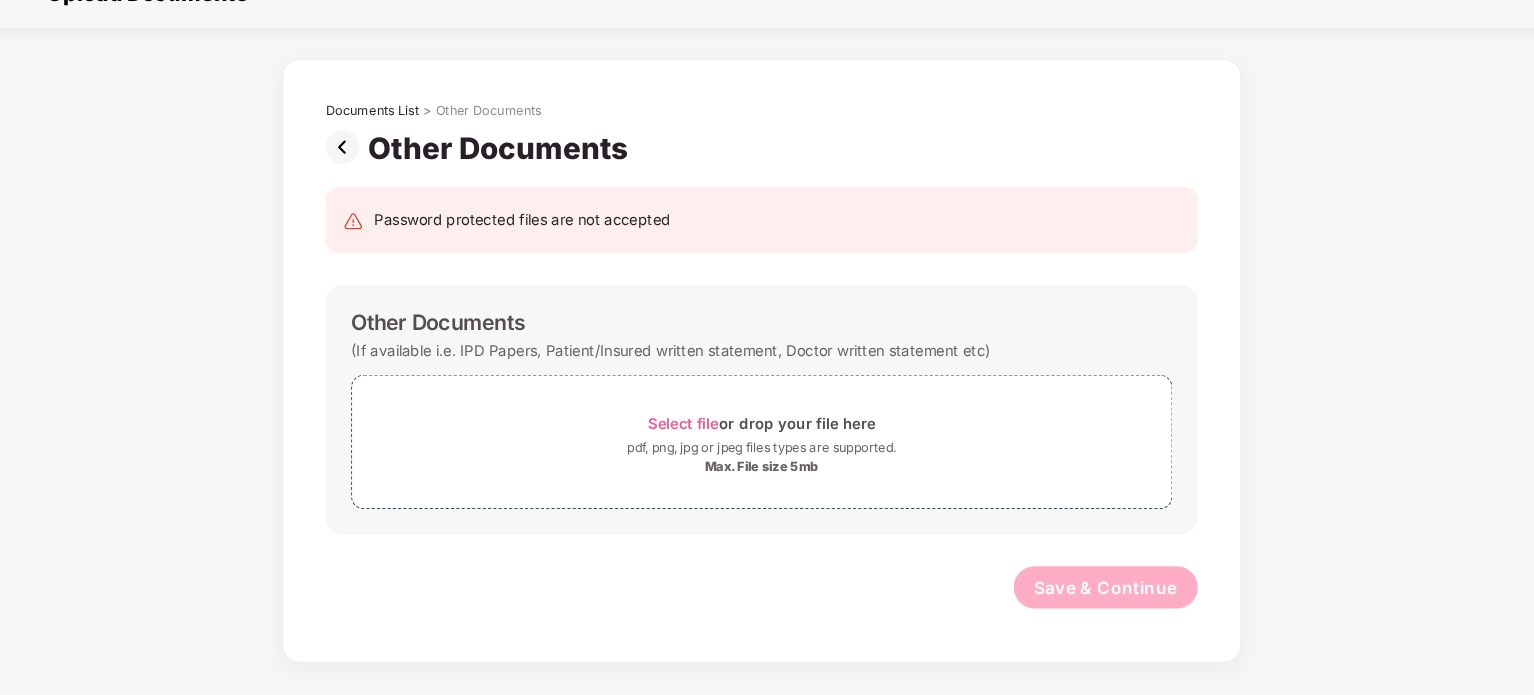 click at bounding box center [375, 177] 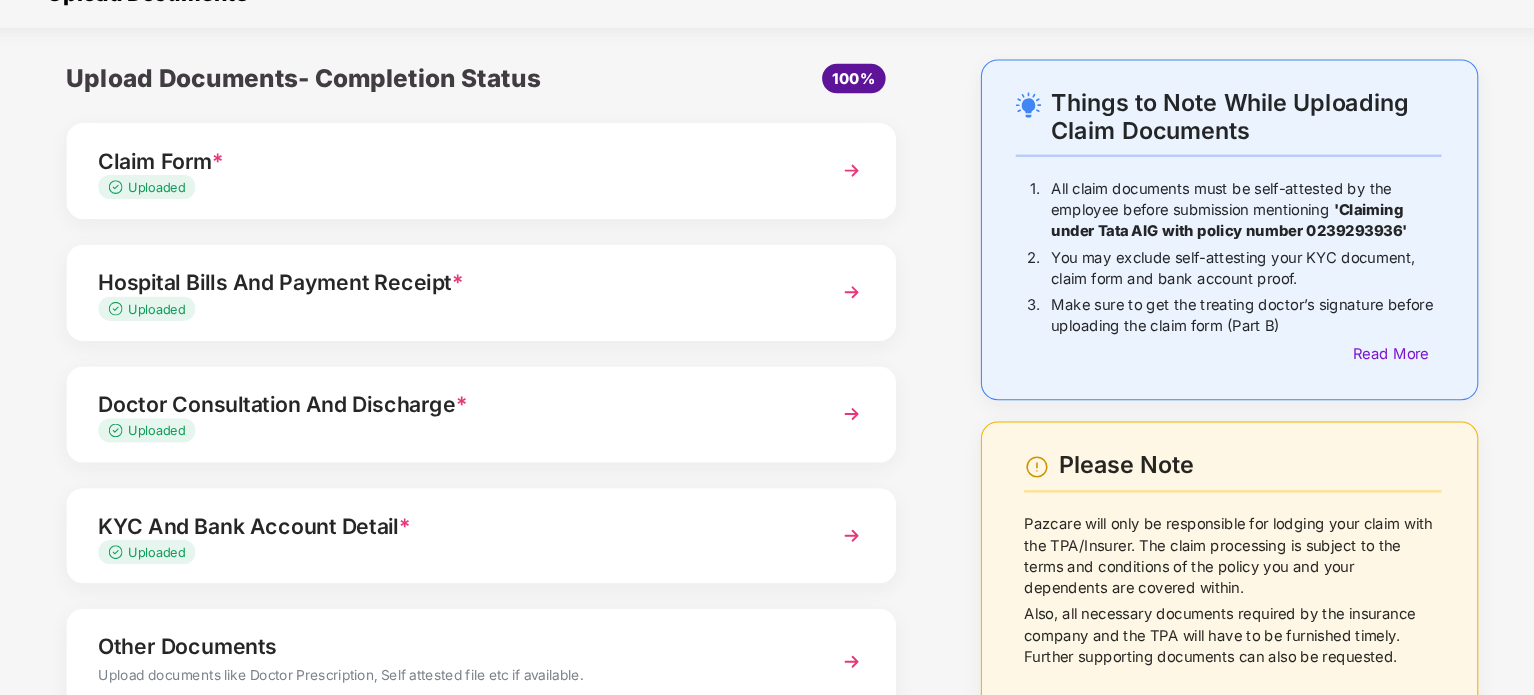 scroll, scrollTop: 140, scrollLeft: 0, axis: vertical 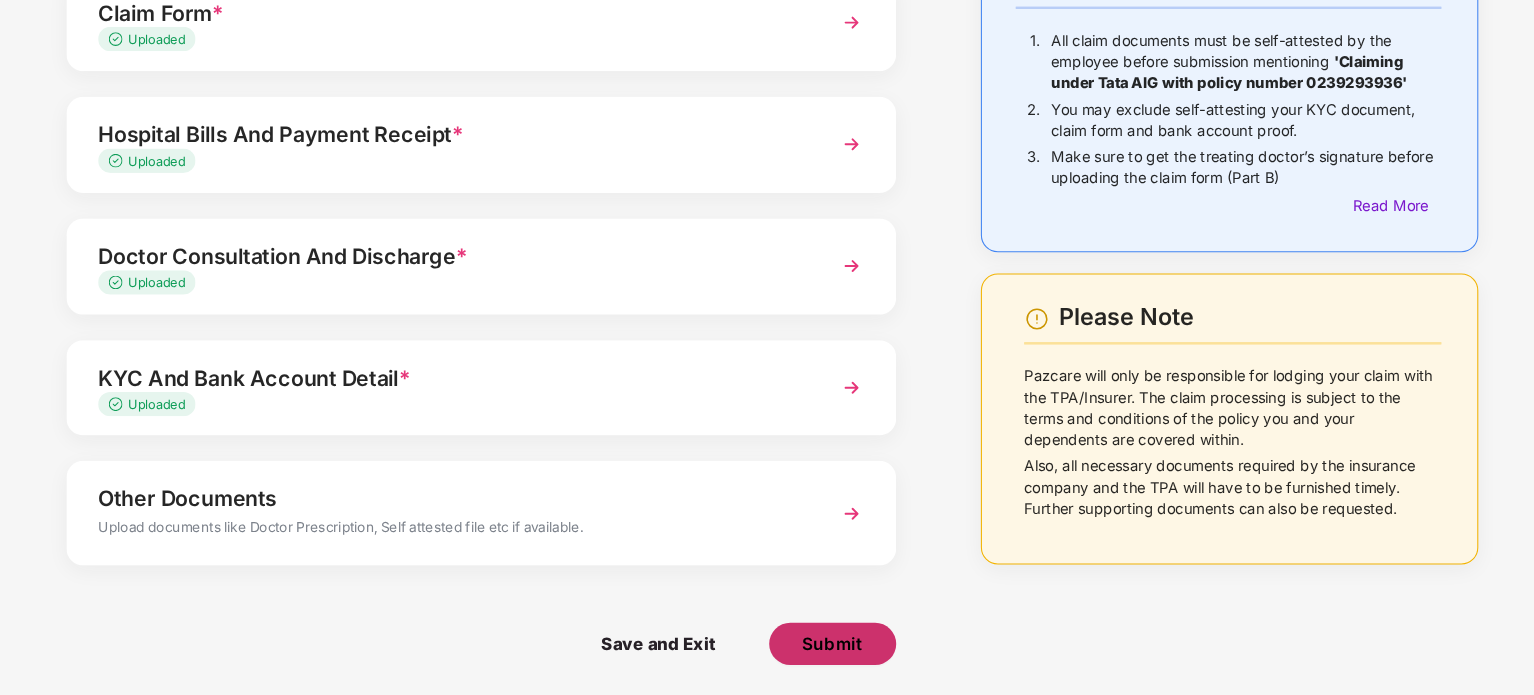 click on "Submit" at bounding box center (834, 646) 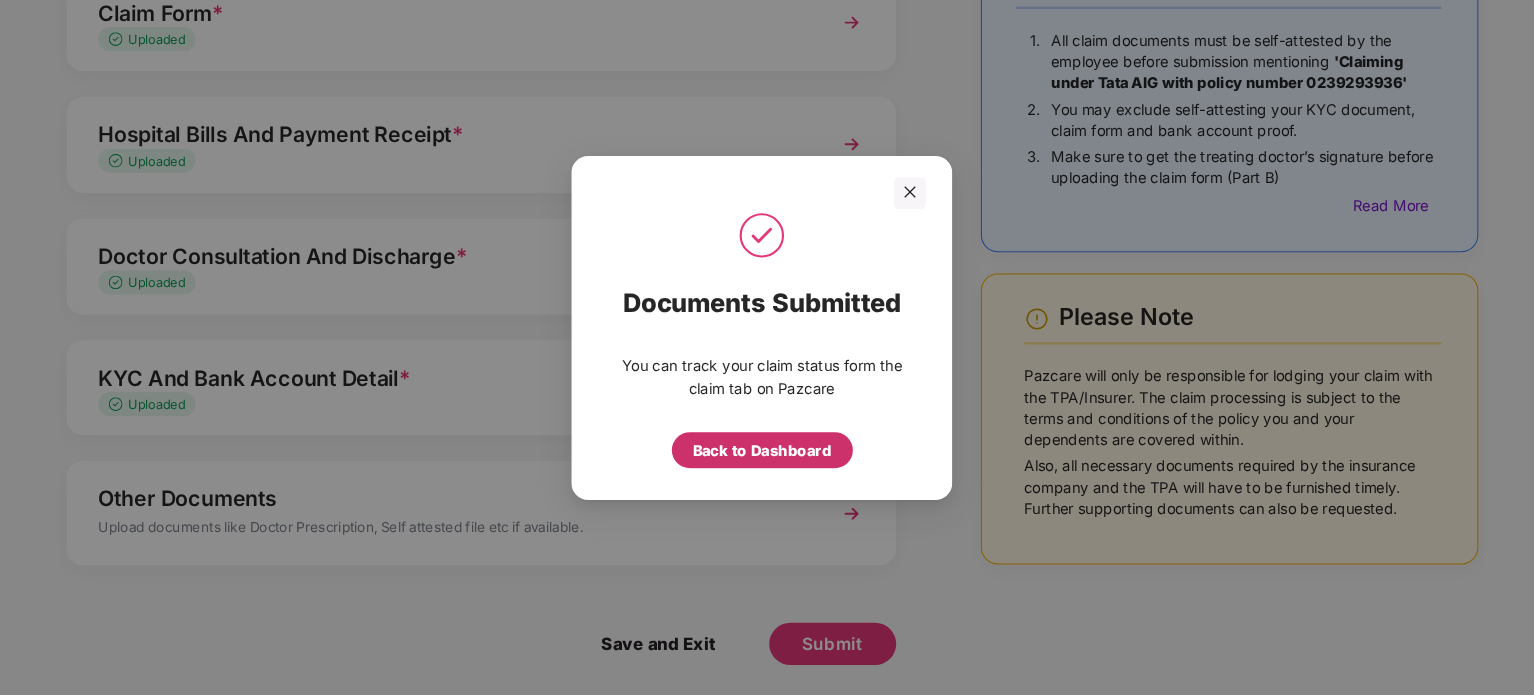click on "Back to Dashboard" at bounding box center [767, 463] 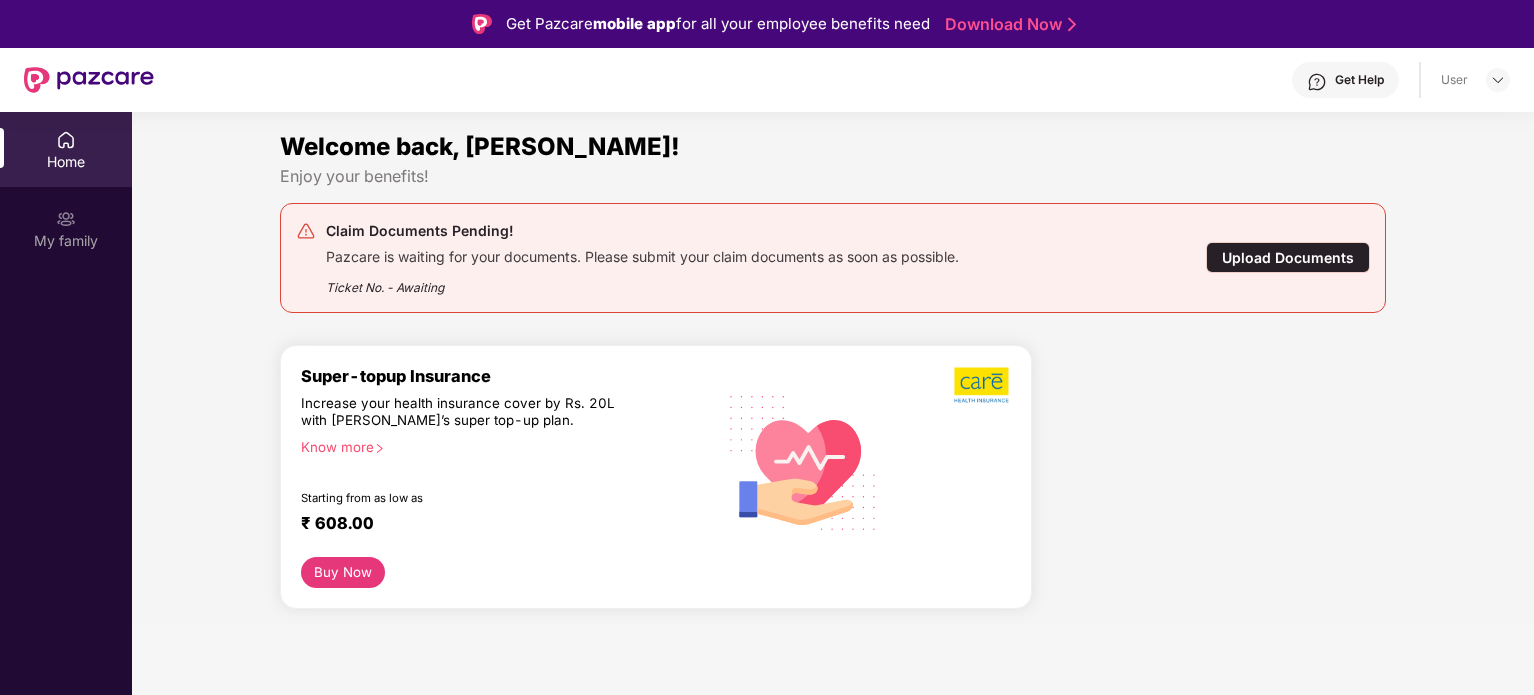scroll, scrollTop: 0, scrollLeft: 0, axis: both 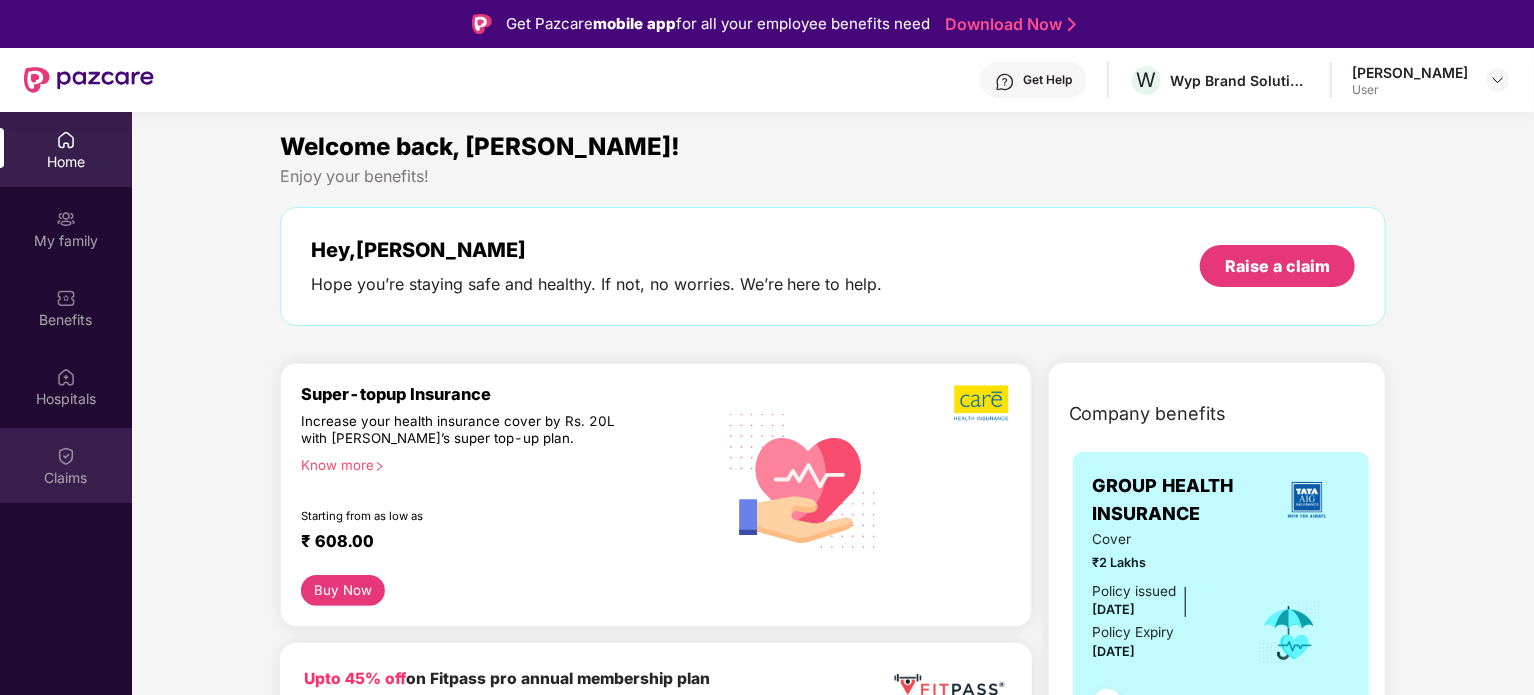 click on "Claims" at bounding box center [66, 465] 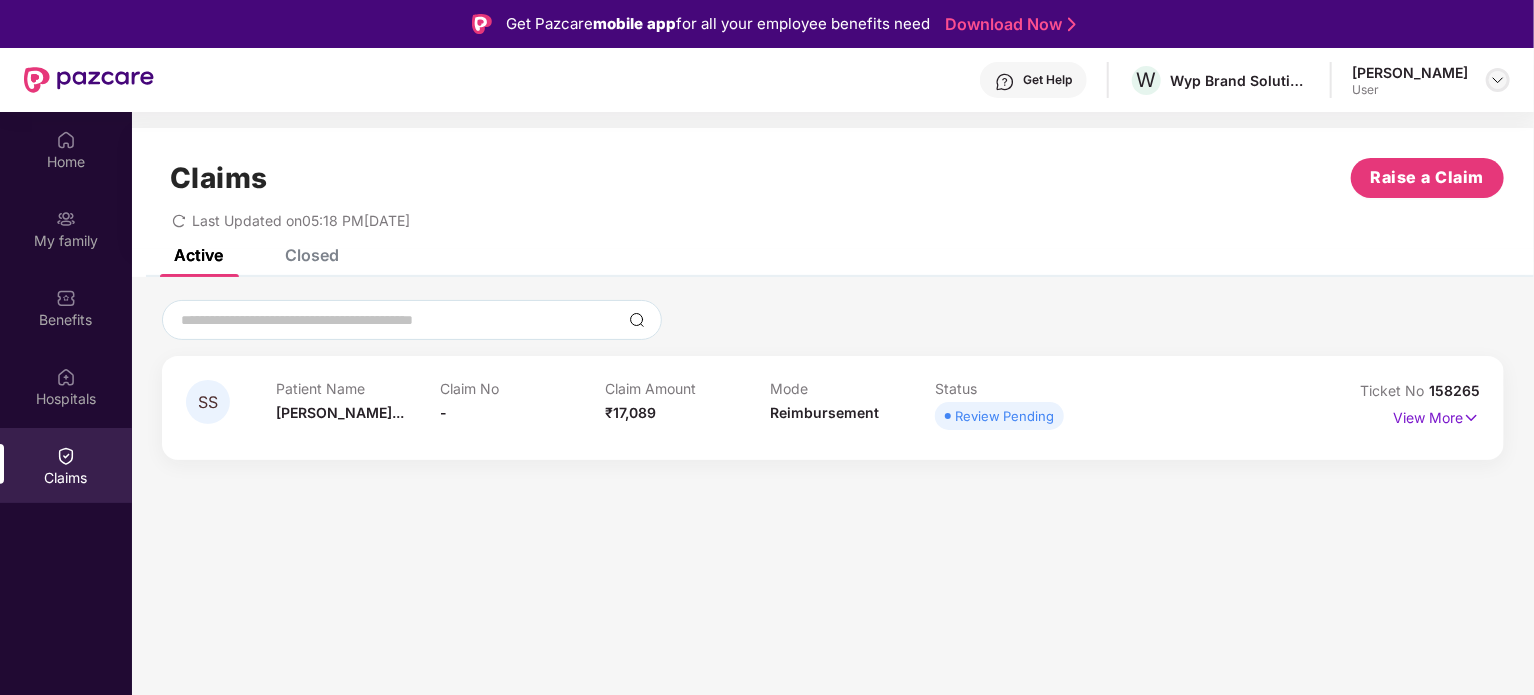 click at bounding box center (1498, 80) 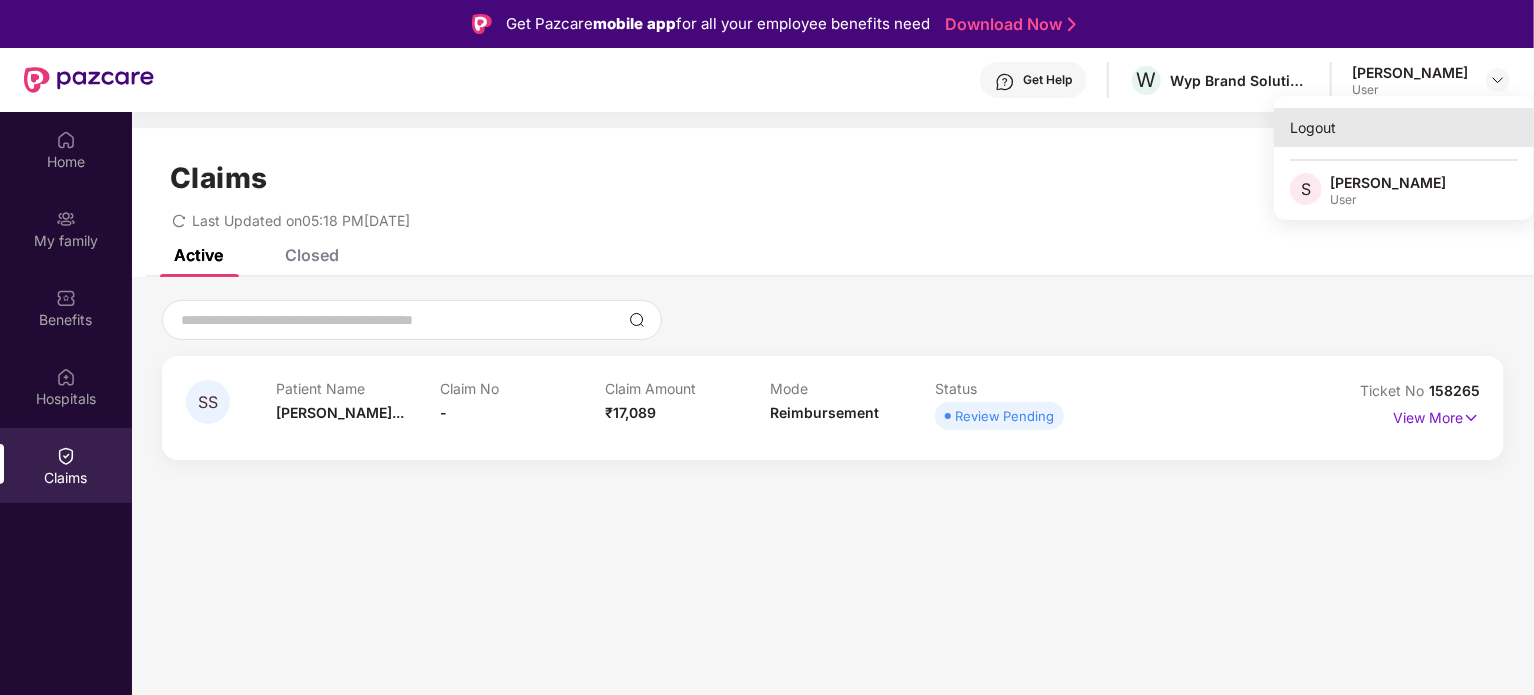 click on "Logout" at bounding box center (1404, 127) 